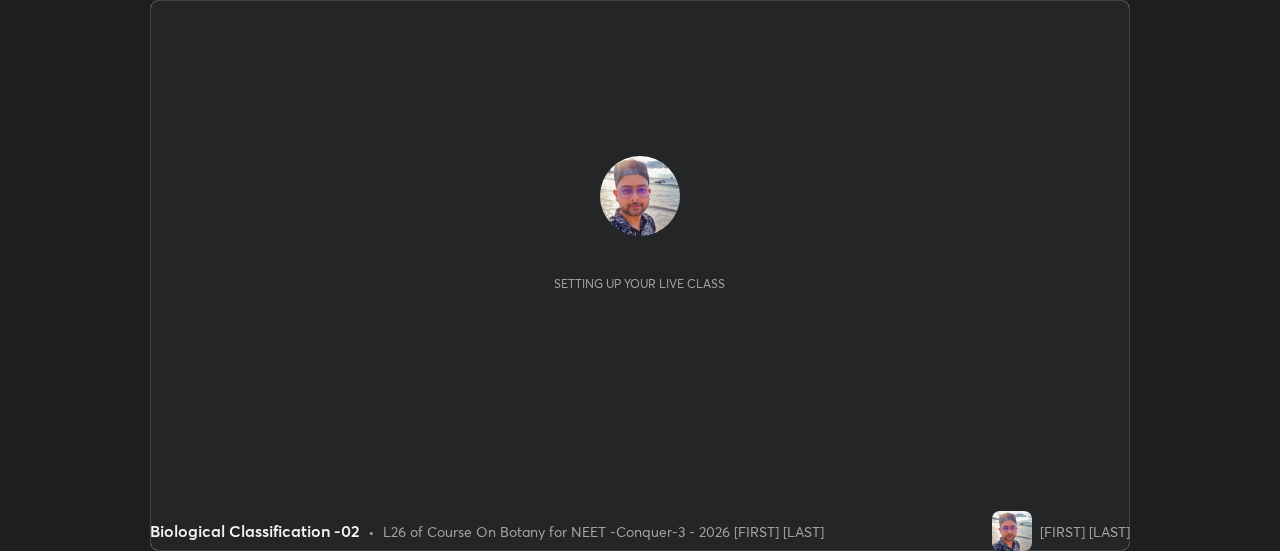 scroll, scrollTop: 0, scrollLeft: 0, axis: both 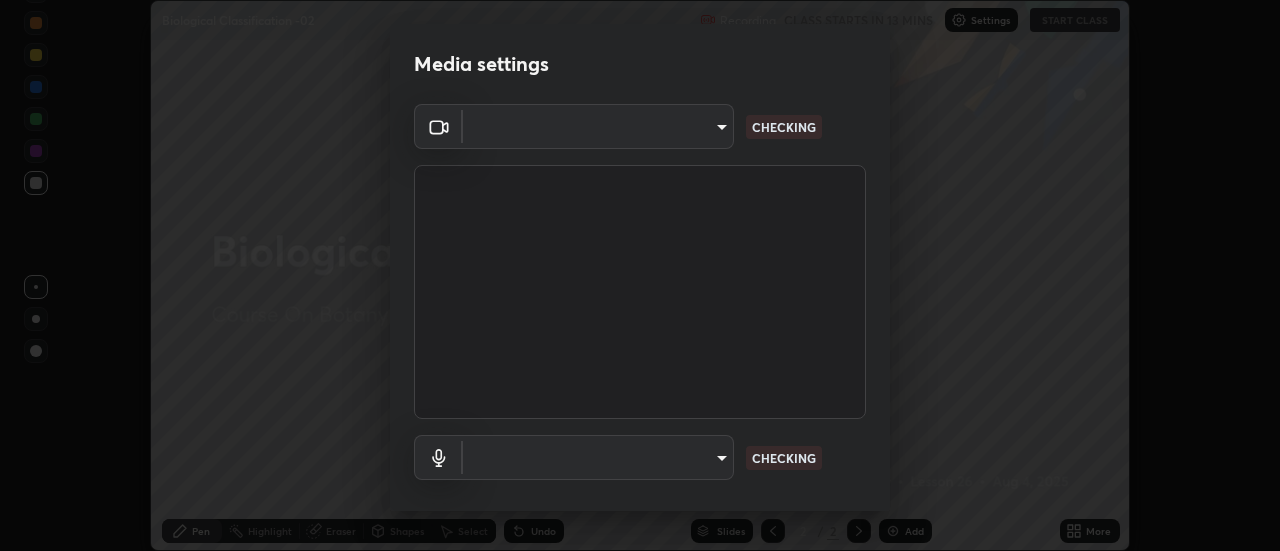 click on "Erase all Biological Classification -02 Recording CLASS STARTS IN 13 MINS Settings START CLASS Setting up your live class Biological Classification -02 • L26 of Course On Botany for NEET -Conquer-3 - 2026 [FIRST] [LAST] Pen Highlight Eraser Shapes Select Undo Slides 2 / 2 Add More No doubts shared Encourage your learners to ask a doubt for better clarity Report an issue Reason for reporting Buffering Chat not working Audio - Video sync issue Educator video quality low ​ Attach an image Report Media settings ​ CHECKING ​ CHECKING 1 / 5 Next" at bounding box center [640, 275] 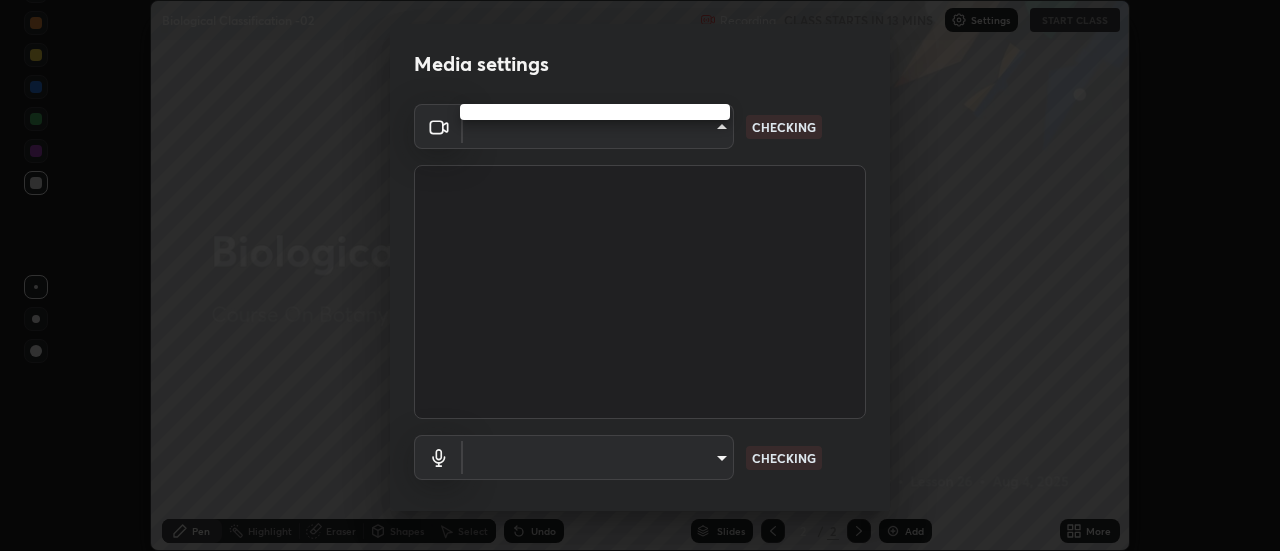 click at bounding box center [640, 275] 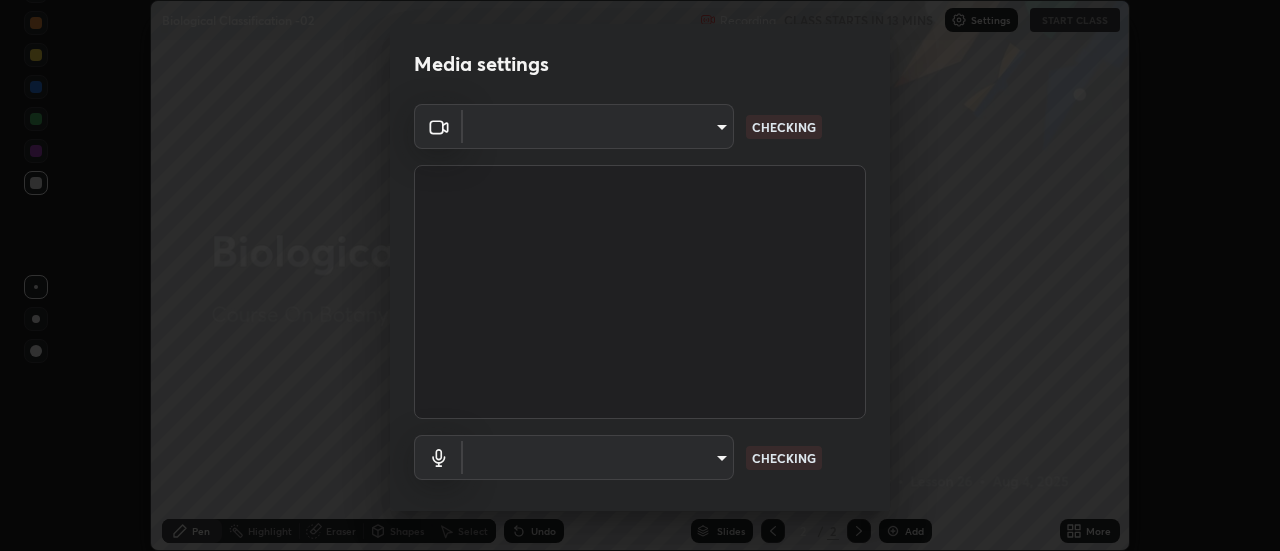 type on "abd1dd8f698bdb7170c938d45ed7c5a449073cf79ef4f8923fa8d1de0ad96843" 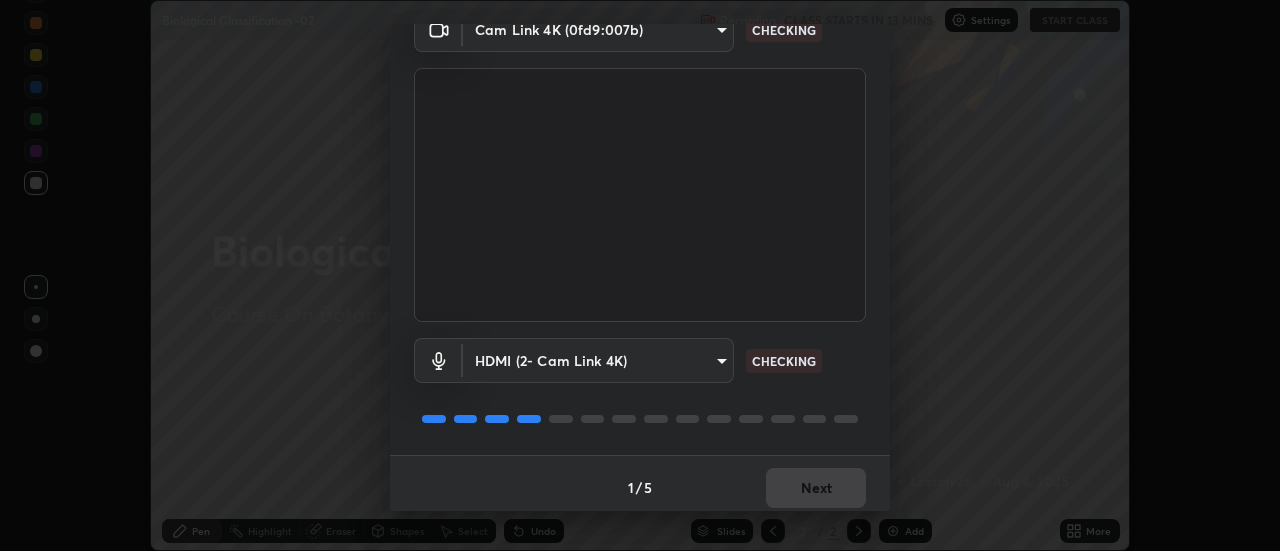 scroll, scrollTop: 105, scrollLeft: 0, axis: vertical 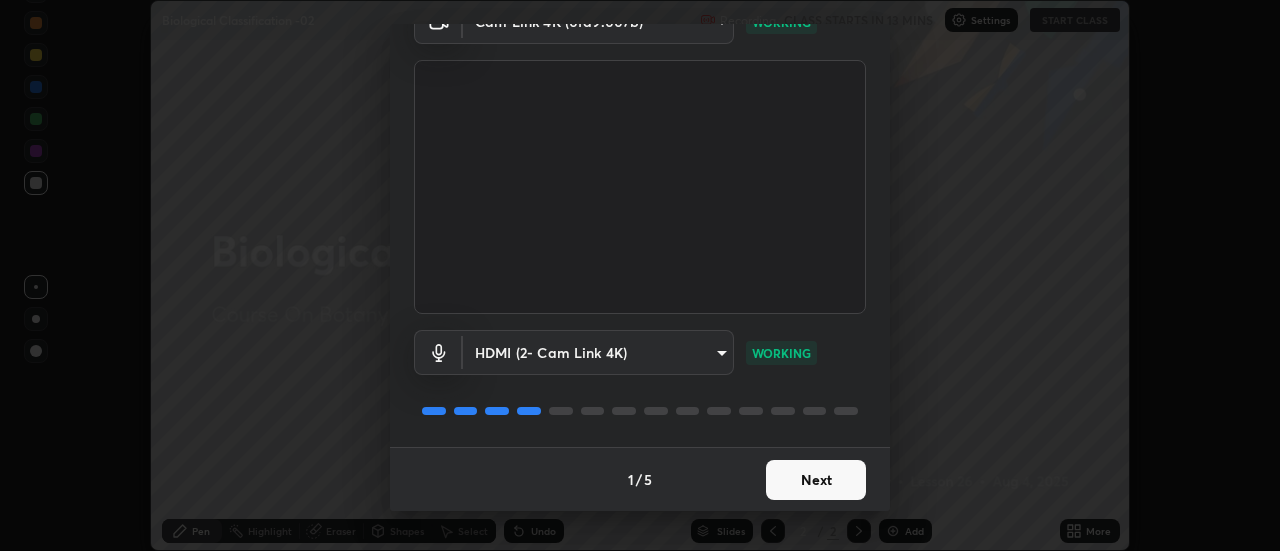 click on "Next" at bounding box center (816, 480) 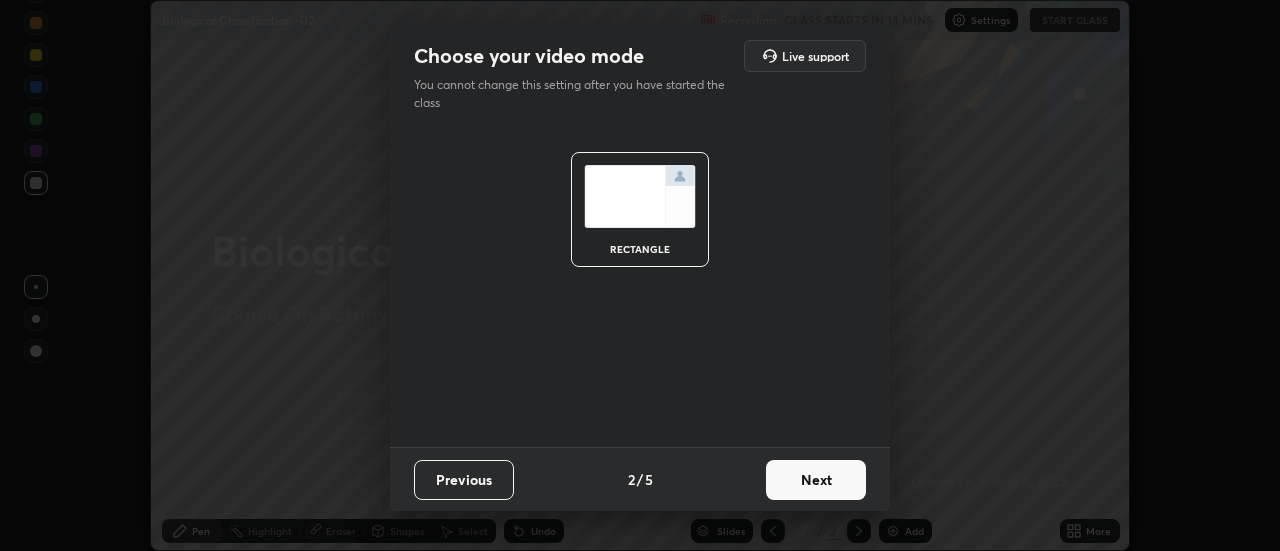 scroll, scrollTop: 0, scrollLeft: 0, axis: both 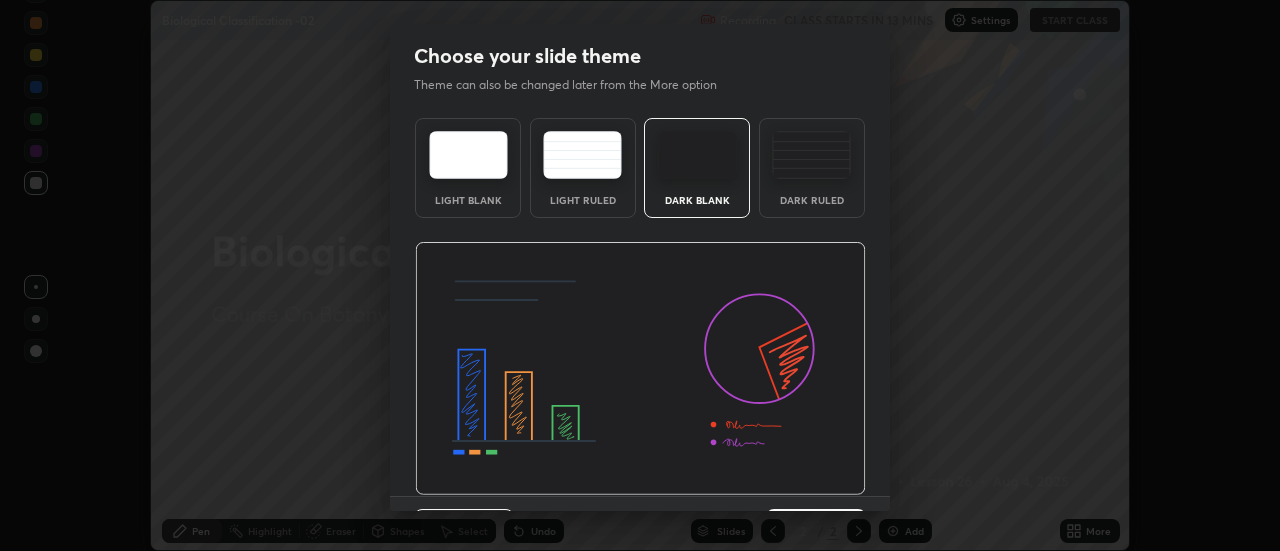 click at bounding box center [640, 369] 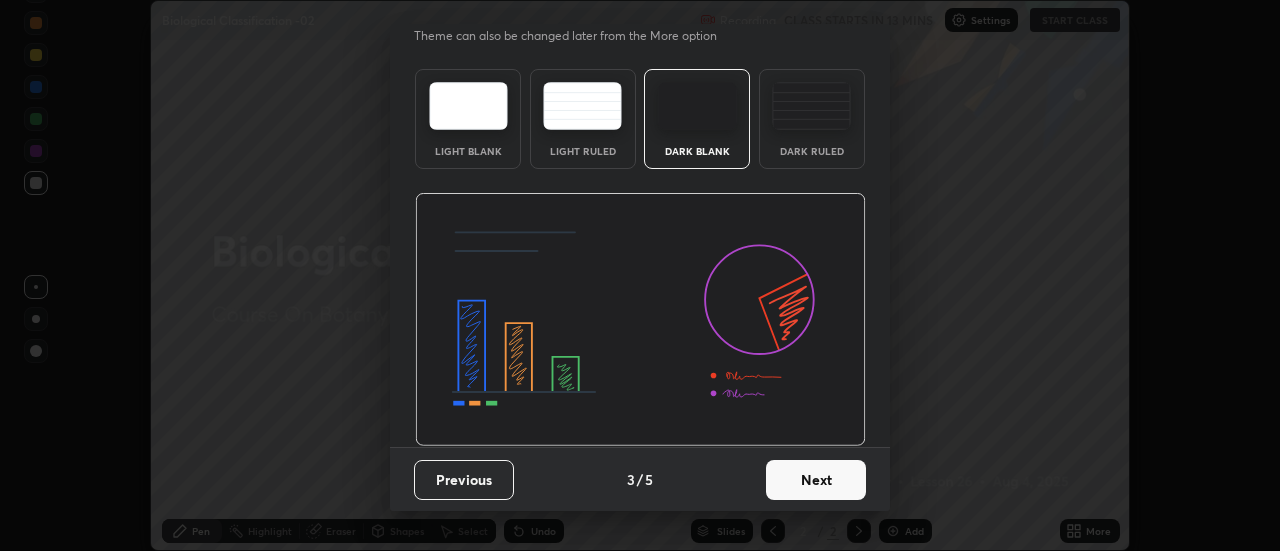 click on "Next" at bounding box center (816, 480) 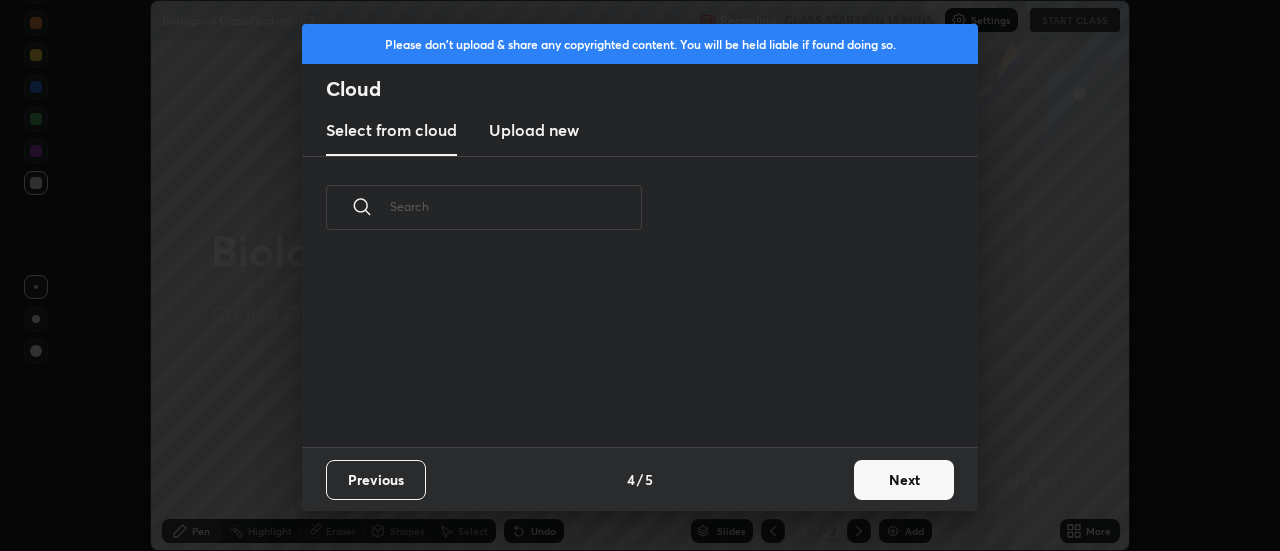 click on "Next" at bounding box center (904, 480) 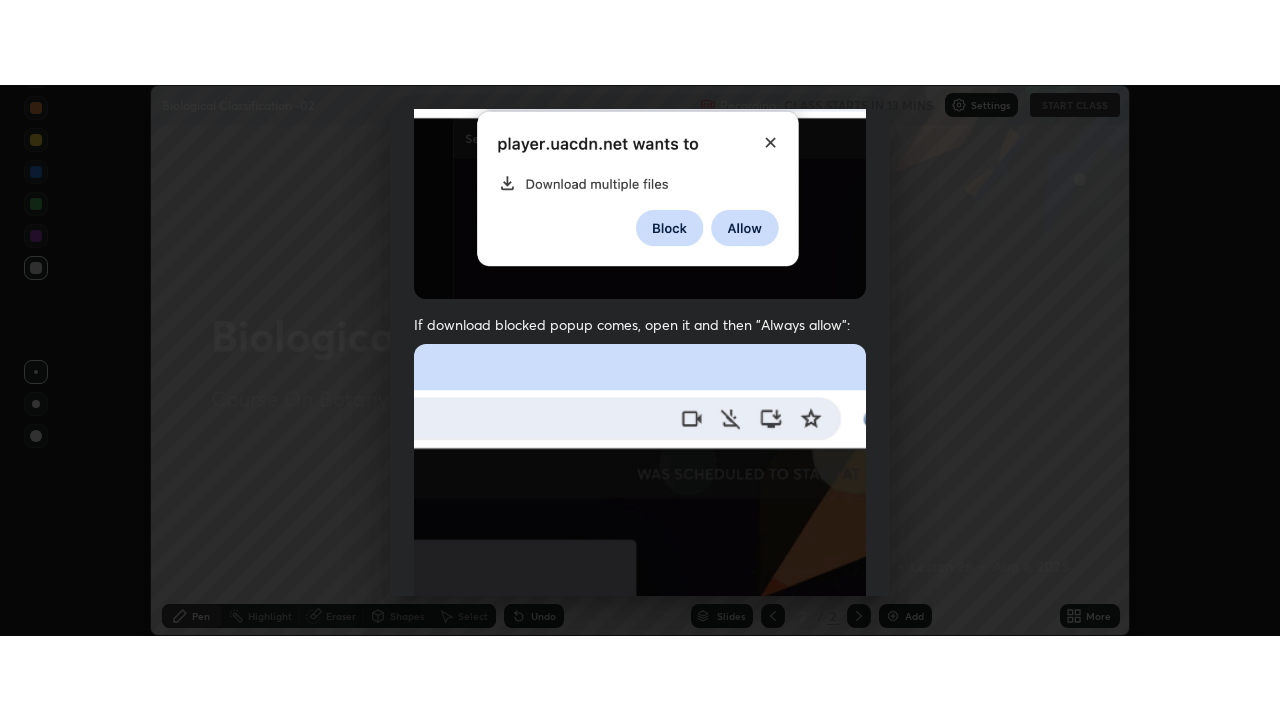 scroll, scrollTop: 513, scrollLeft: 0, axis: vertical 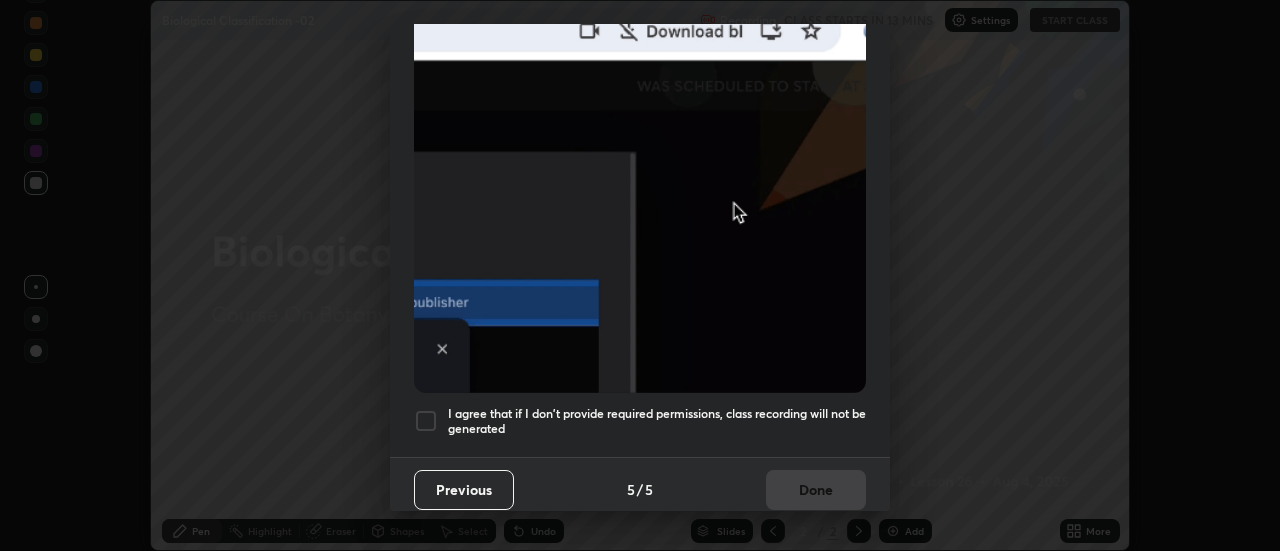 click on "I agree that if I don't provide required permissions, class recording will not be generated" at bounding box center [640, 421] 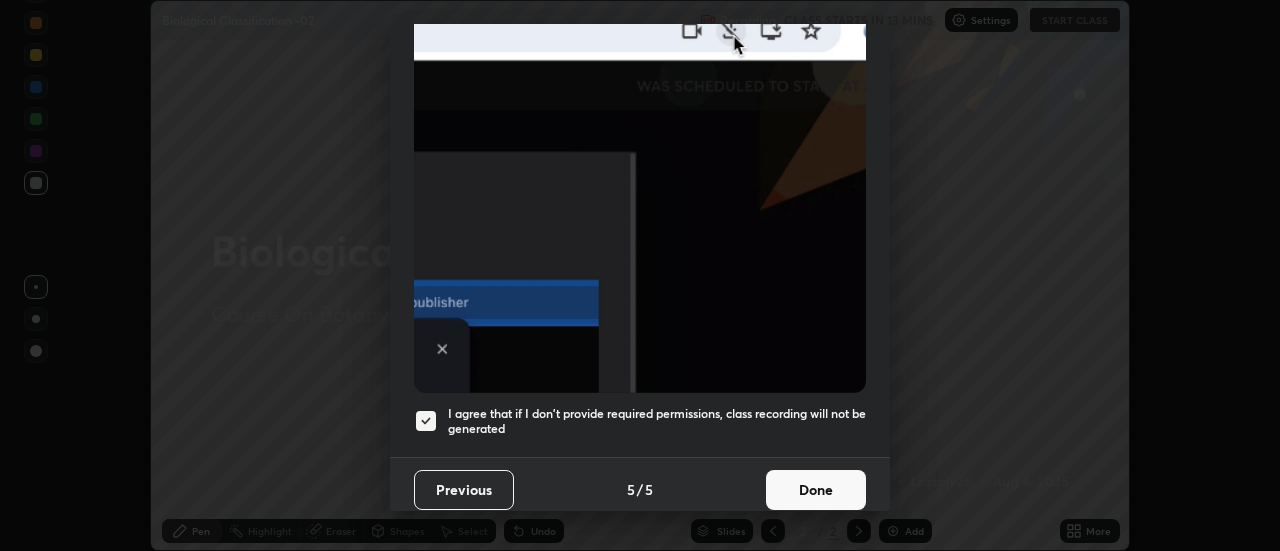 click on "Done" at bounding box center (816, 490) 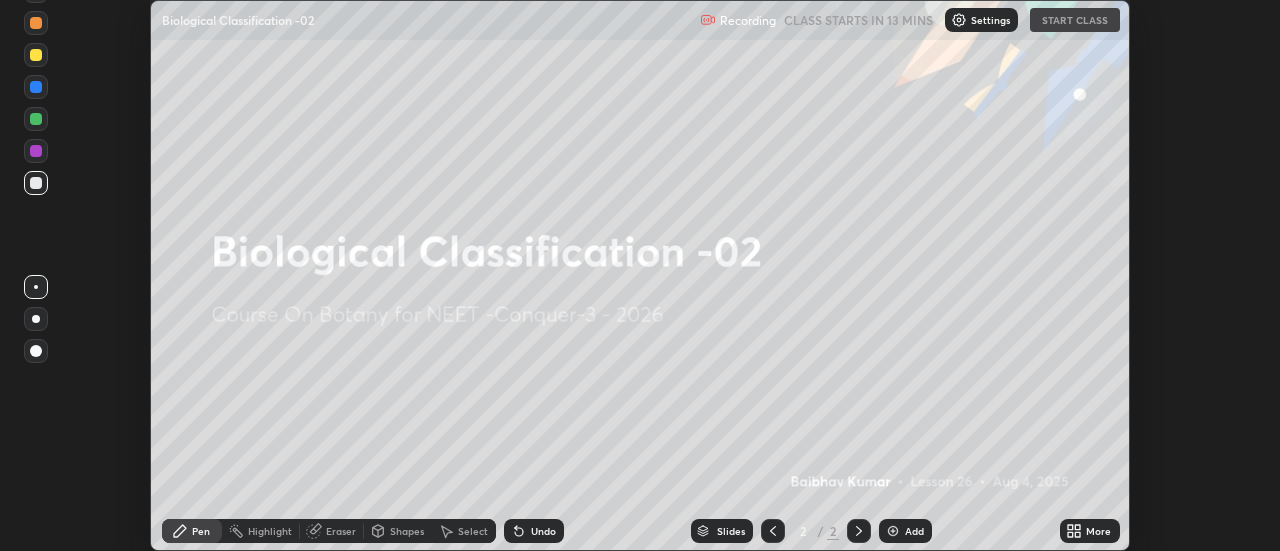 click 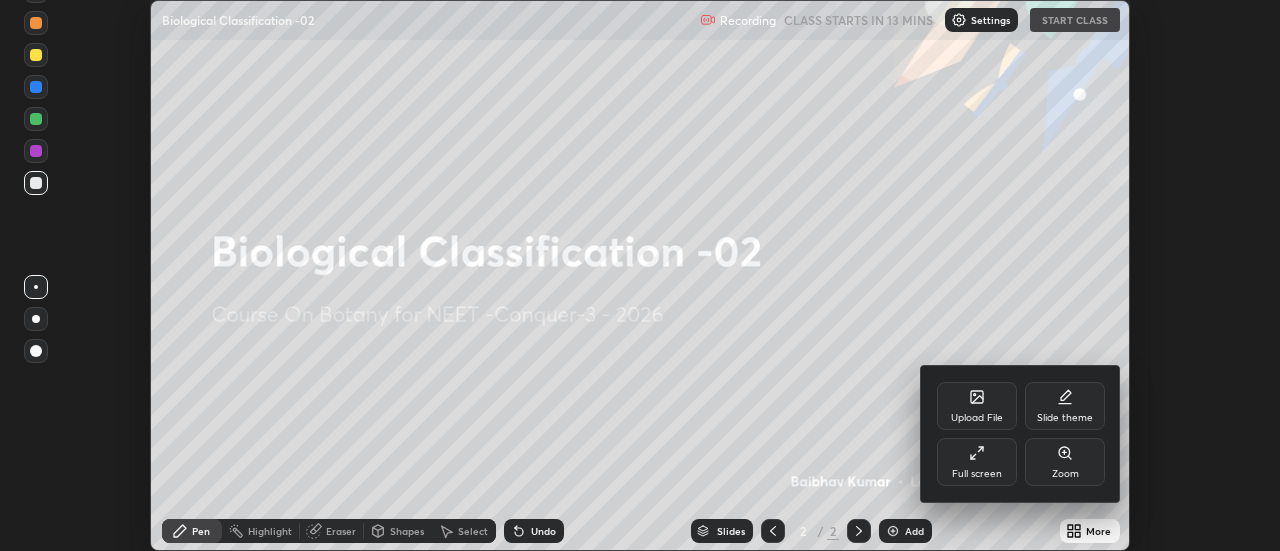 click on "Full screen" at bounding box center [977, 474] 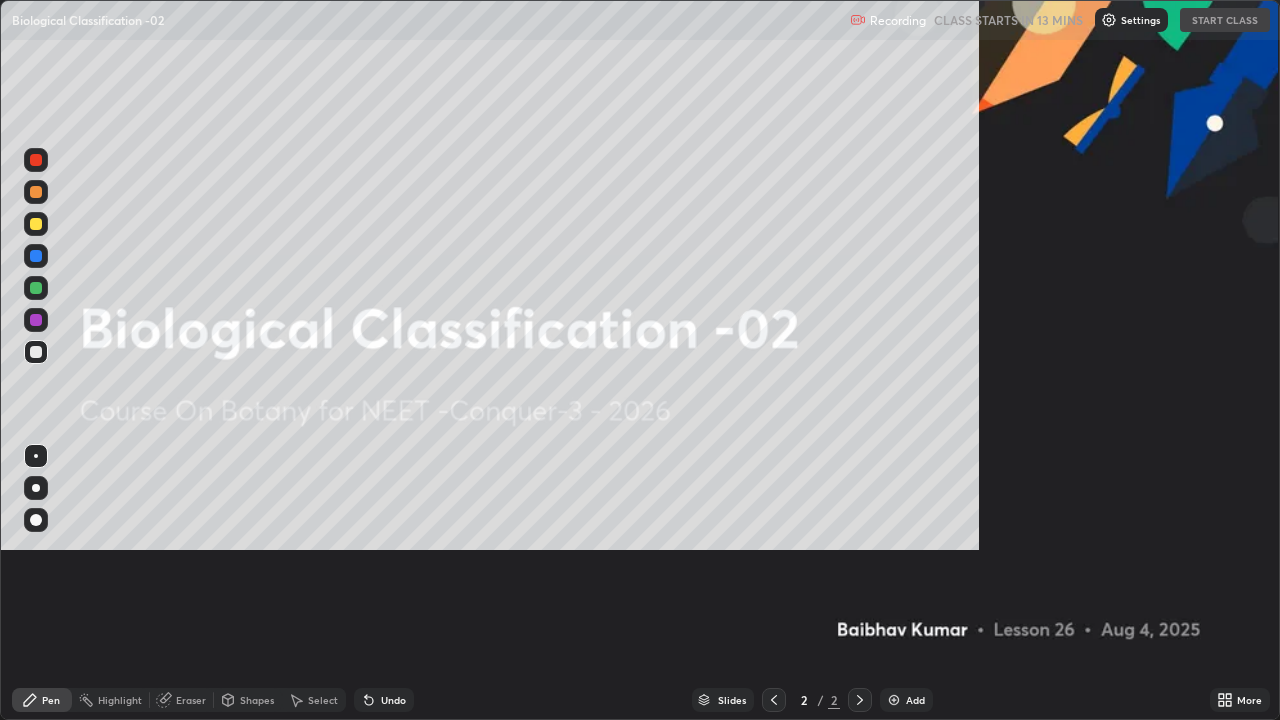 scroll, scrollTop: 99280, scrollLeft: 98720, axis: both 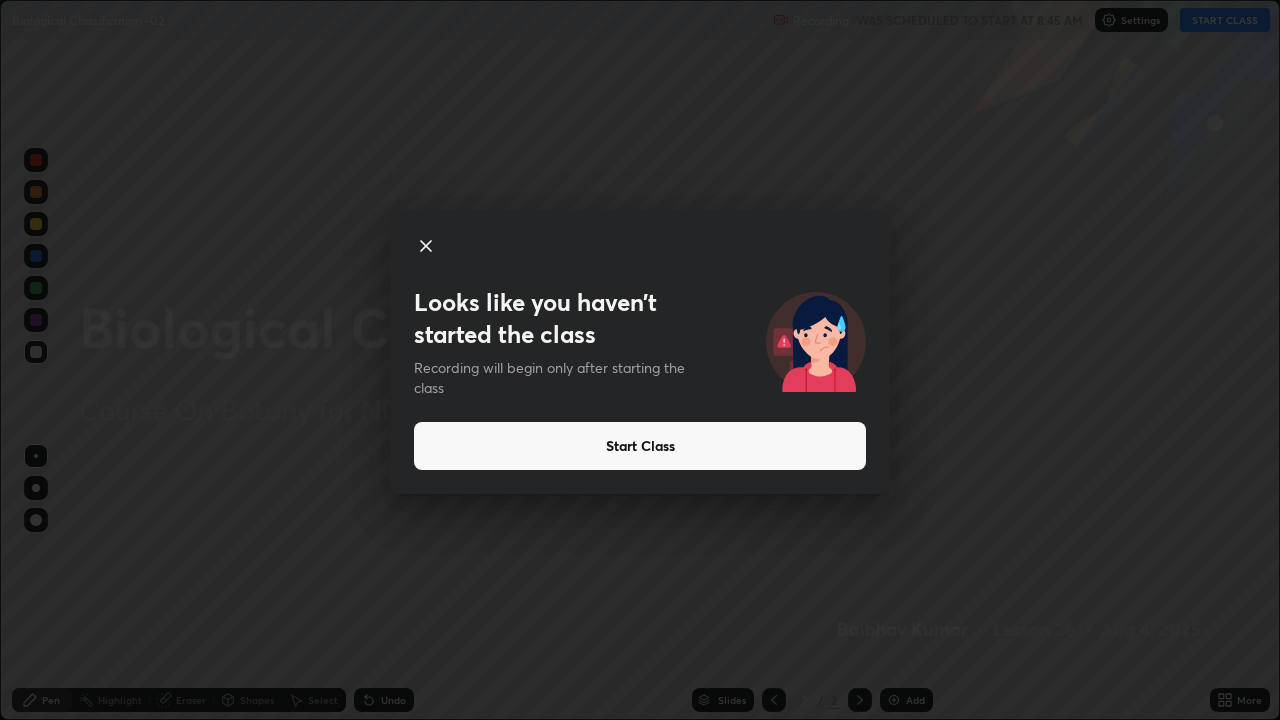 click on "Start Class" at bounding box center (640, 446) 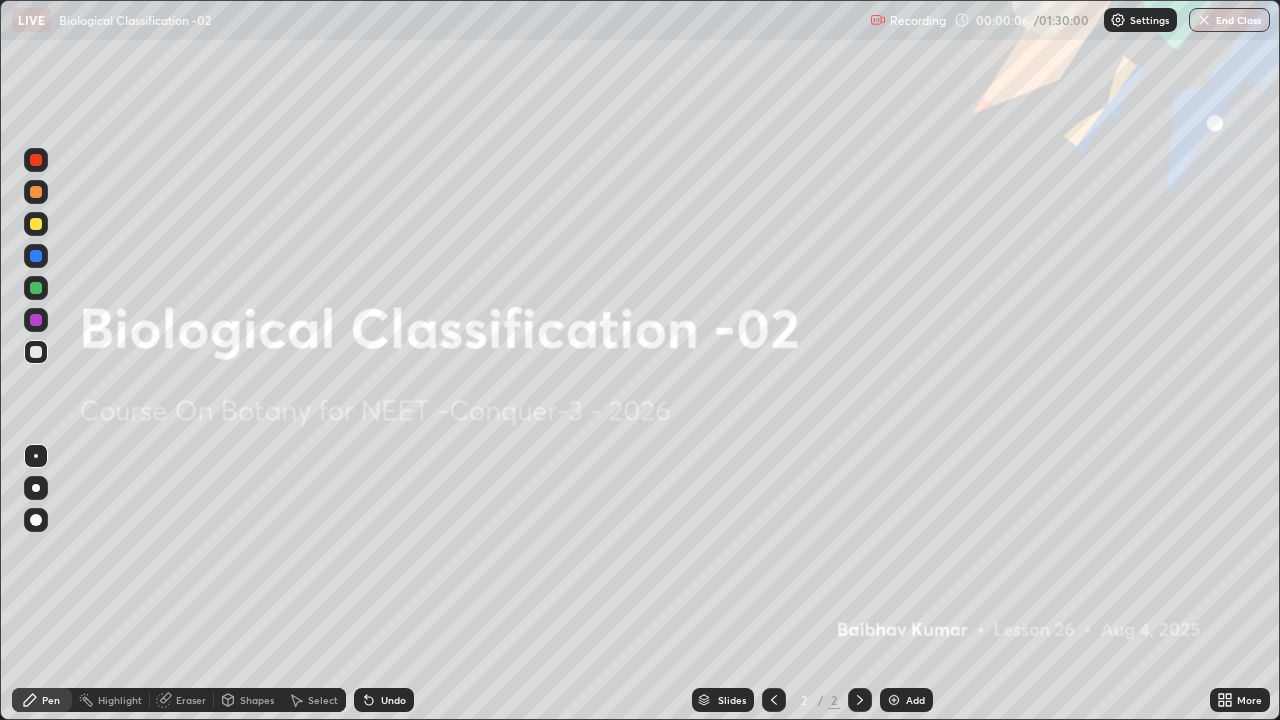 click 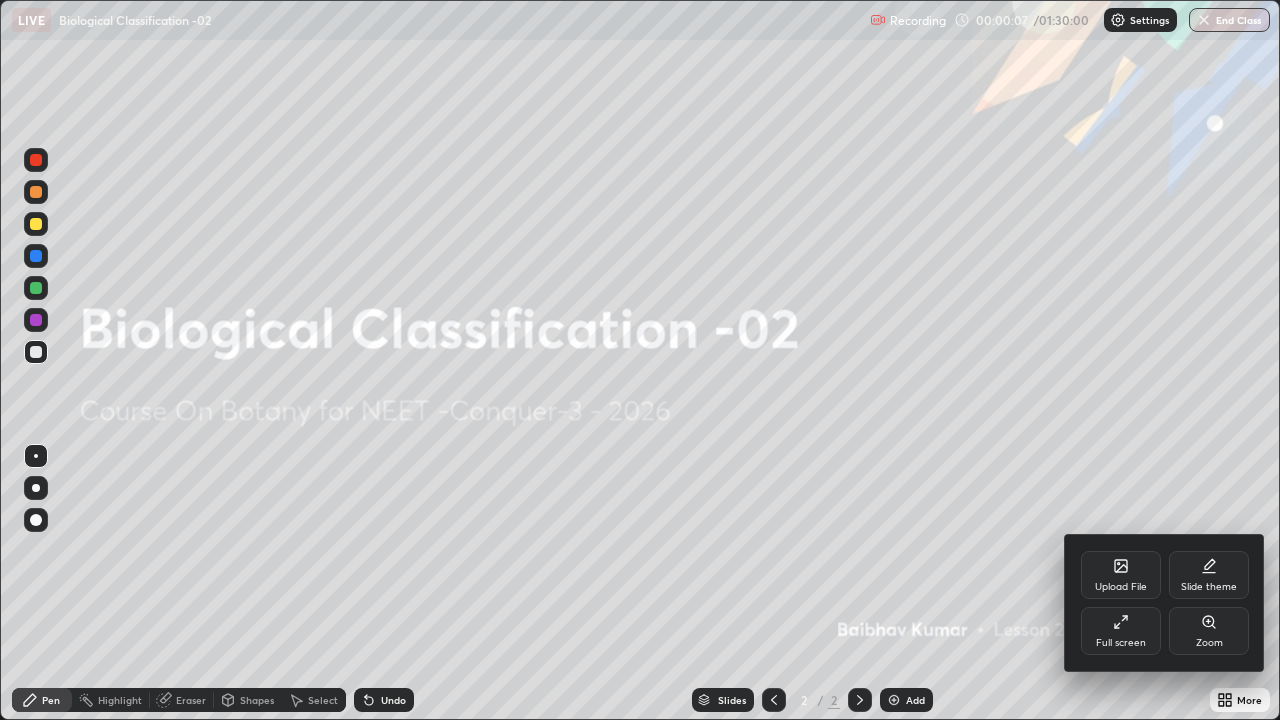 click on "Full screen" at bounding box center [1121, 631] 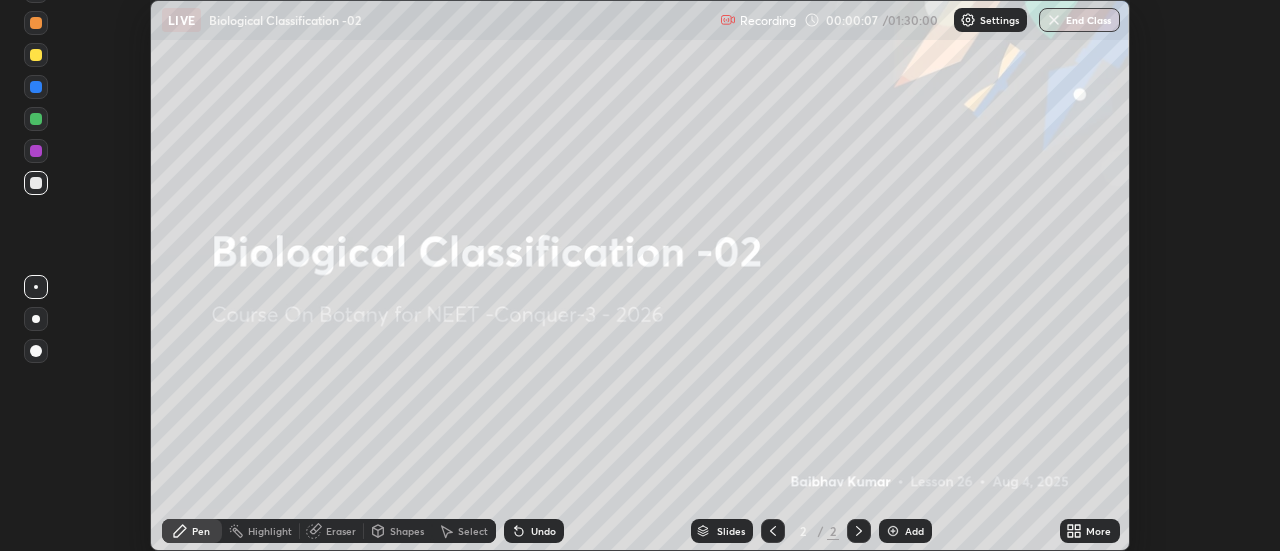 scroll, scrollTop: 551, scrollLeft: 1280, axis: both 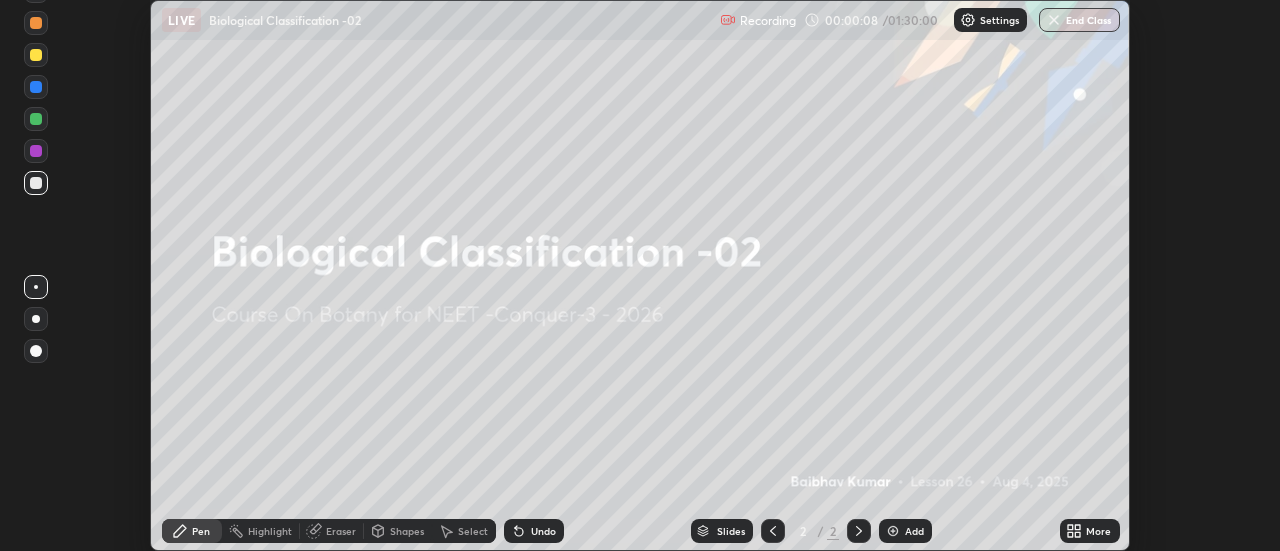 click on "More" at bounding box center [1098, 531] 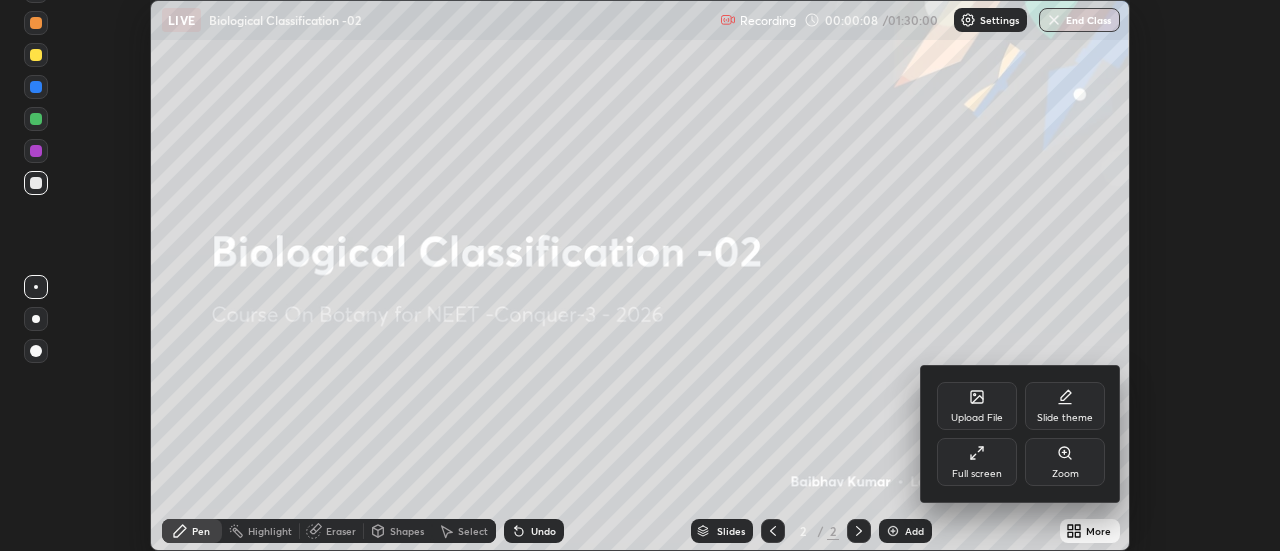 click 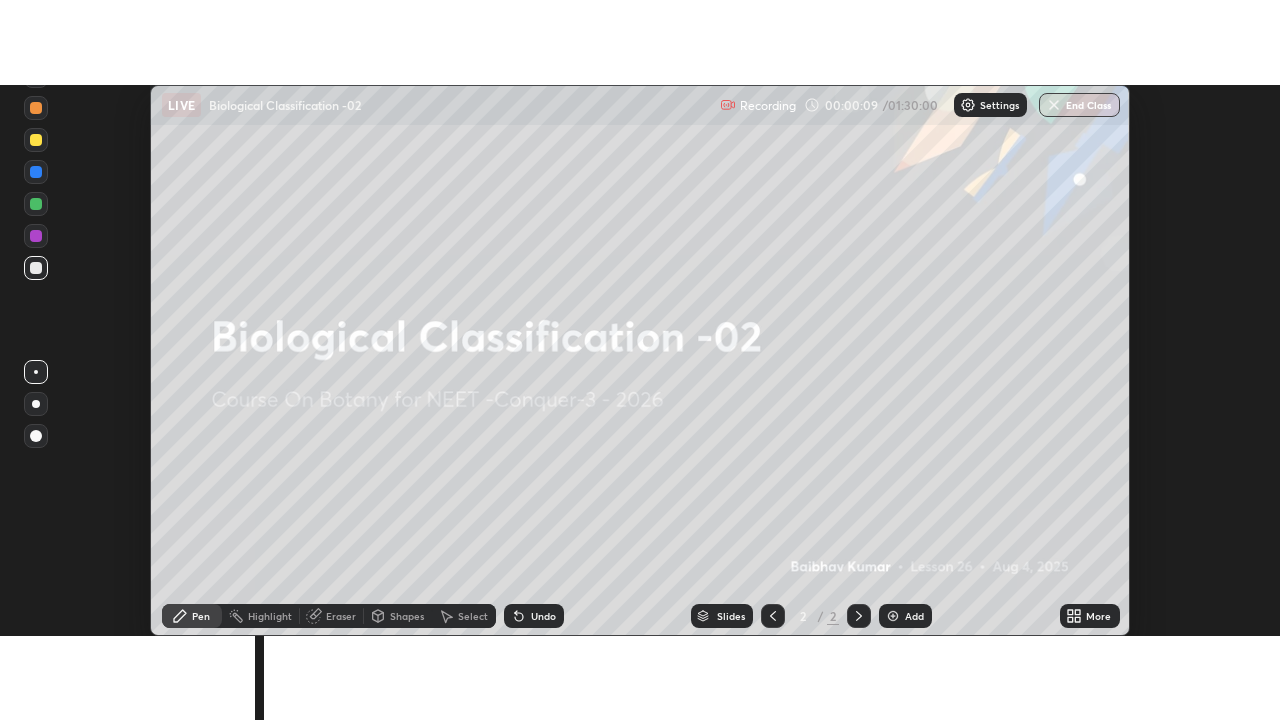 scroll, scrollTop: 99280, scrollLeft: 98720, axis: both 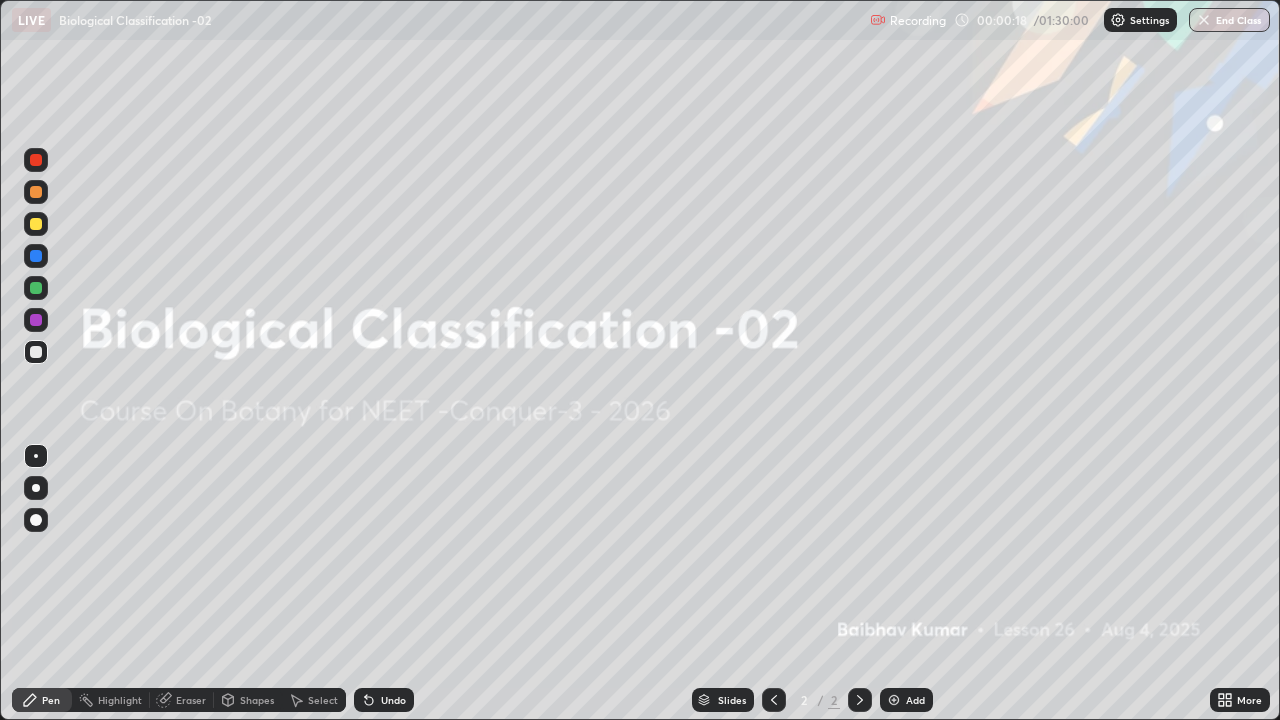 click at bounding box center [36, 488] 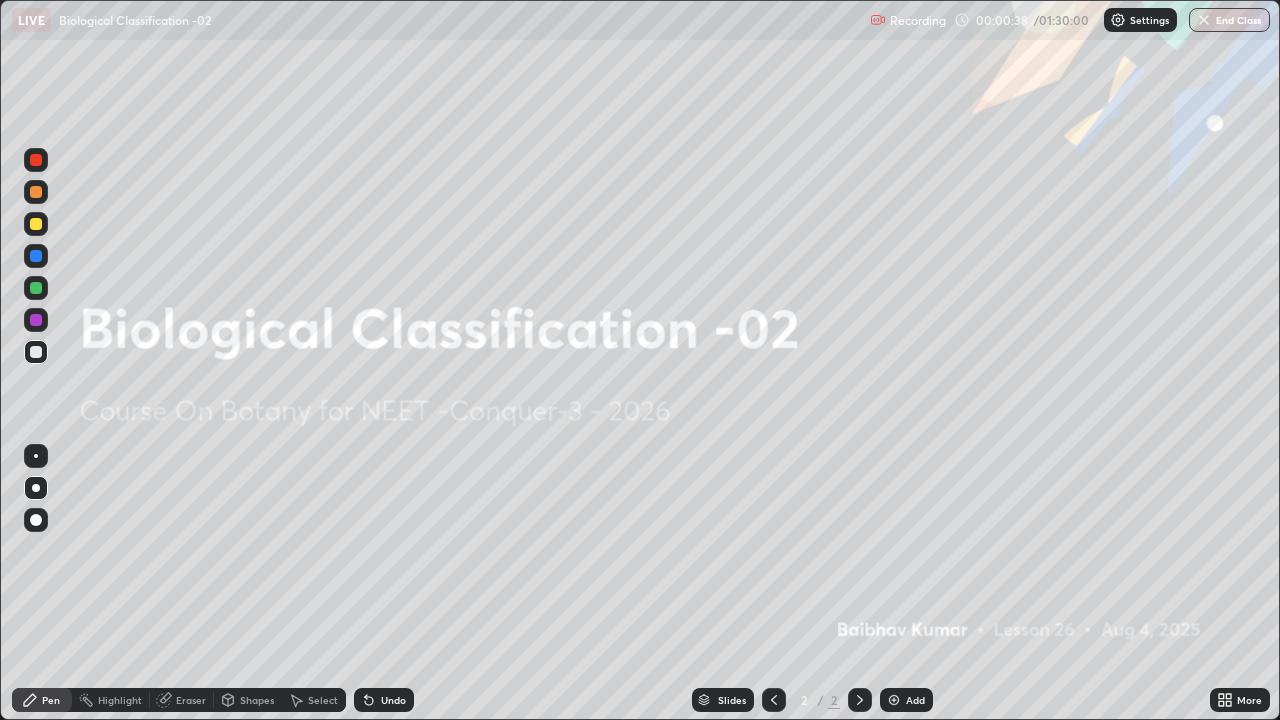 click on "Pen" at bounding box center [42, 700] 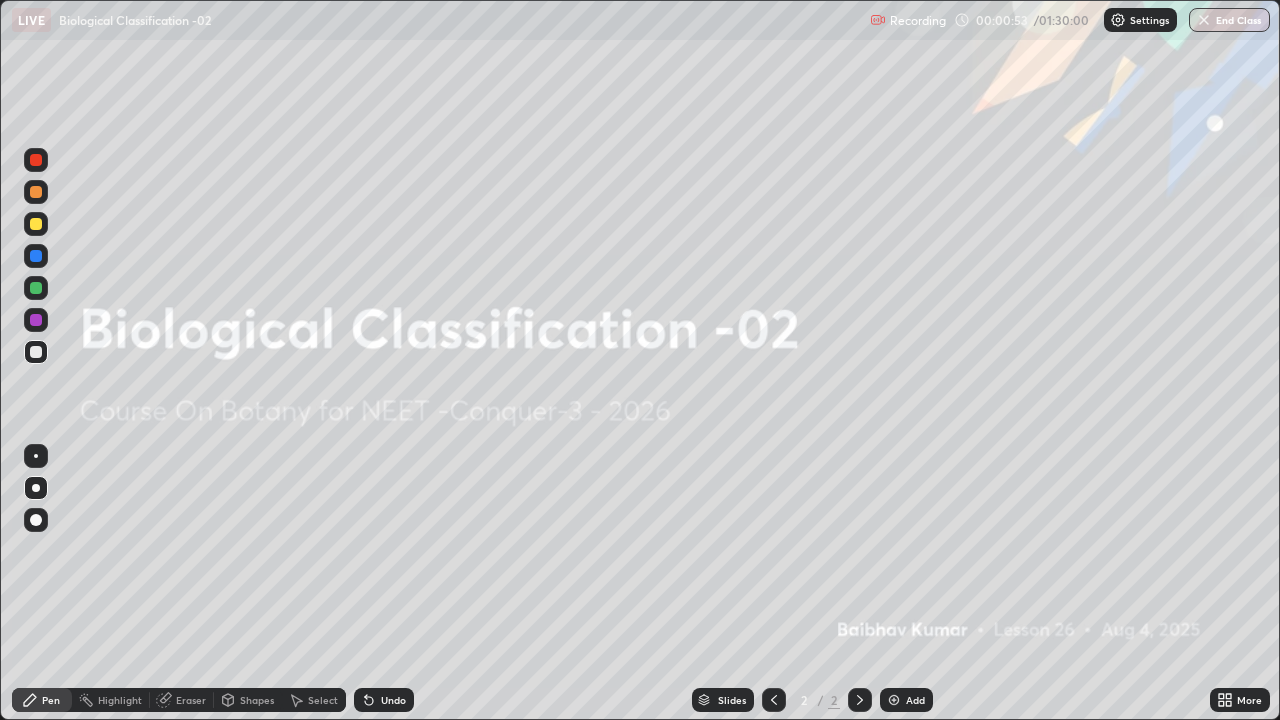 click on "Pen" at bounding box center [42, 700] 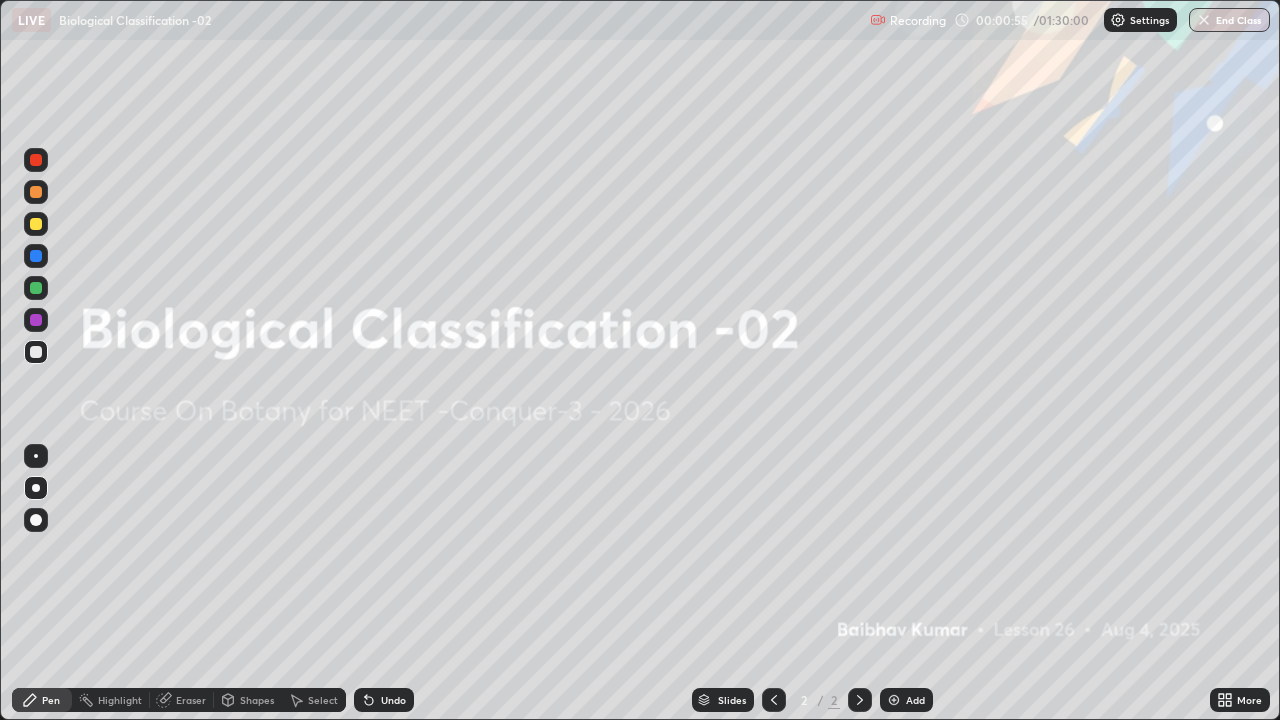 click 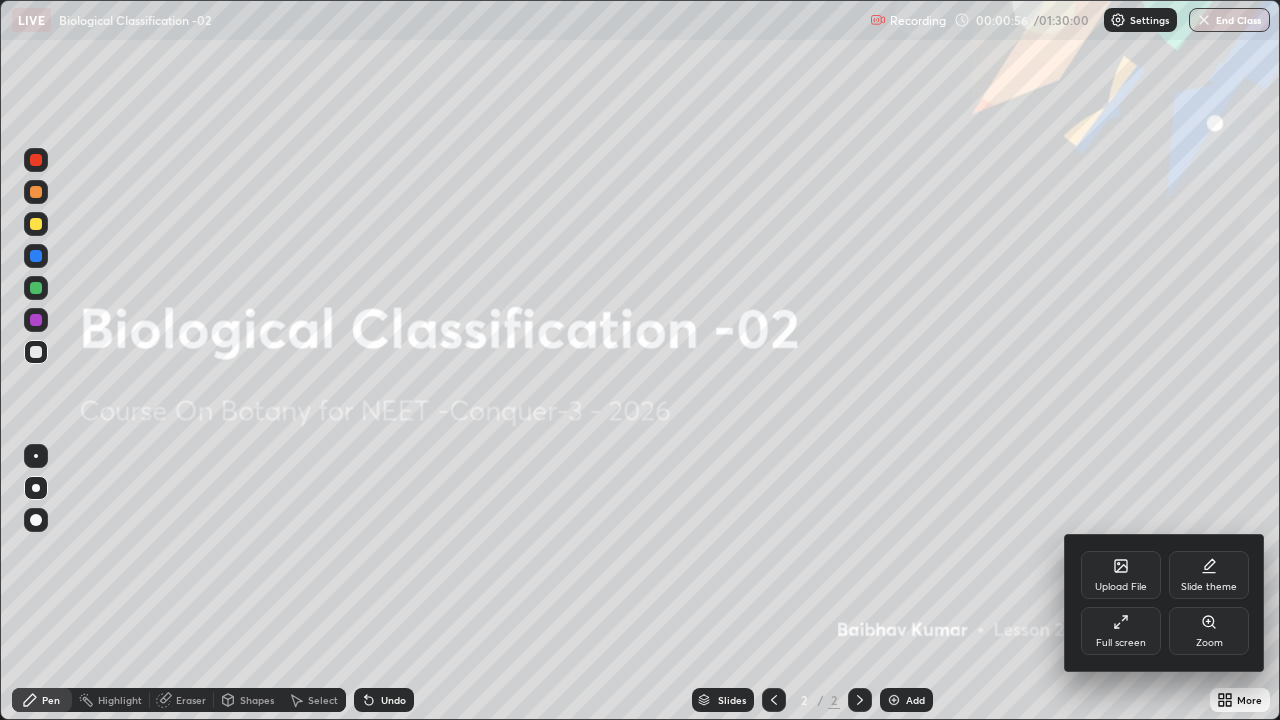 click at bounding box center [640, 360] 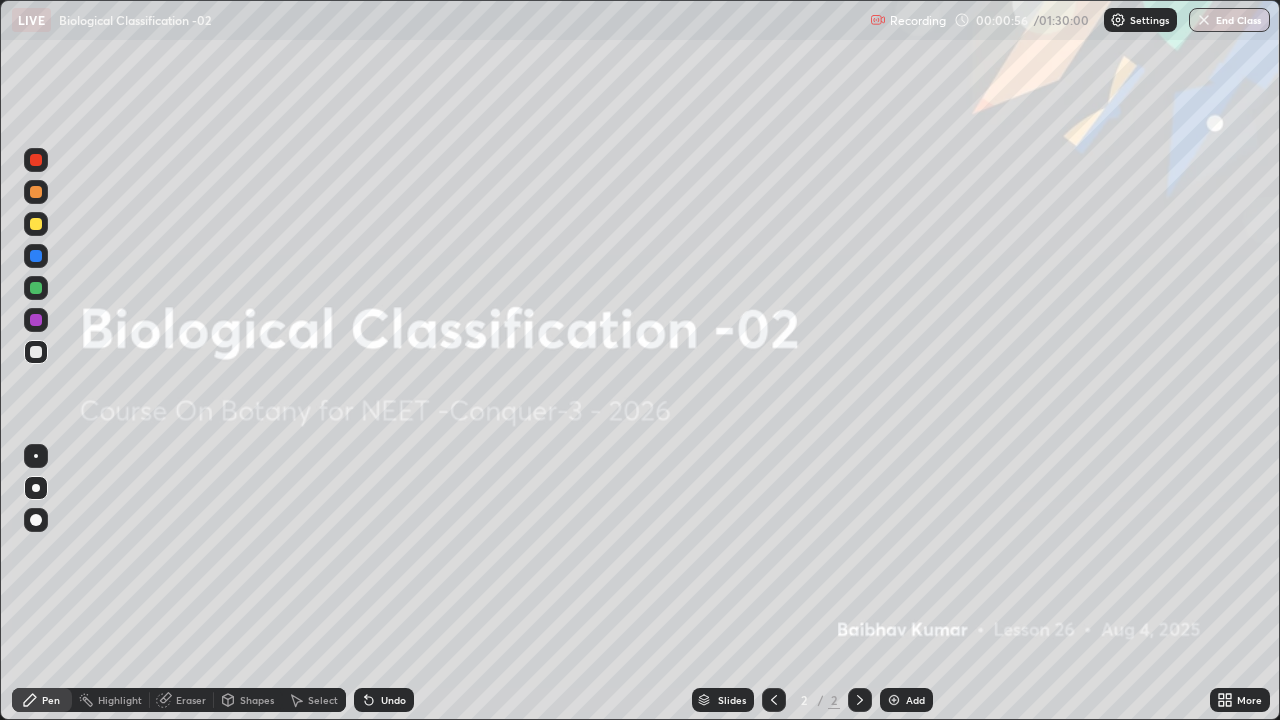 click on "Add" at bounding box center (906, 700) 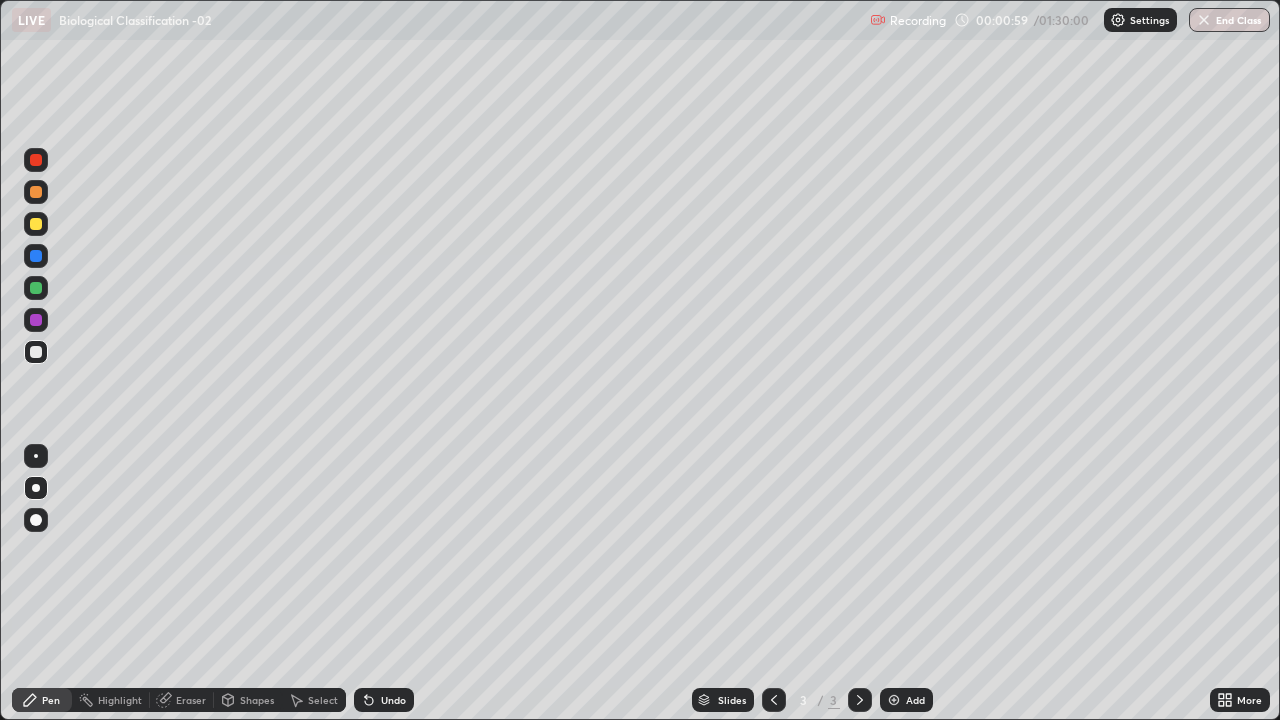 click at bounding box center (36, 488) 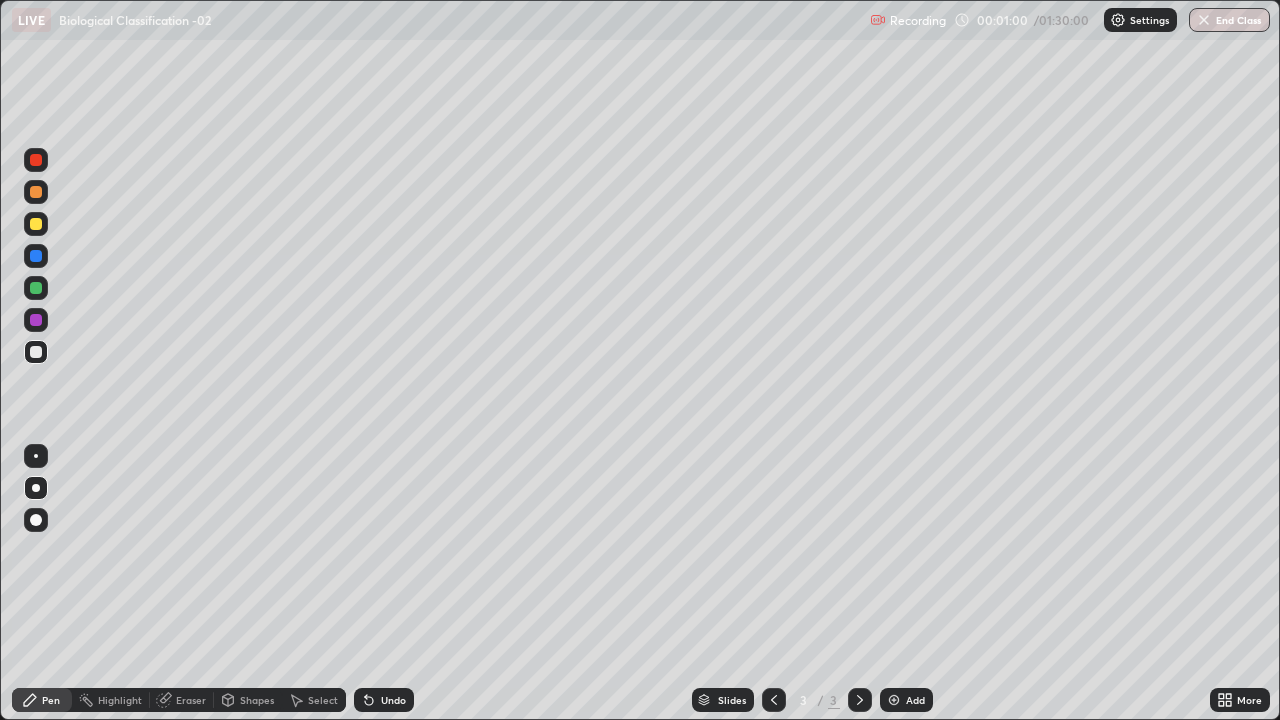 click at bounding box center (36, 352) 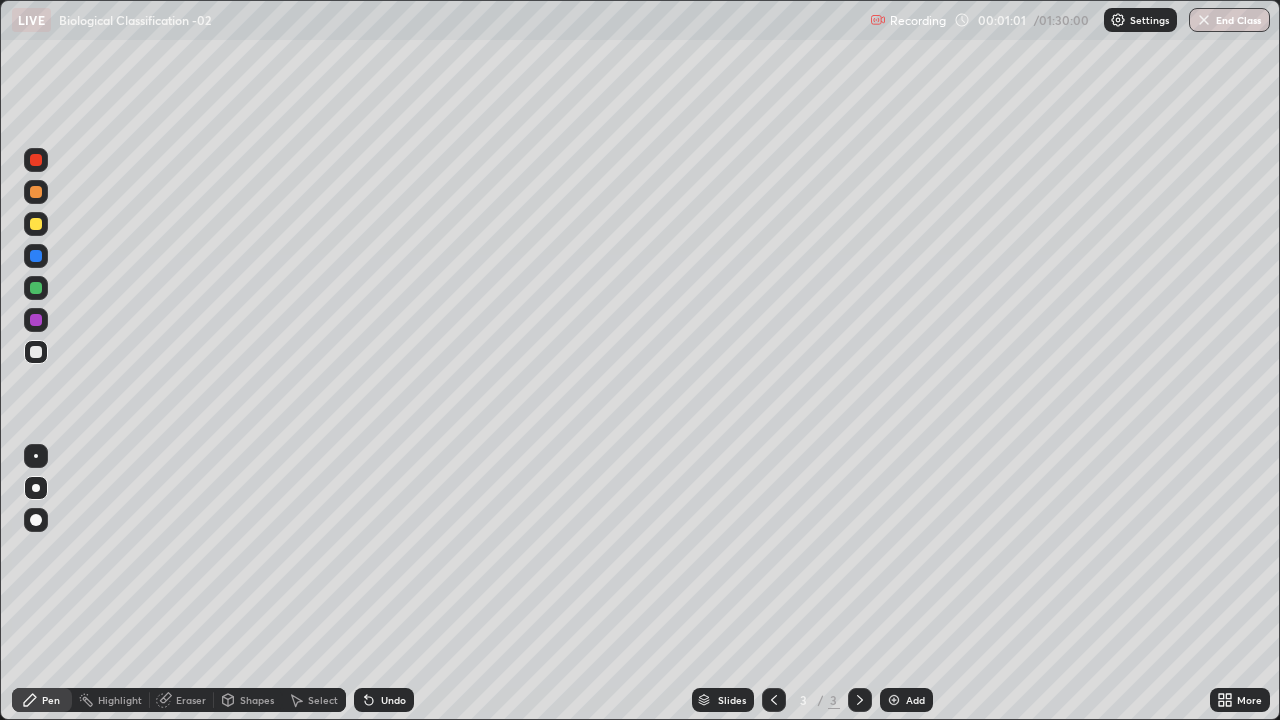 click on "Pen" at bounding box center (42, 700) 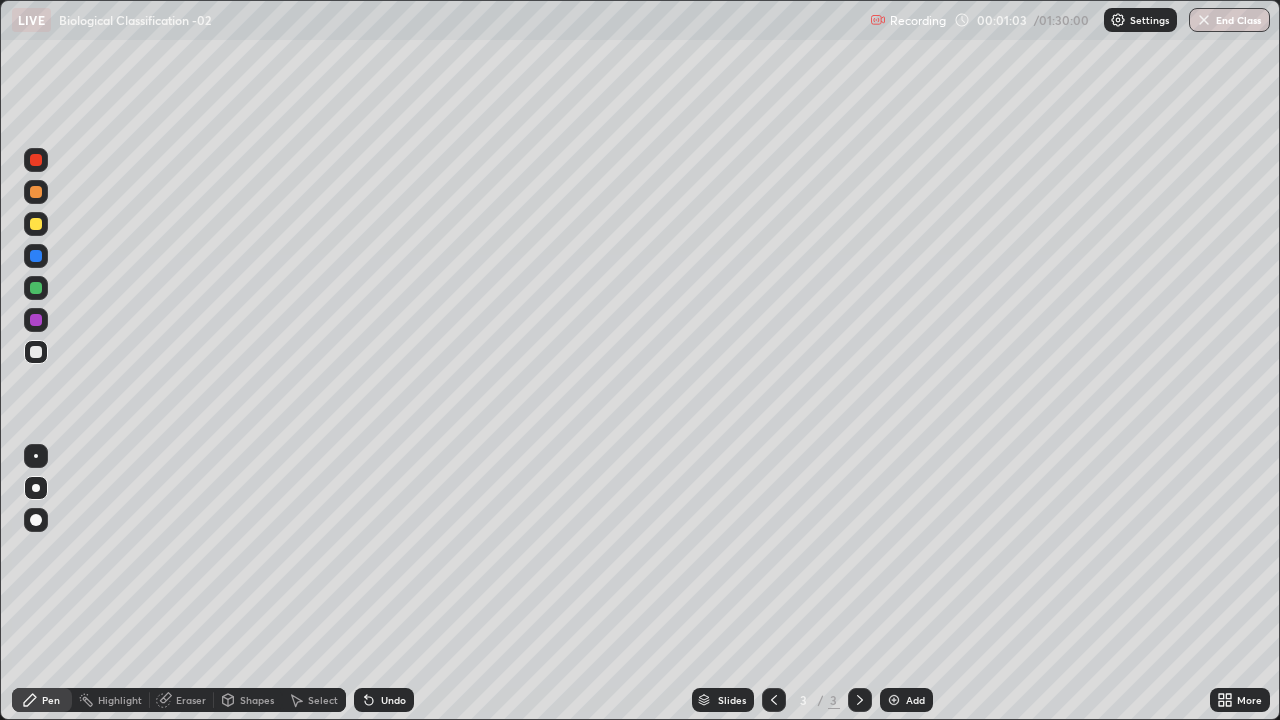 click at bounding box center [36, 224] 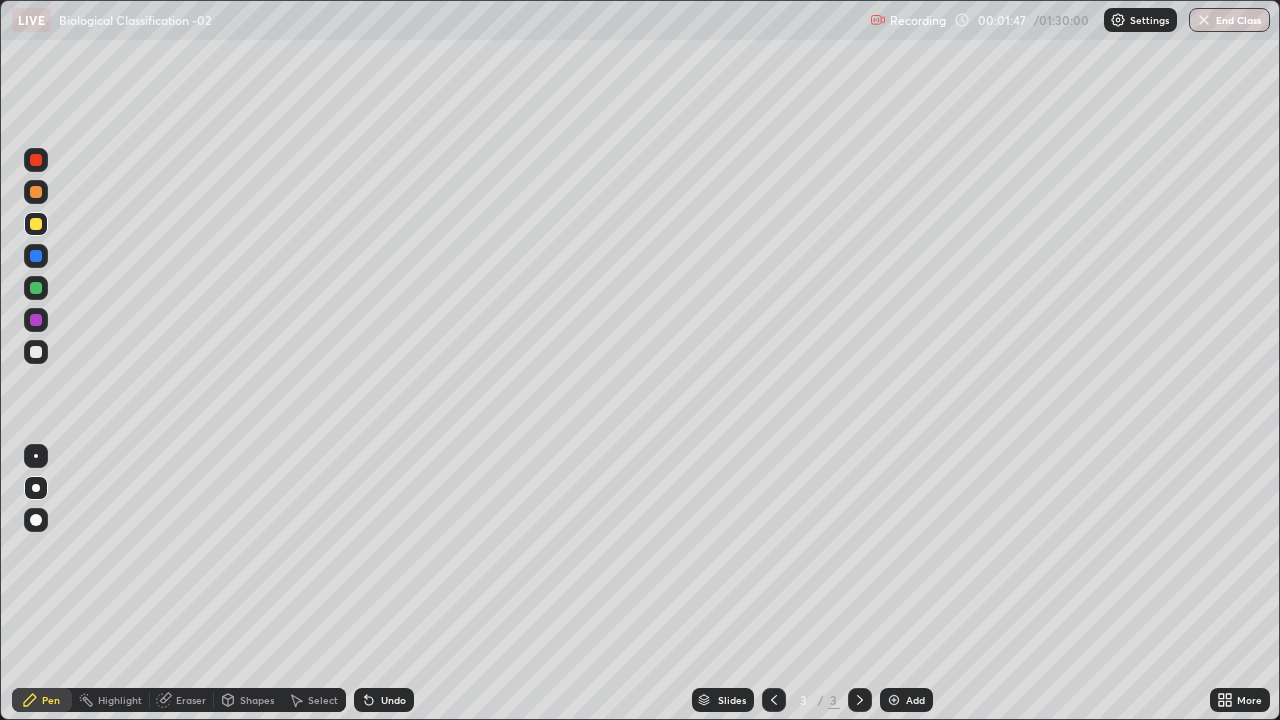 click at bounding box center (36, 352) 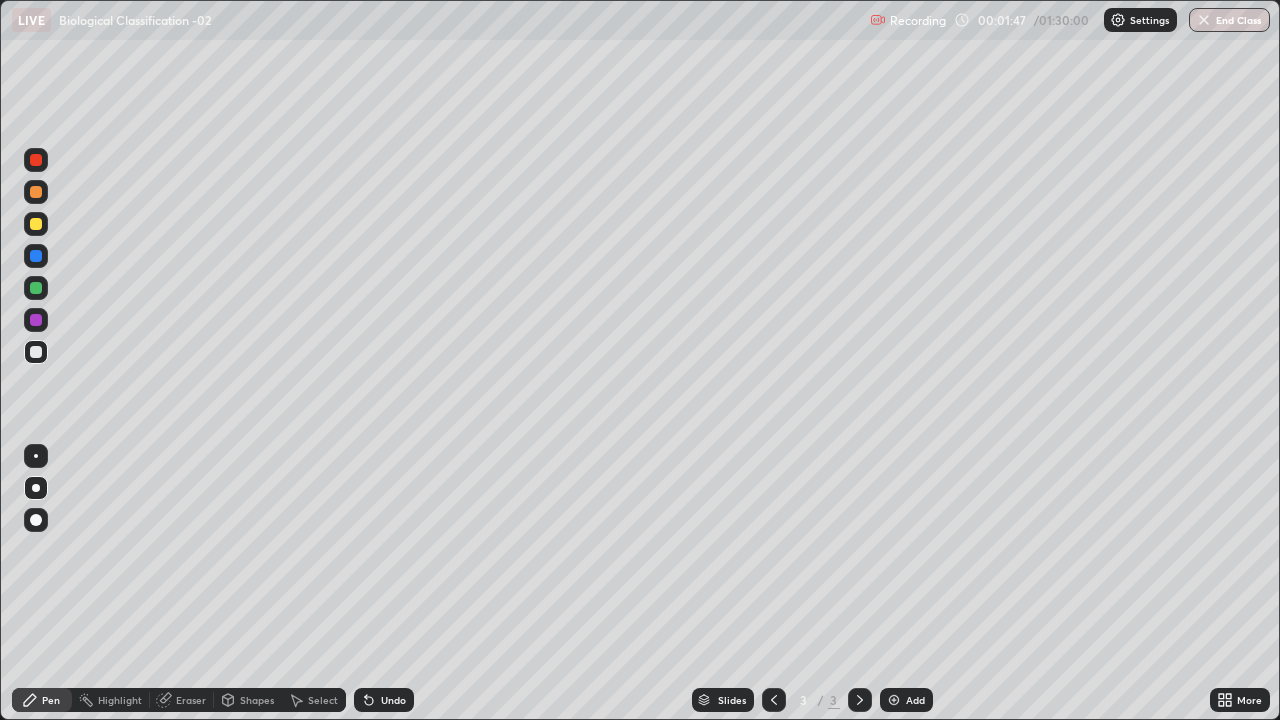 click at bounding box center [36, 488] 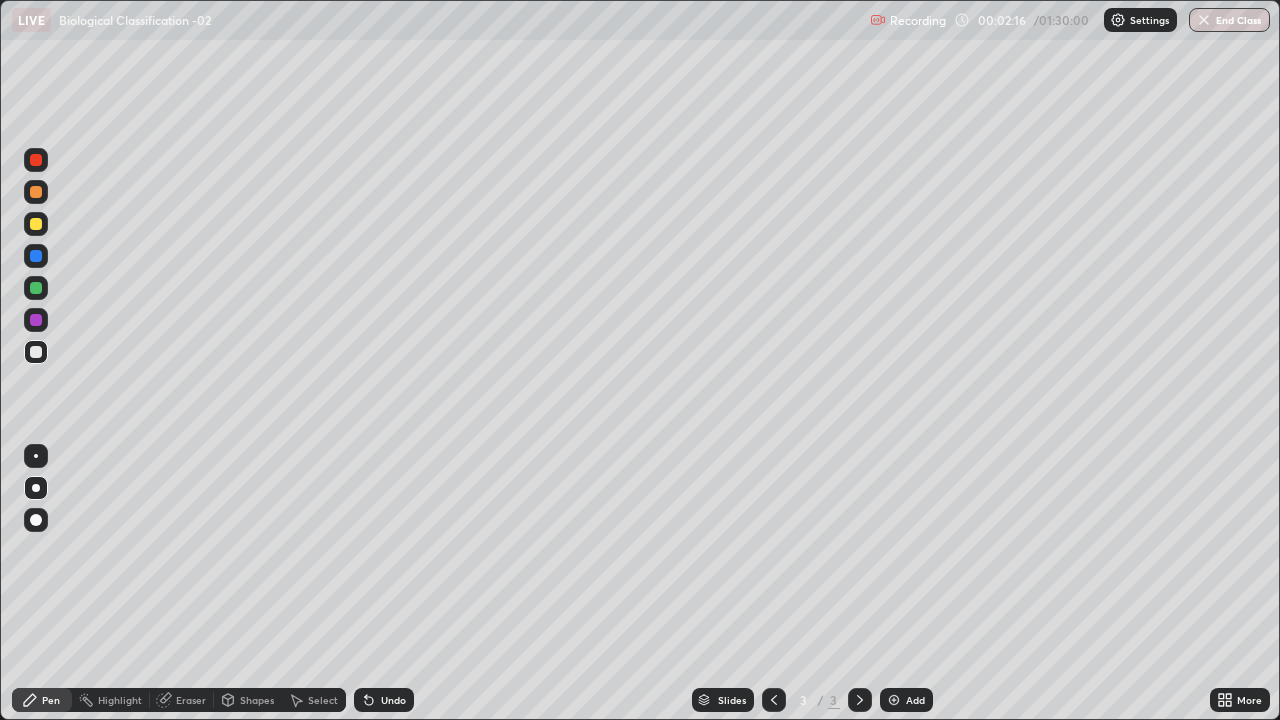 click 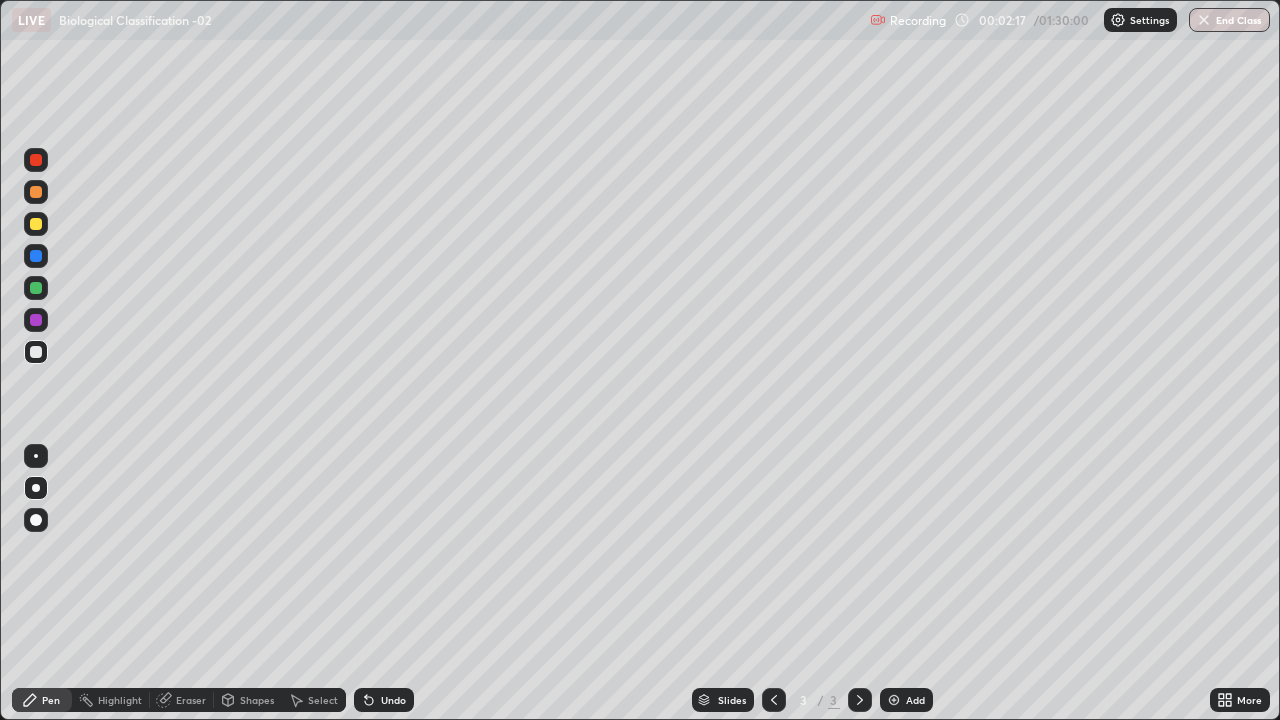click at bounding box center (36, 488) 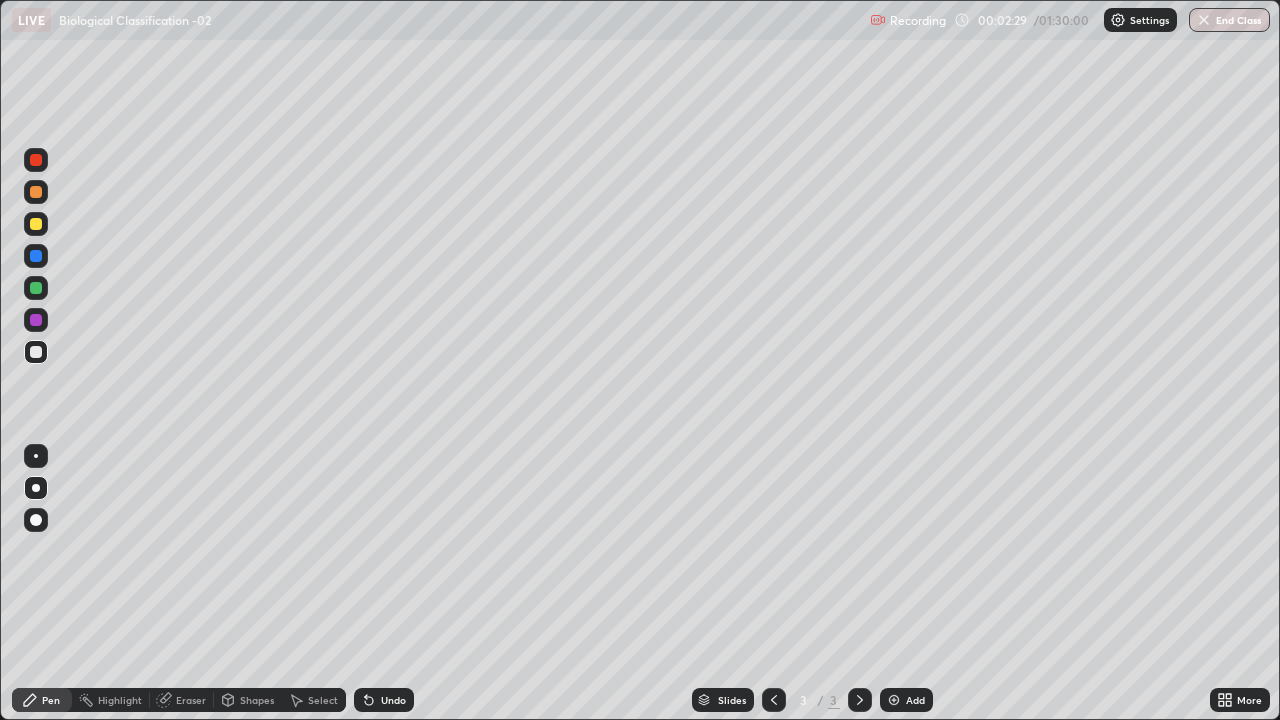 click 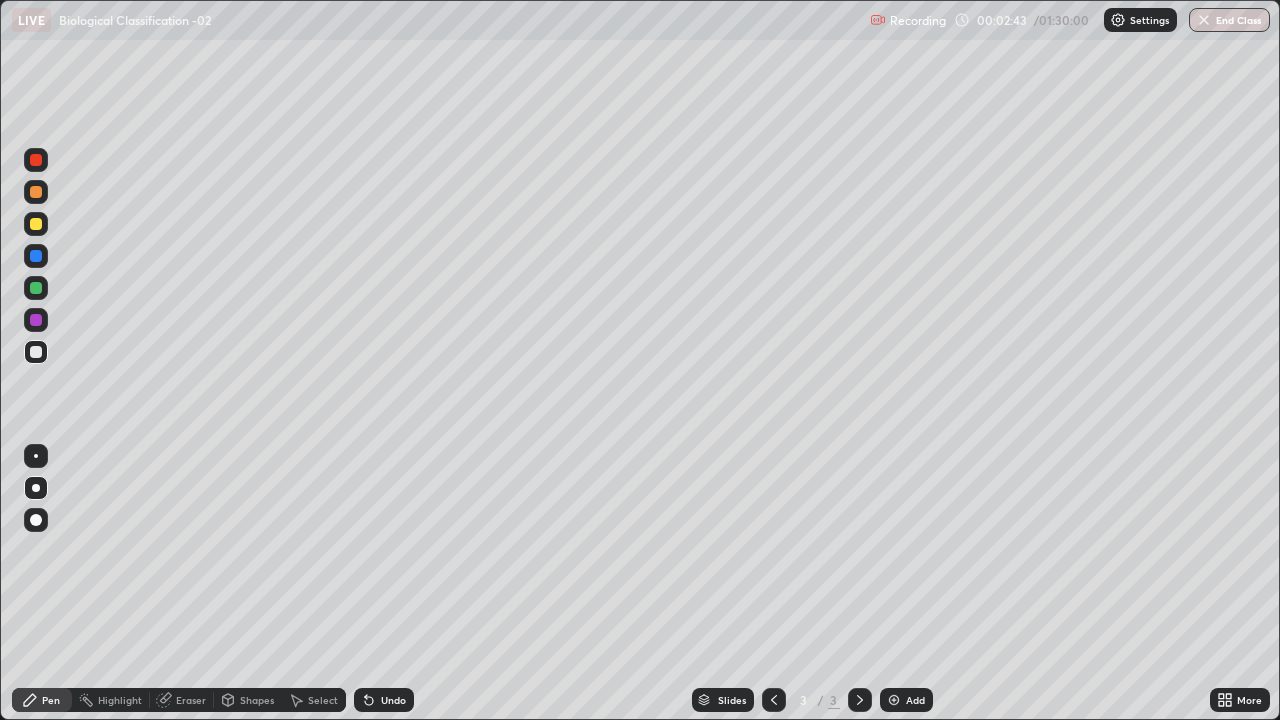 click at bounding box center [36, 320] 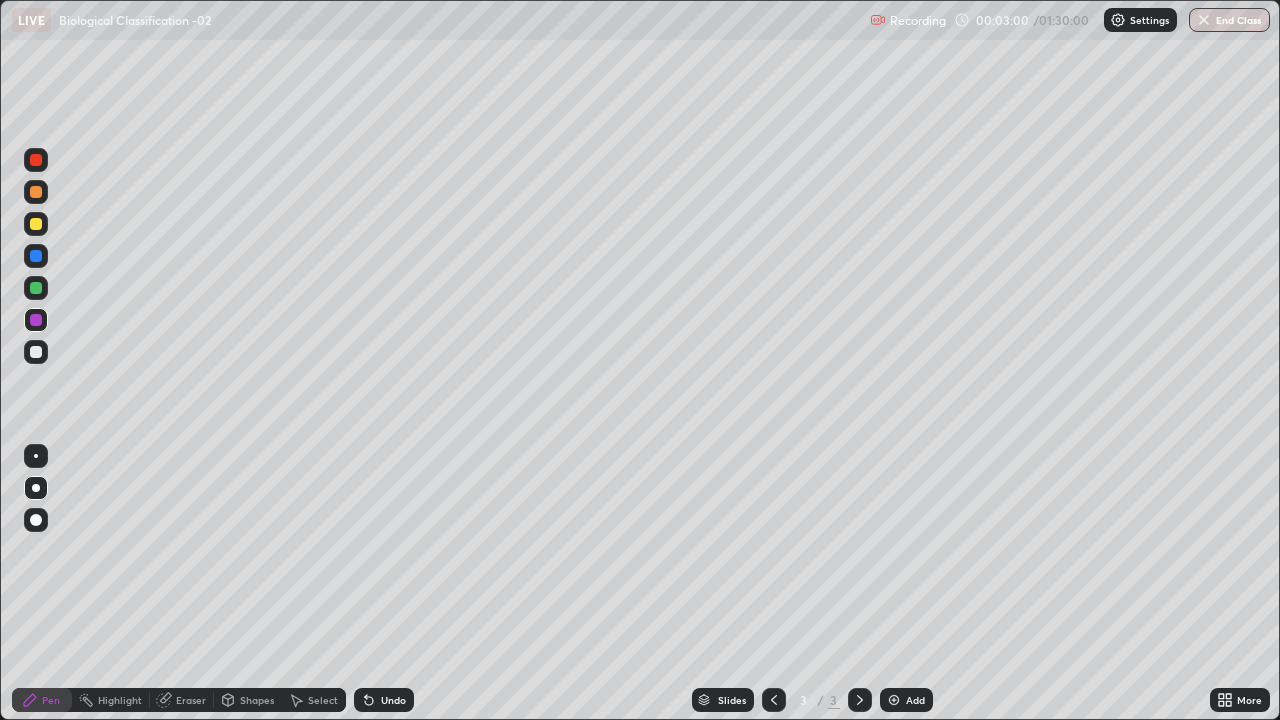 click at bounding box center [36, 352] 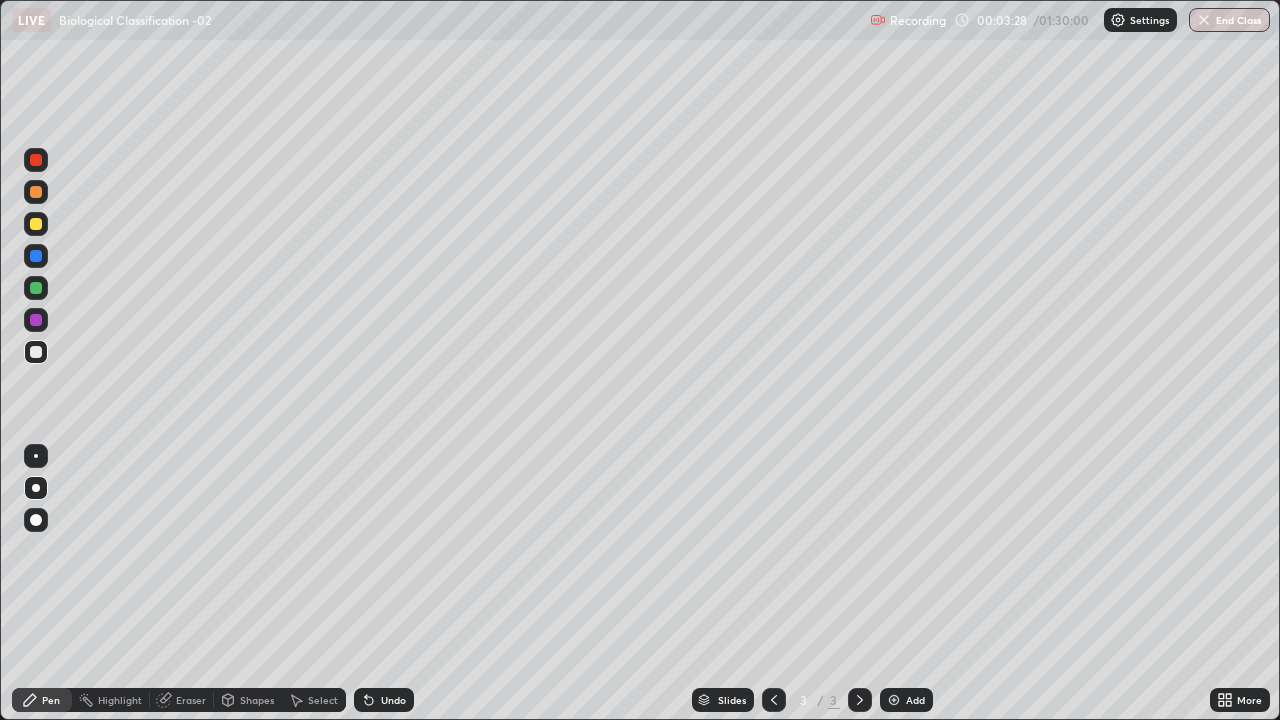 click on "Pen" at bounding box center [42, 700] 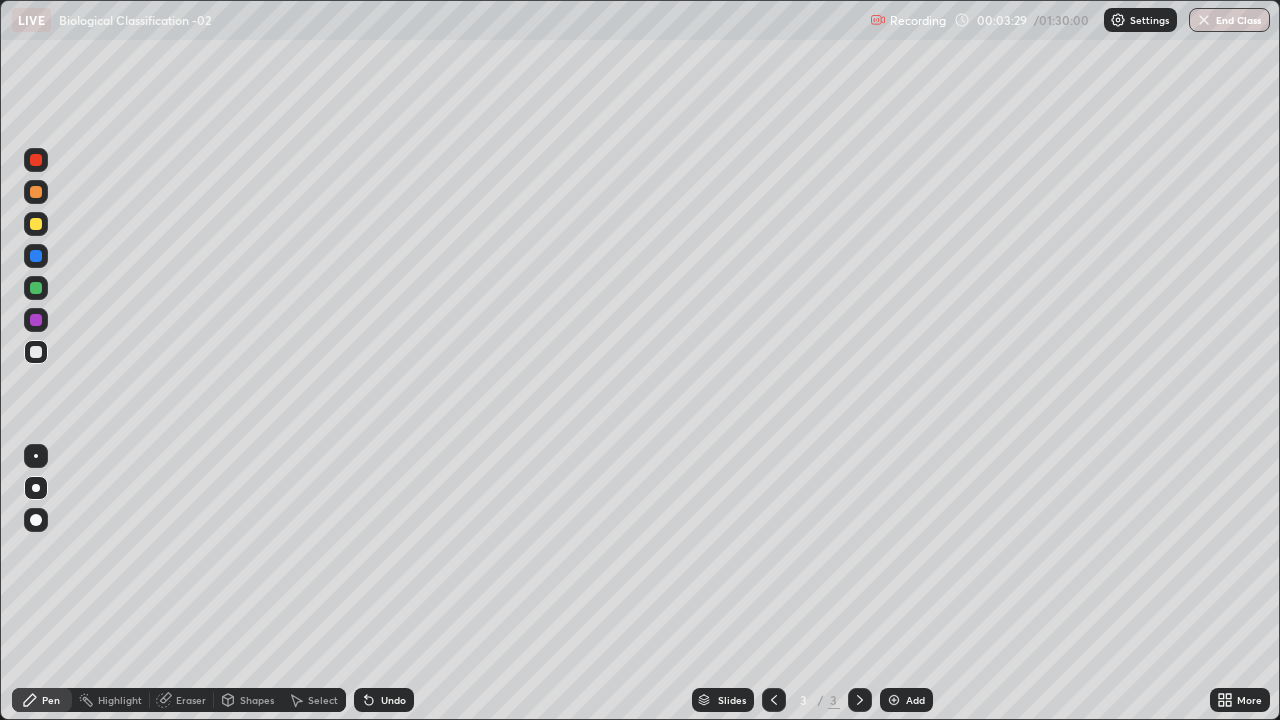 click at bounding box center [36, 488] 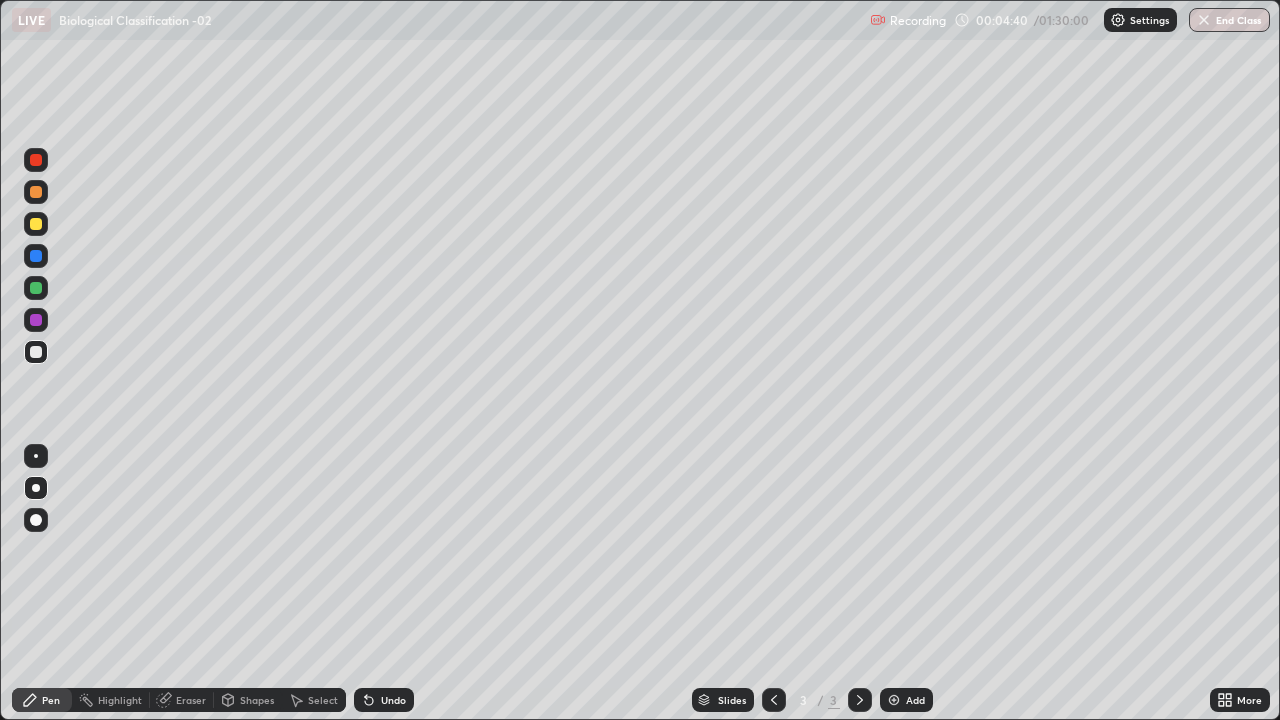click at bounding box center (36, 192) 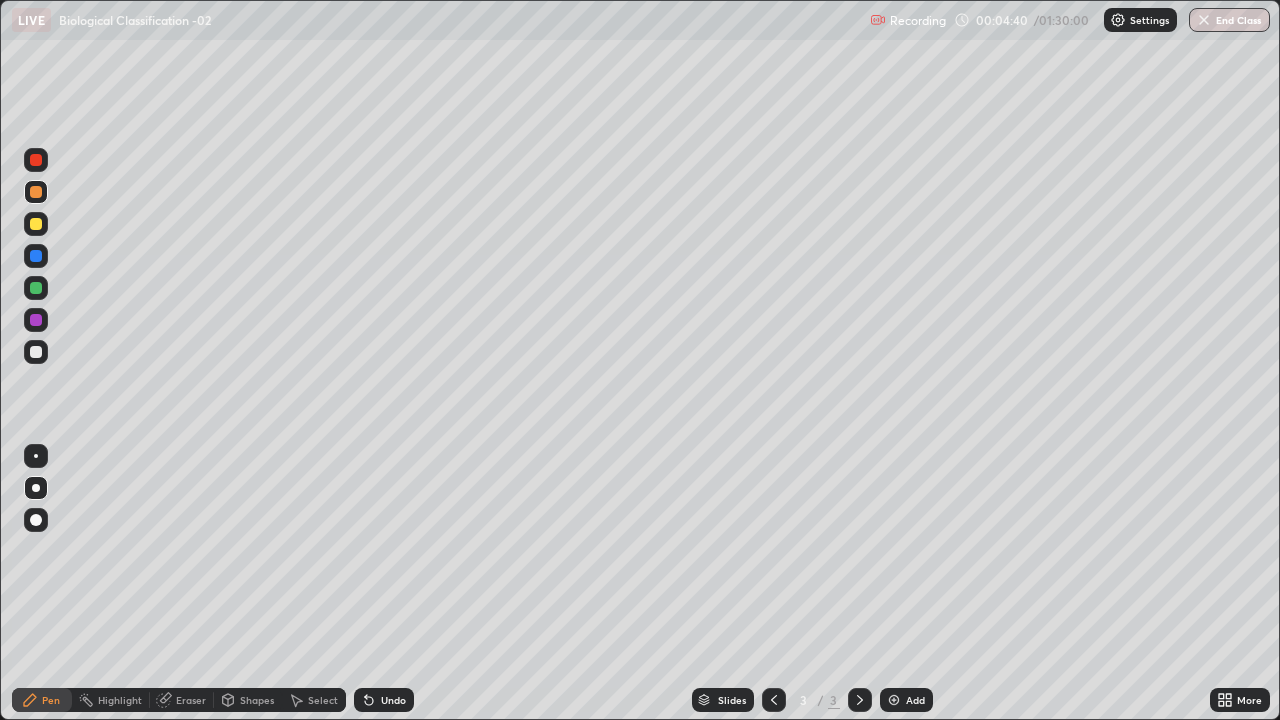 click 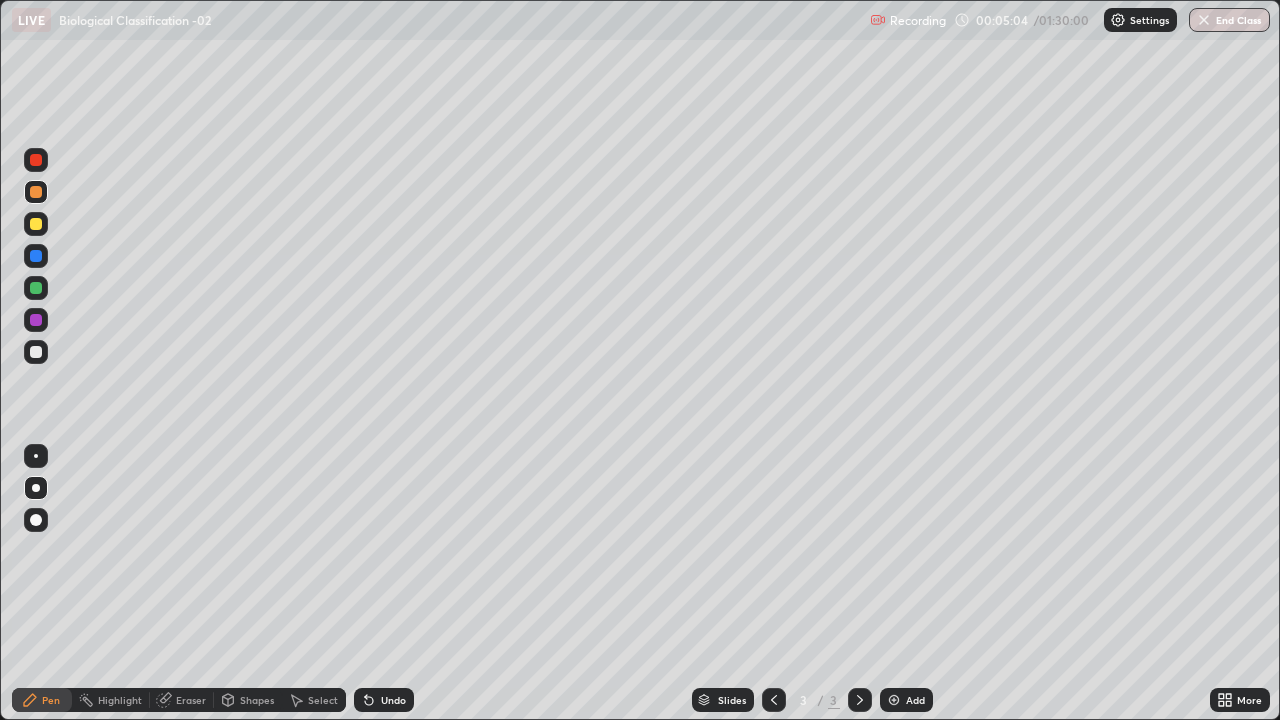 click at bounding box center (36, 352) 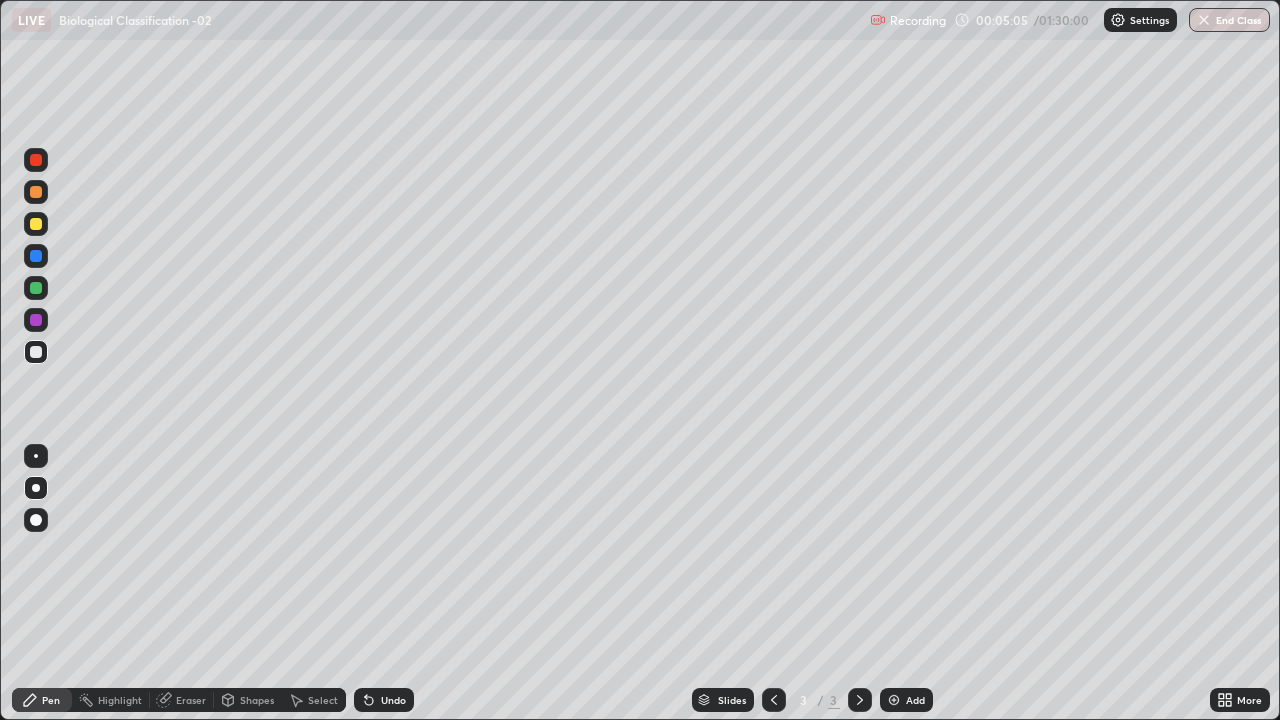 click at bounding box center [36, 488] 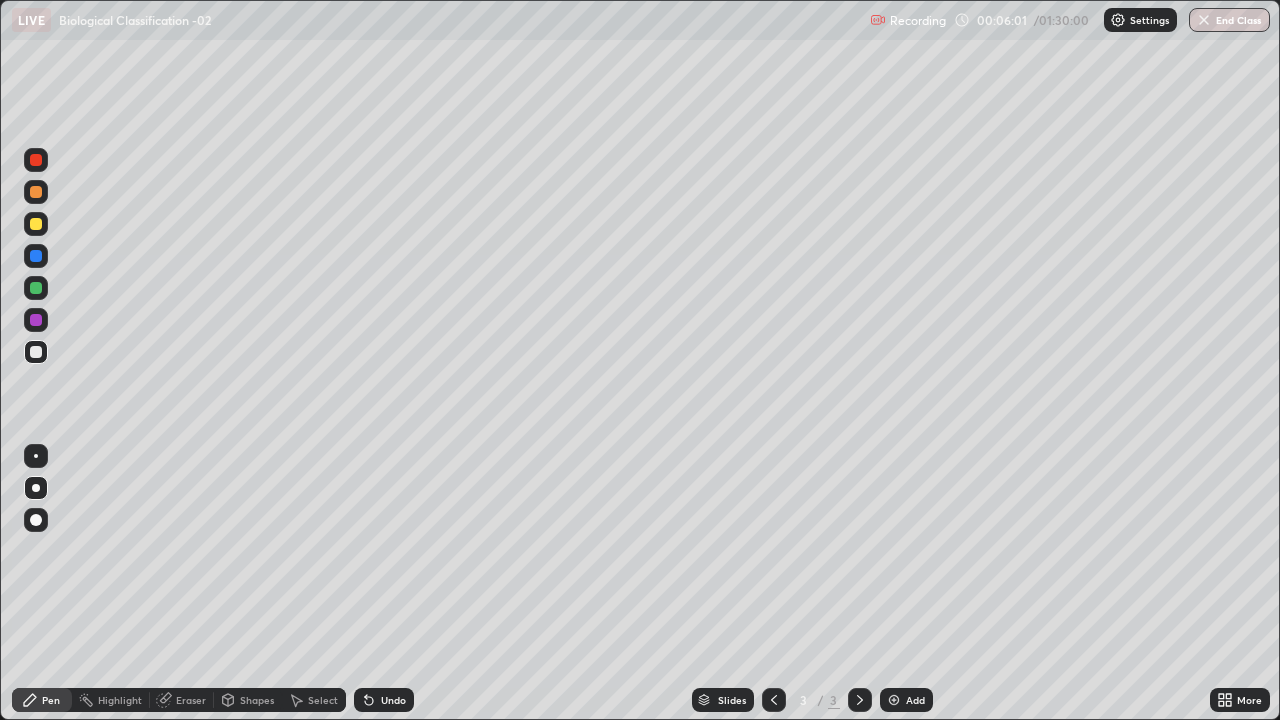 click at bounding box center (36, 192) 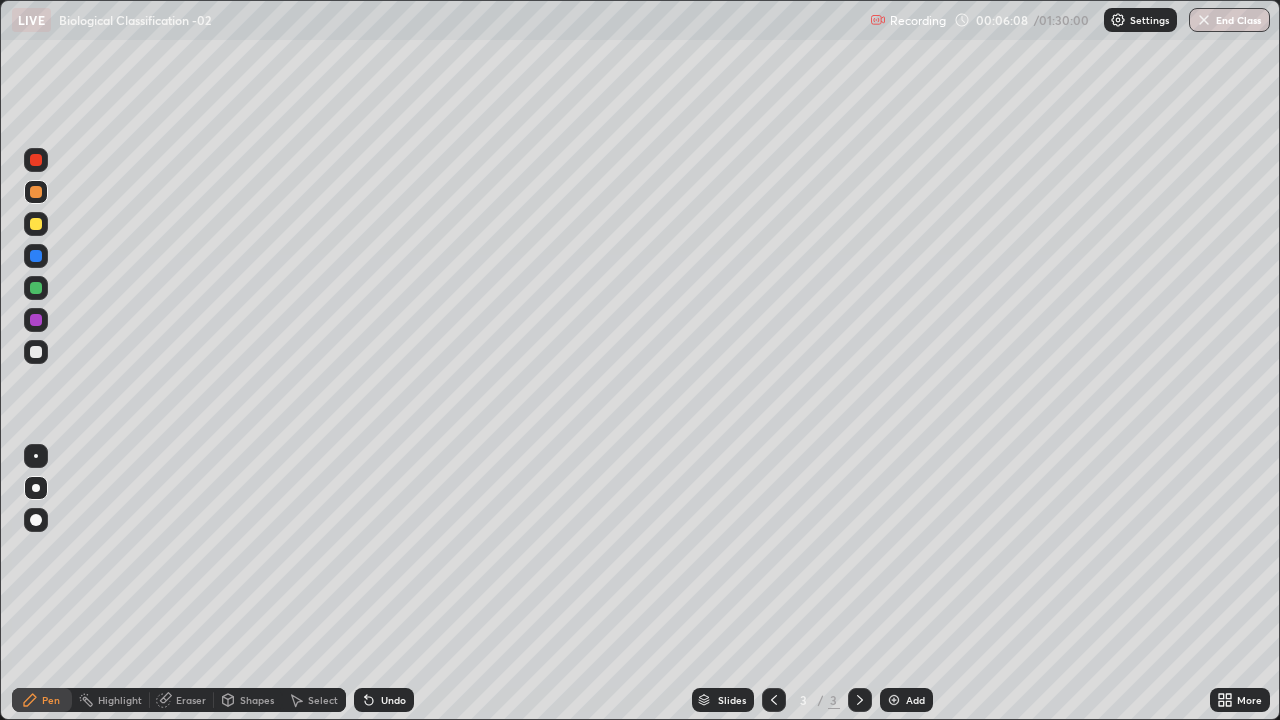 click at bounding box center [36, 256] 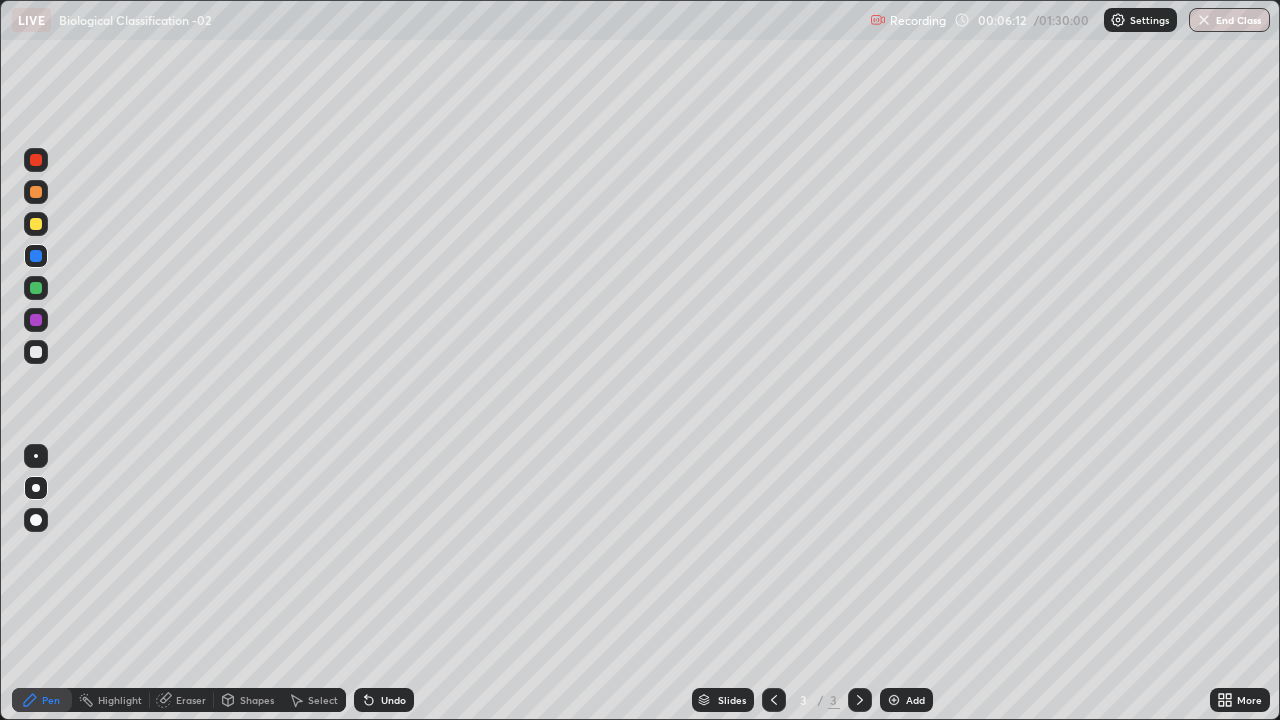 click on "Undo" at bounding box center (393, 700) 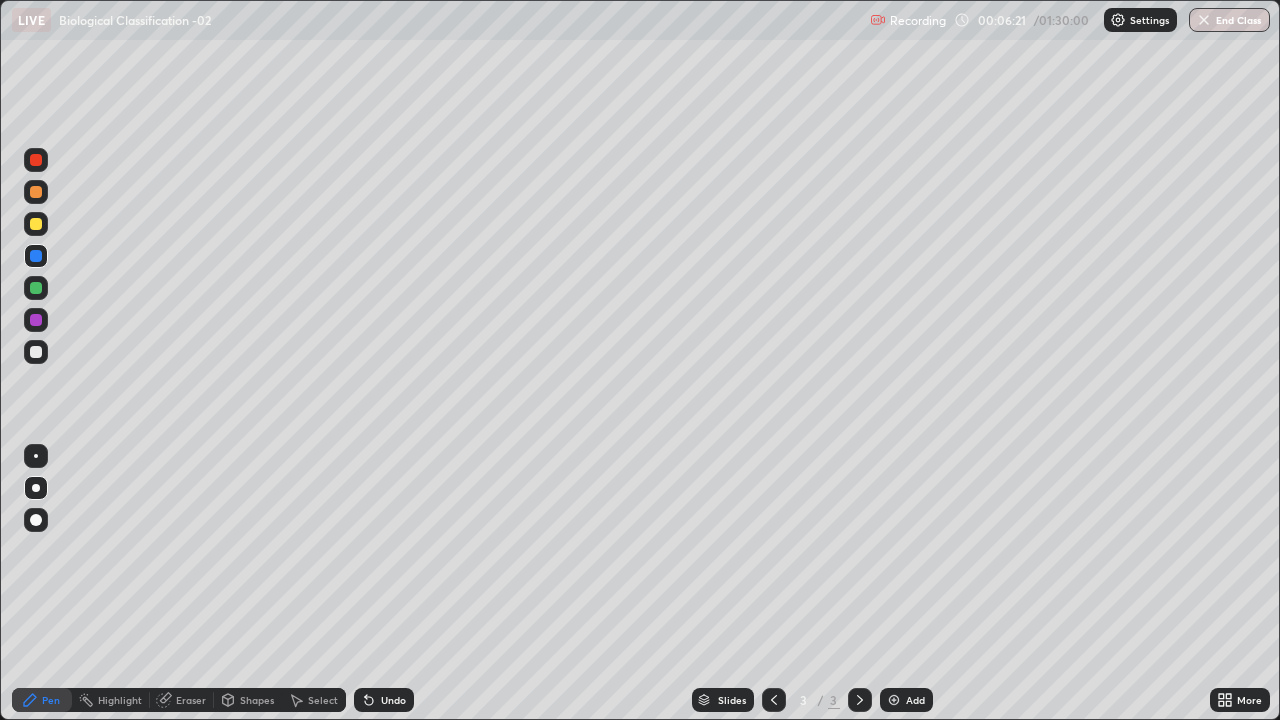 click at bounding box center (36, 224) 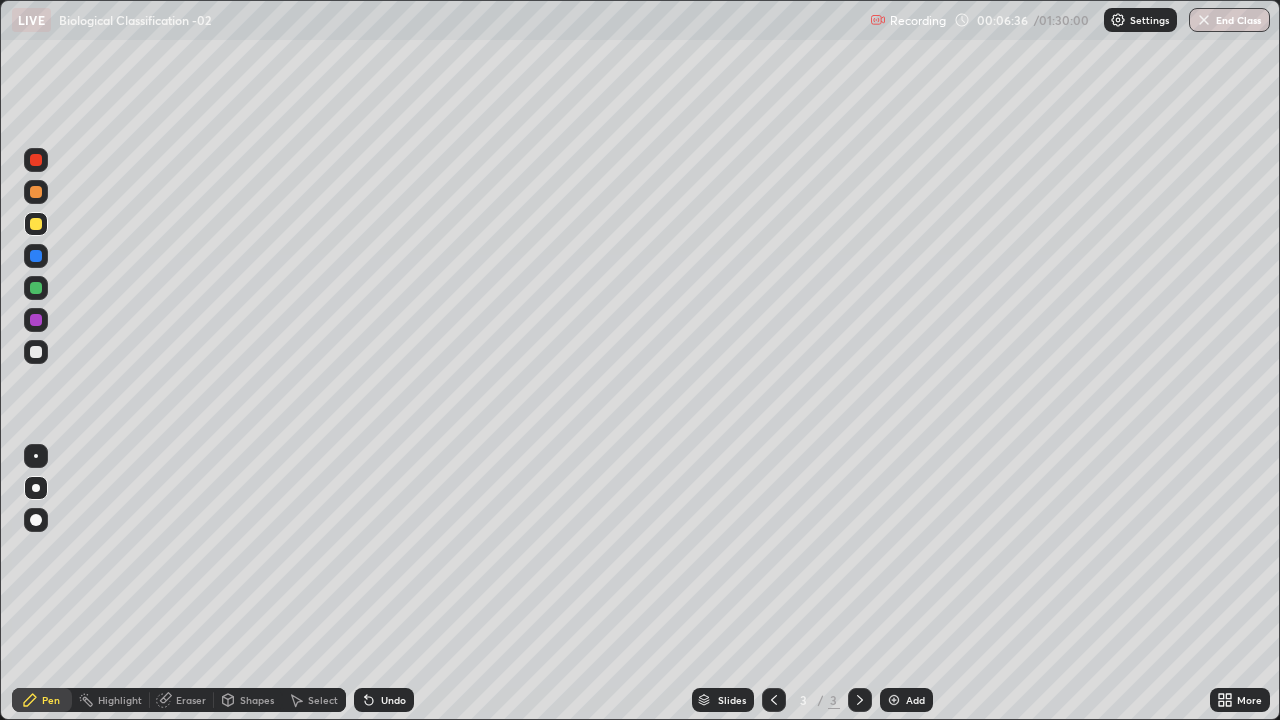 click at bounding box center (36, 192) 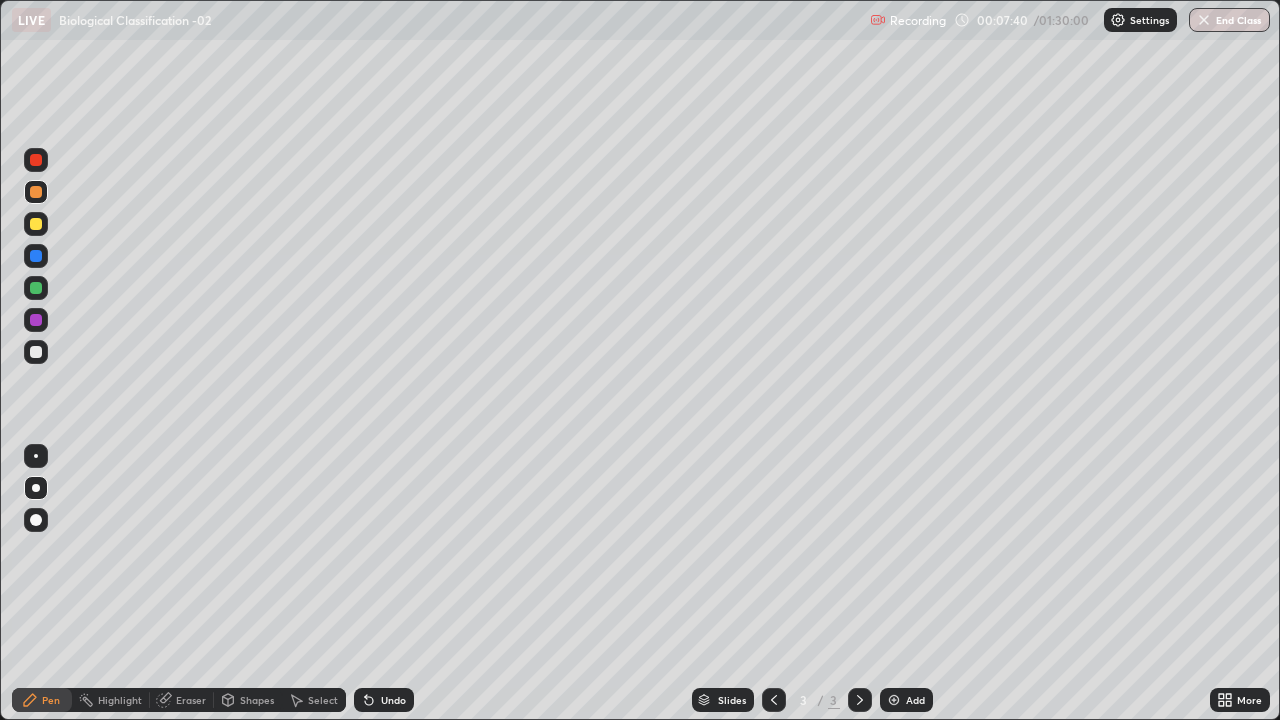 click at bounding box center (36, 160) 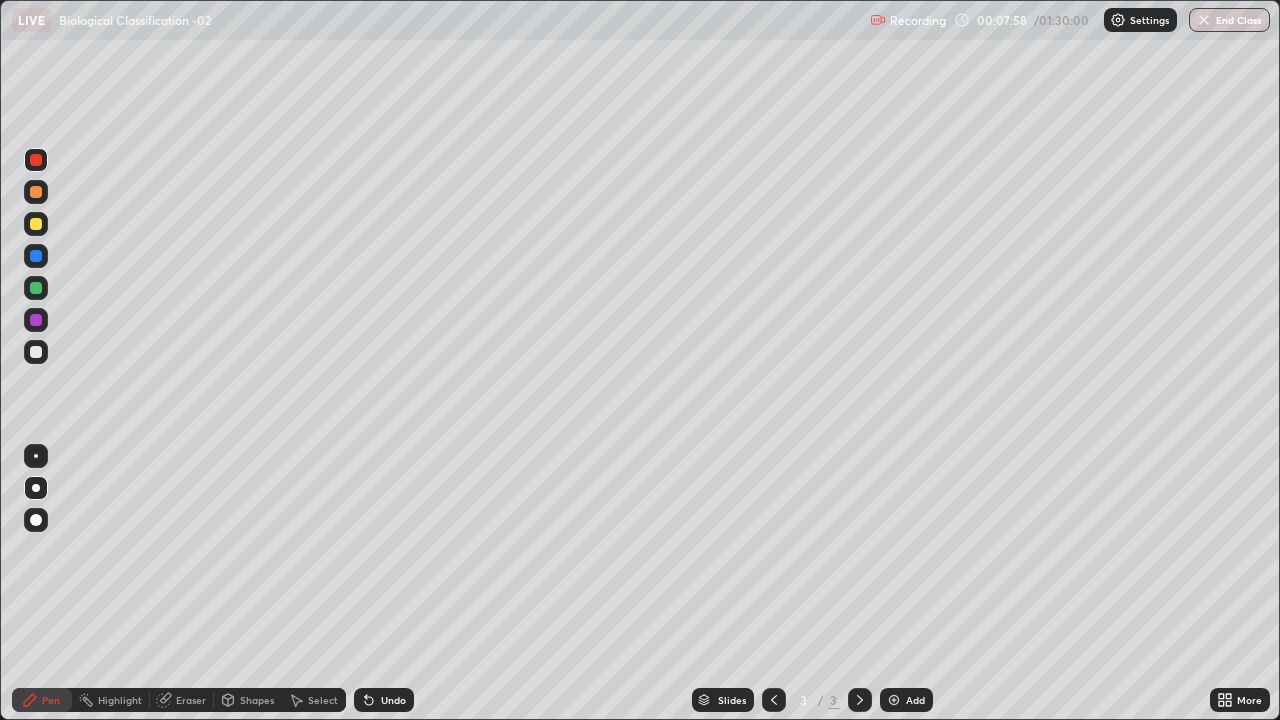 click at bounding box center (36, 224) 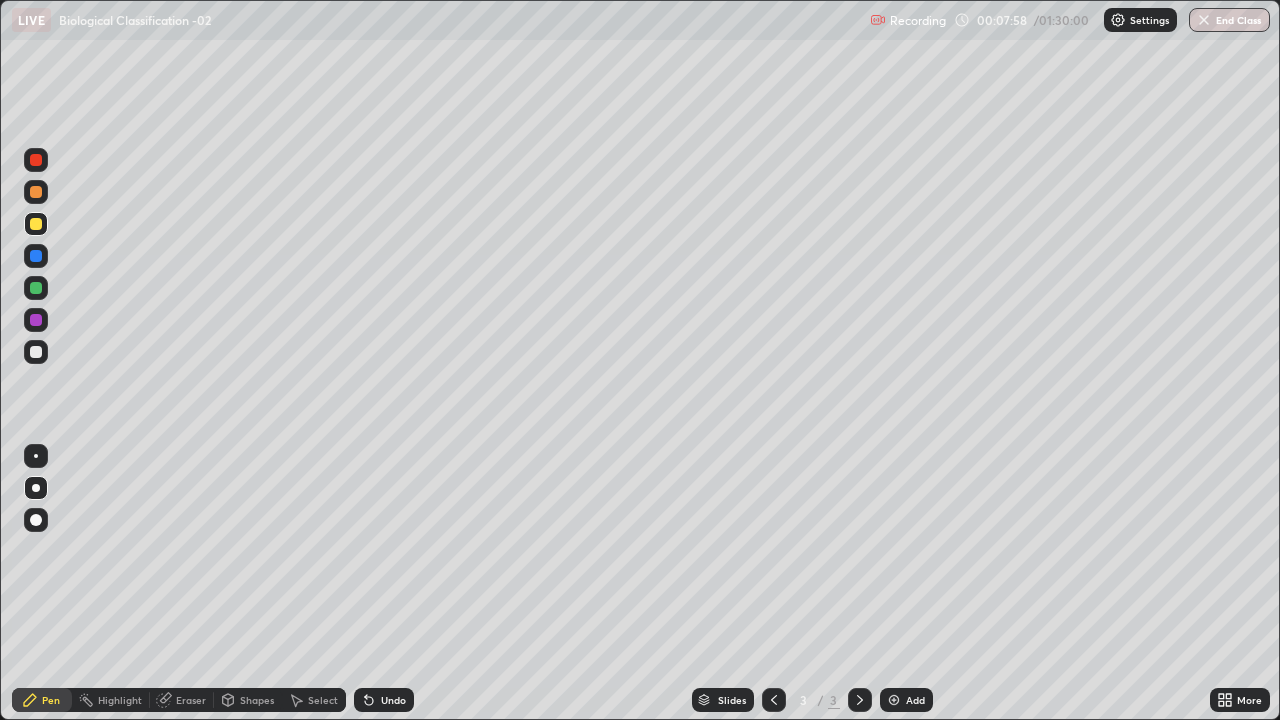 click at bounding box center [36, 488] 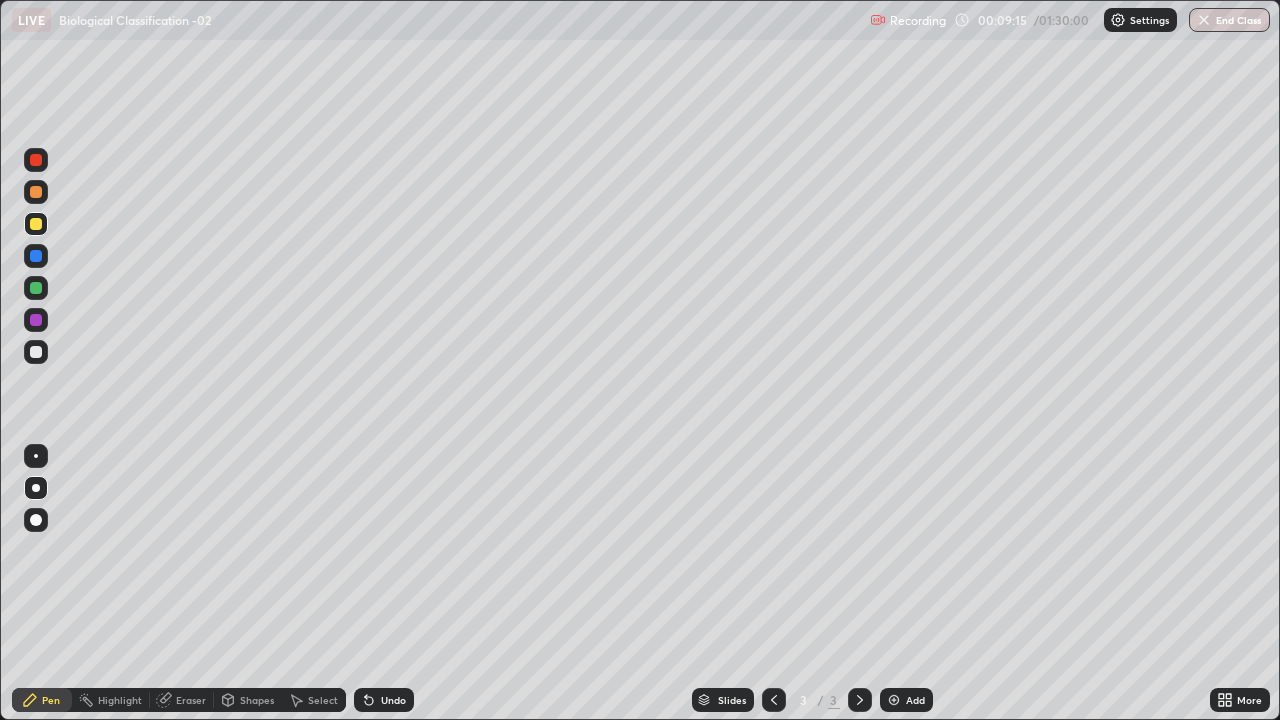 click at bounding box center (36, 352) 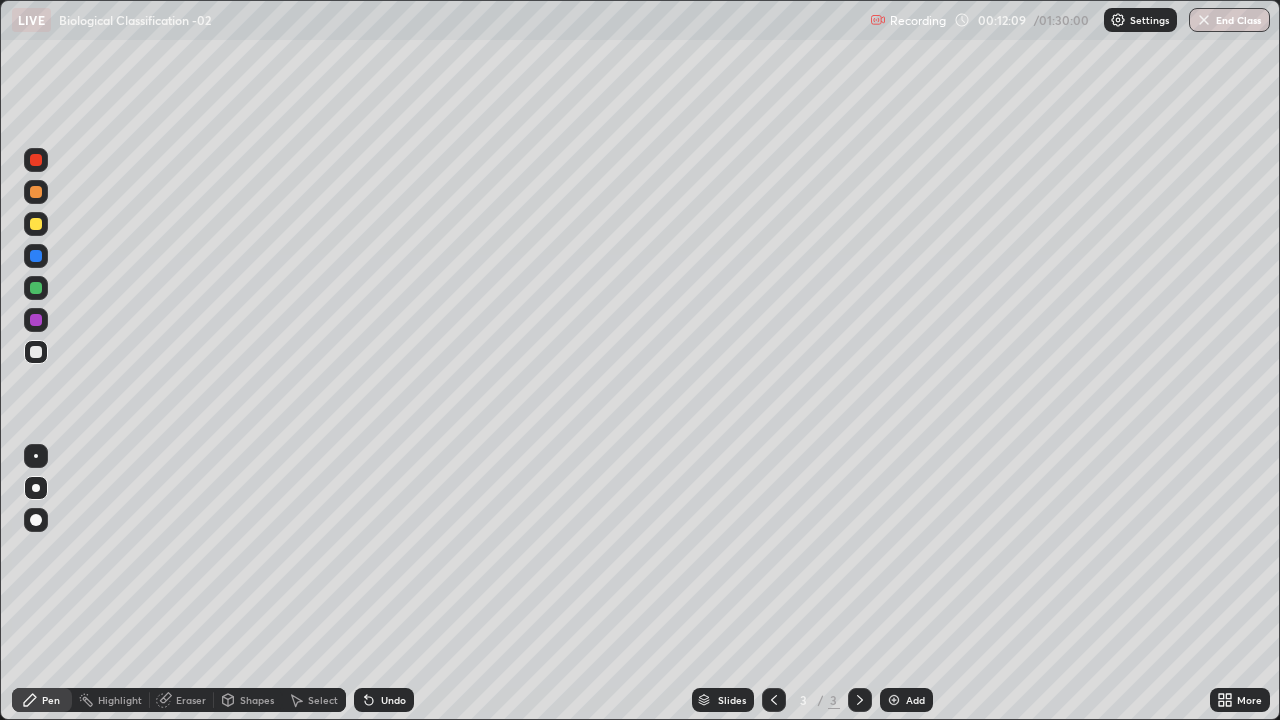 click at bounding box center [36, 224] 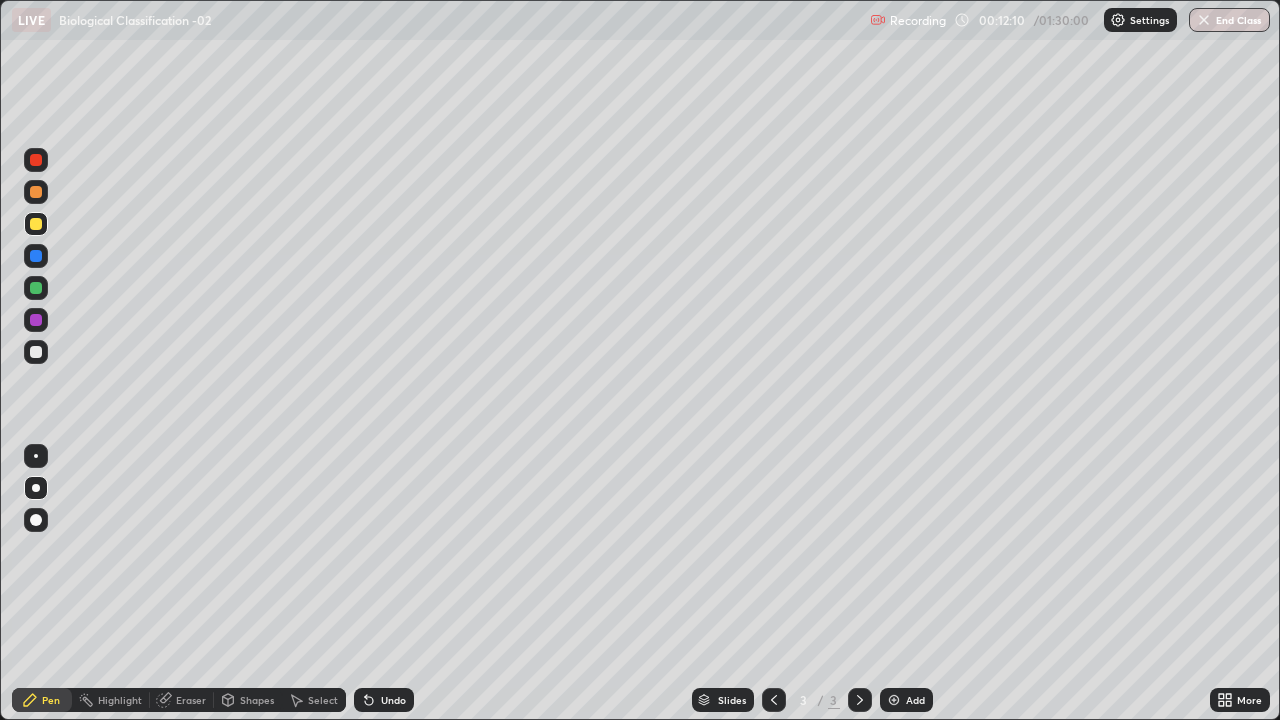 click at bounding box center (36, 192) 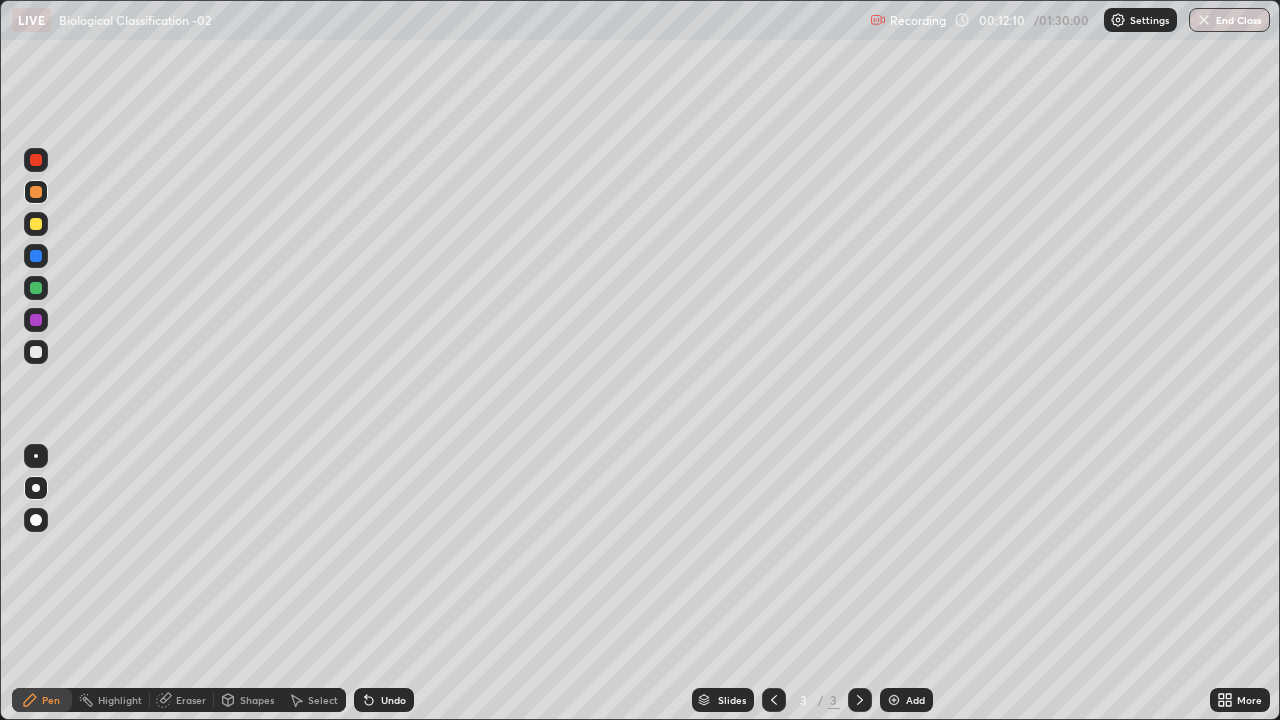 click at bounding box center [36, 488] 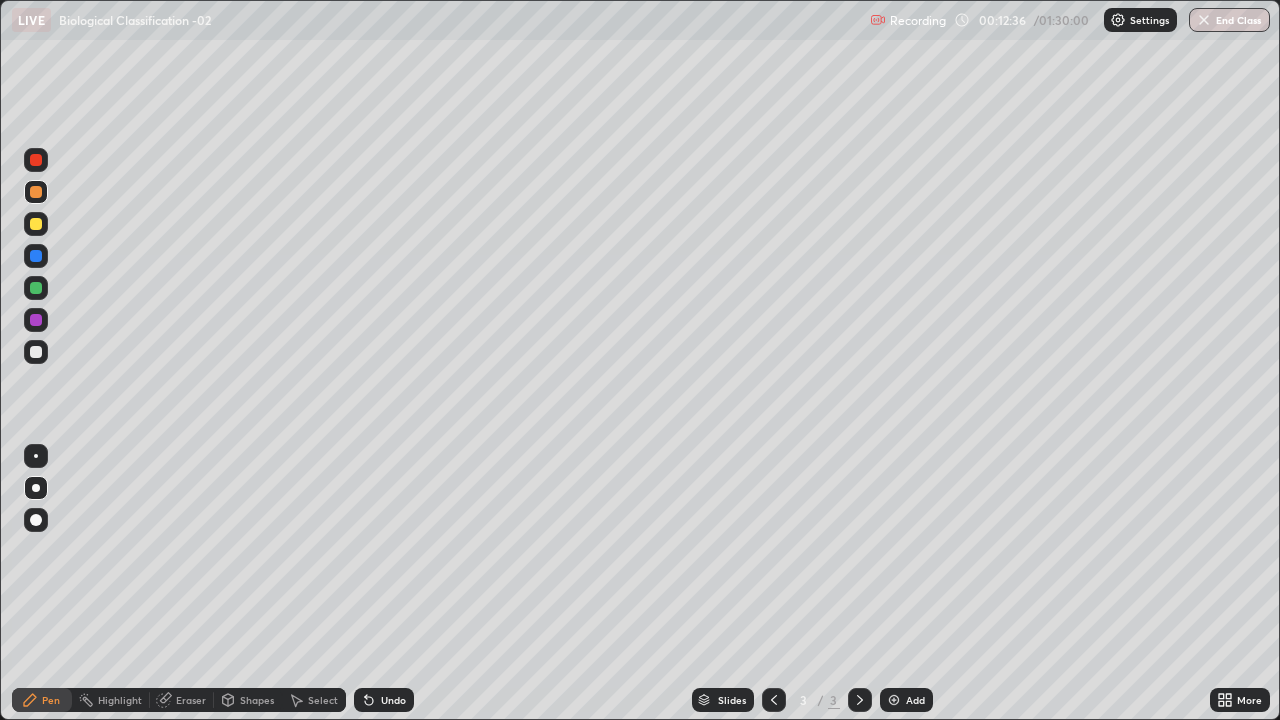 click at bounding box center (36, 288) 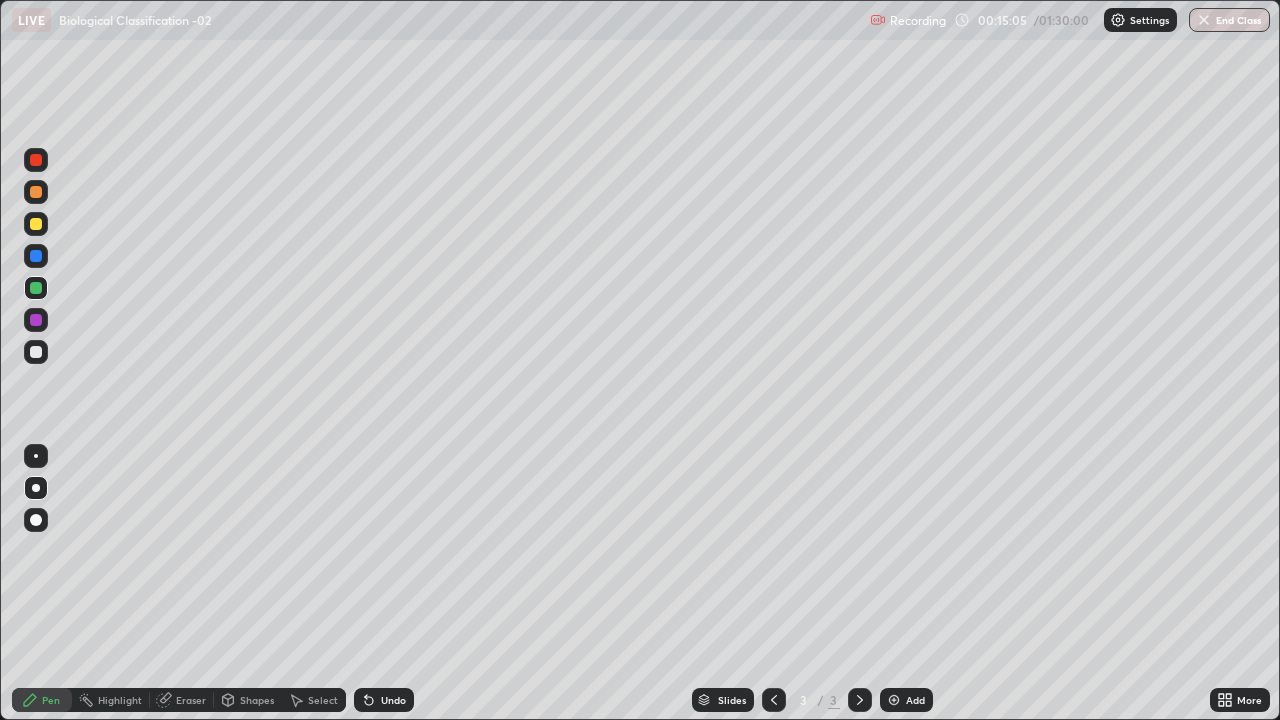 click on "Add" at bounding box center (906, 700) 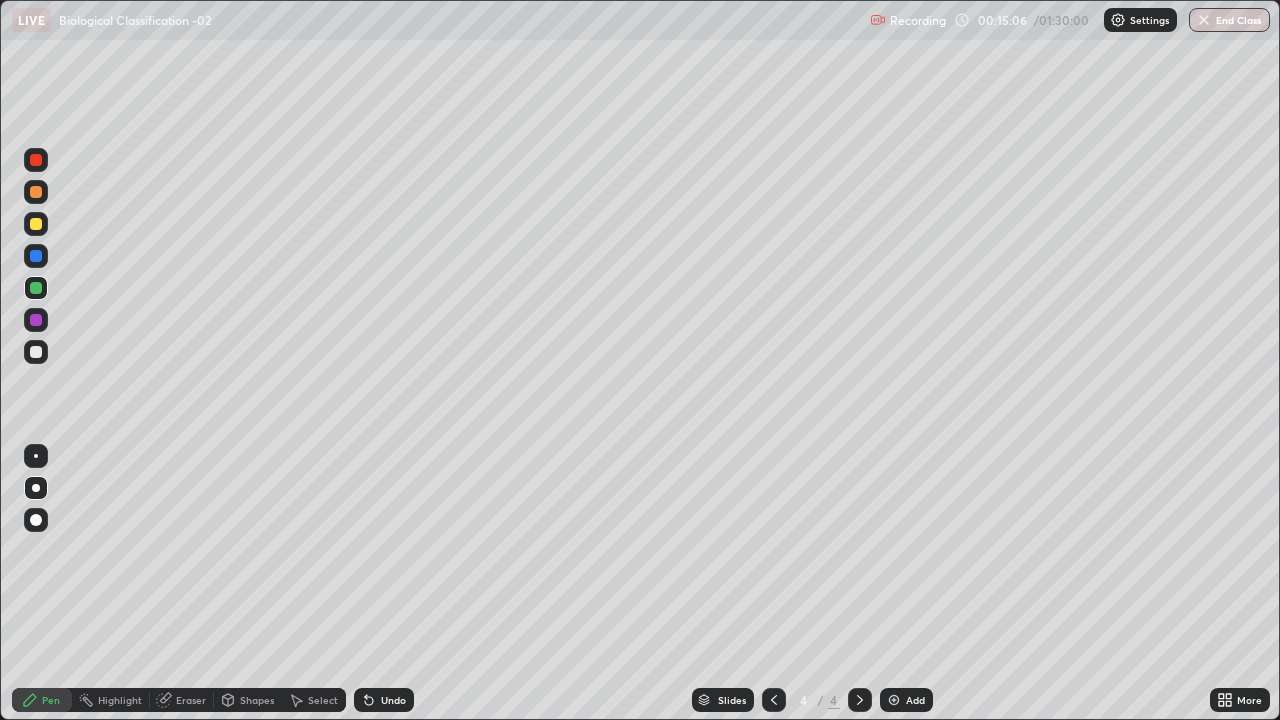 click at bounding box center (36, 352) 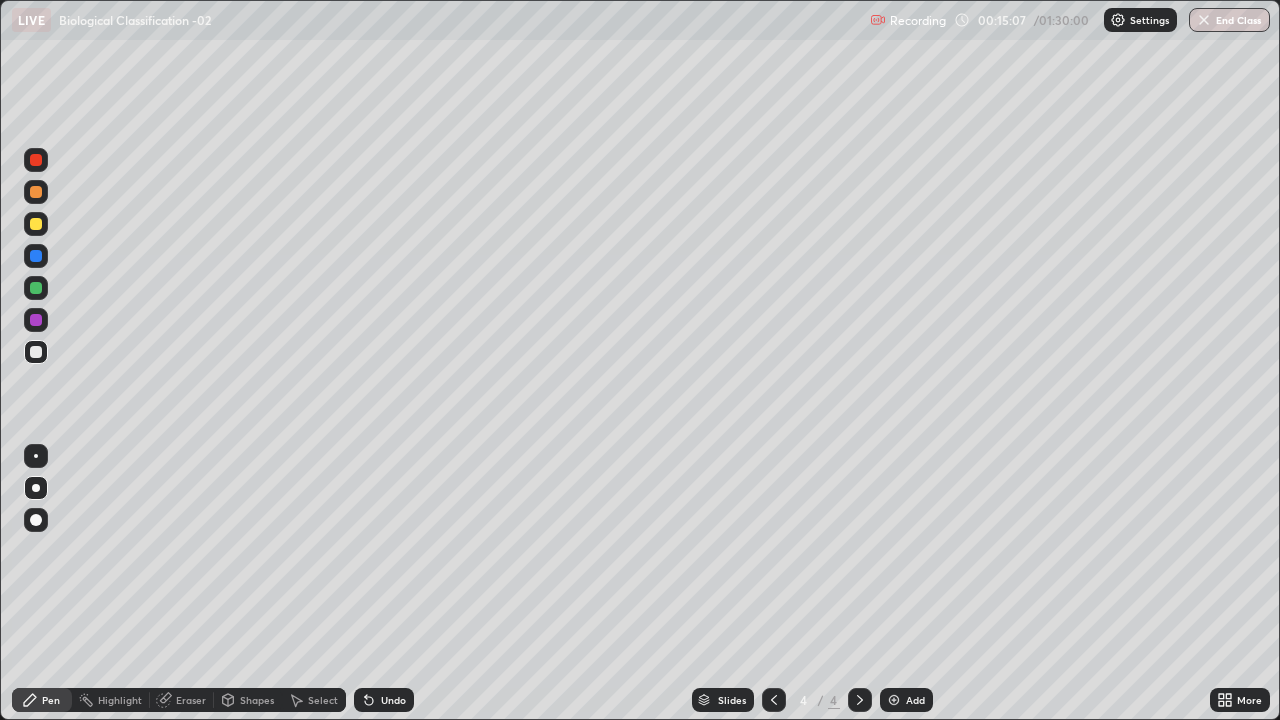 click at bounding box center (36, 488) 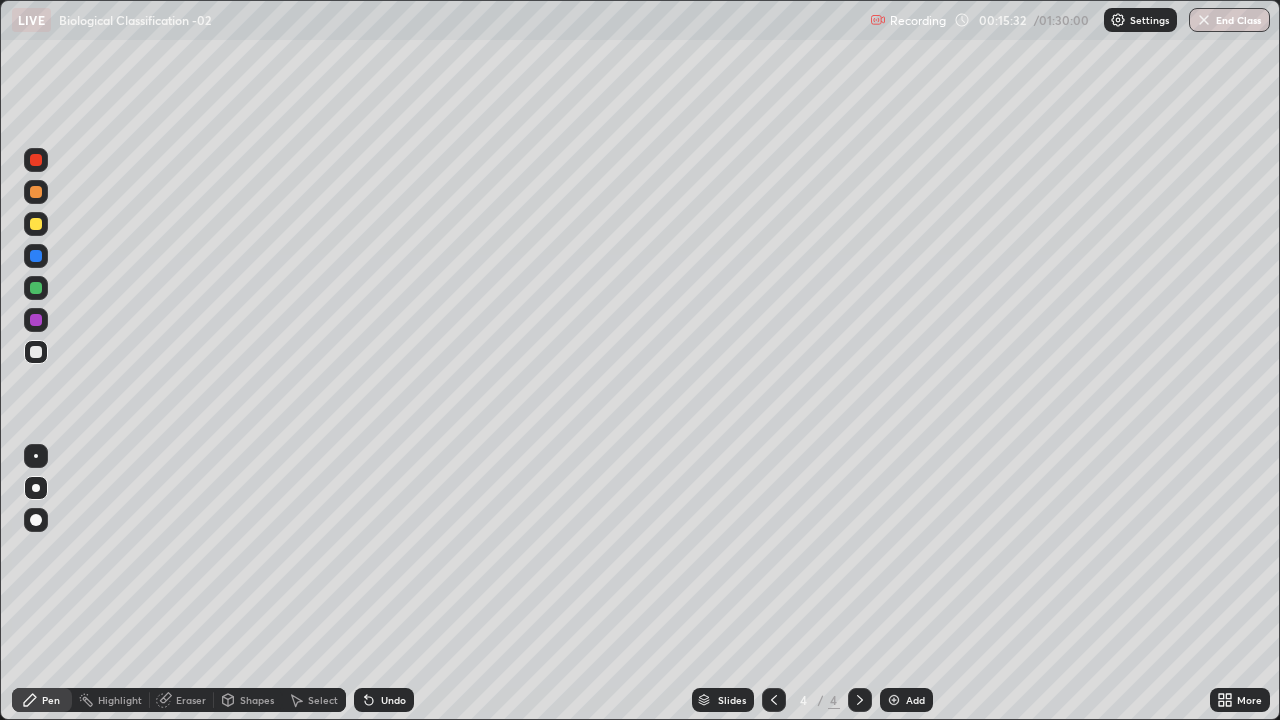 click at bounding box center (36, 192) 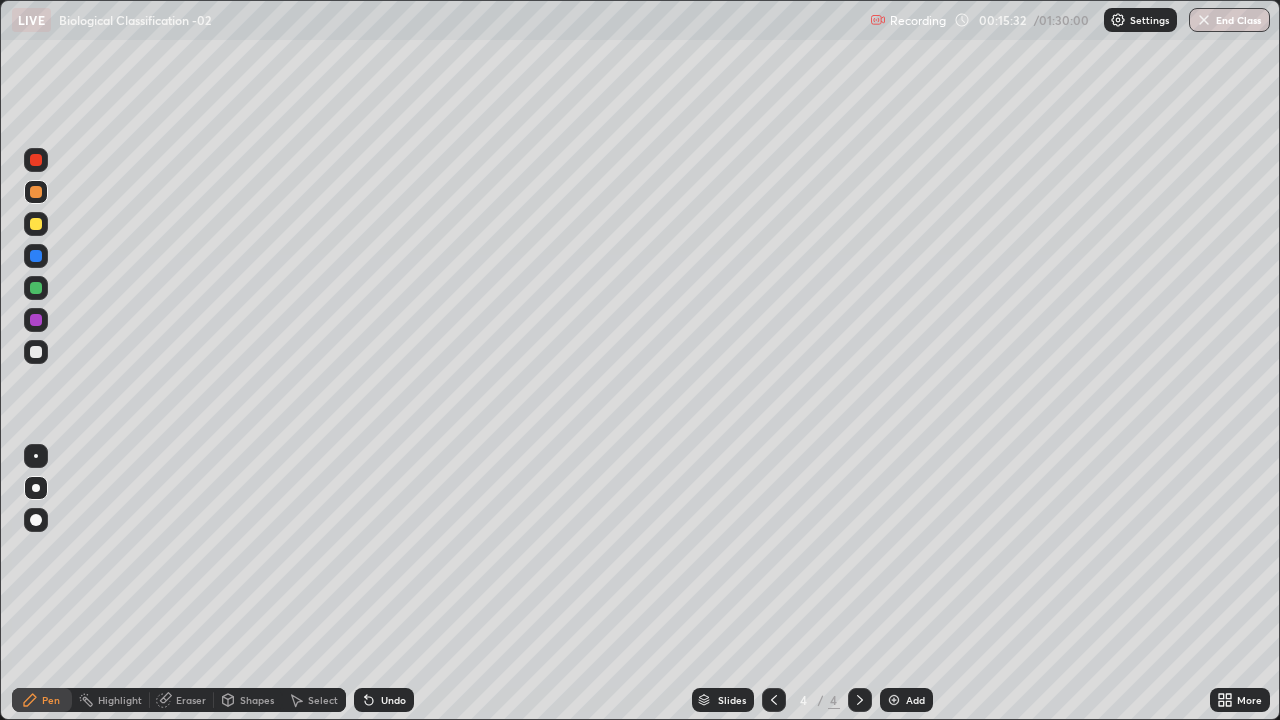 click at bounding box center (36, 192) 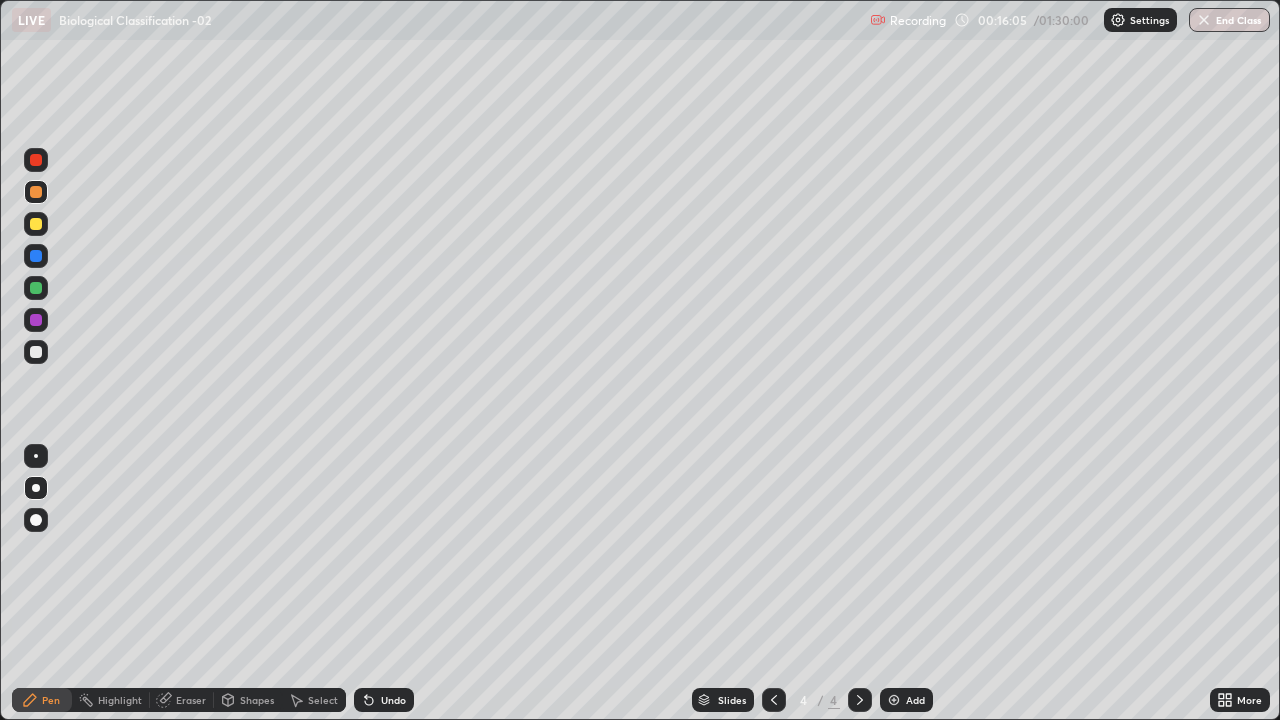 click 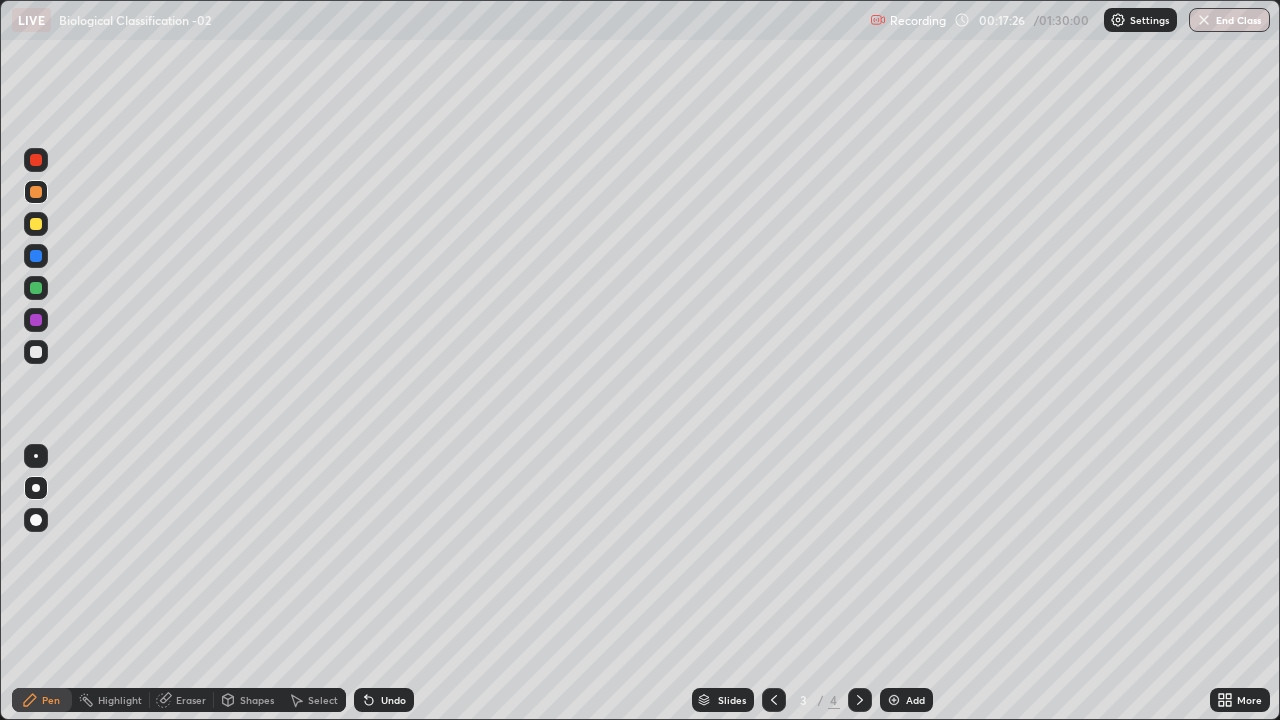 click at bounding box center [36, 224] 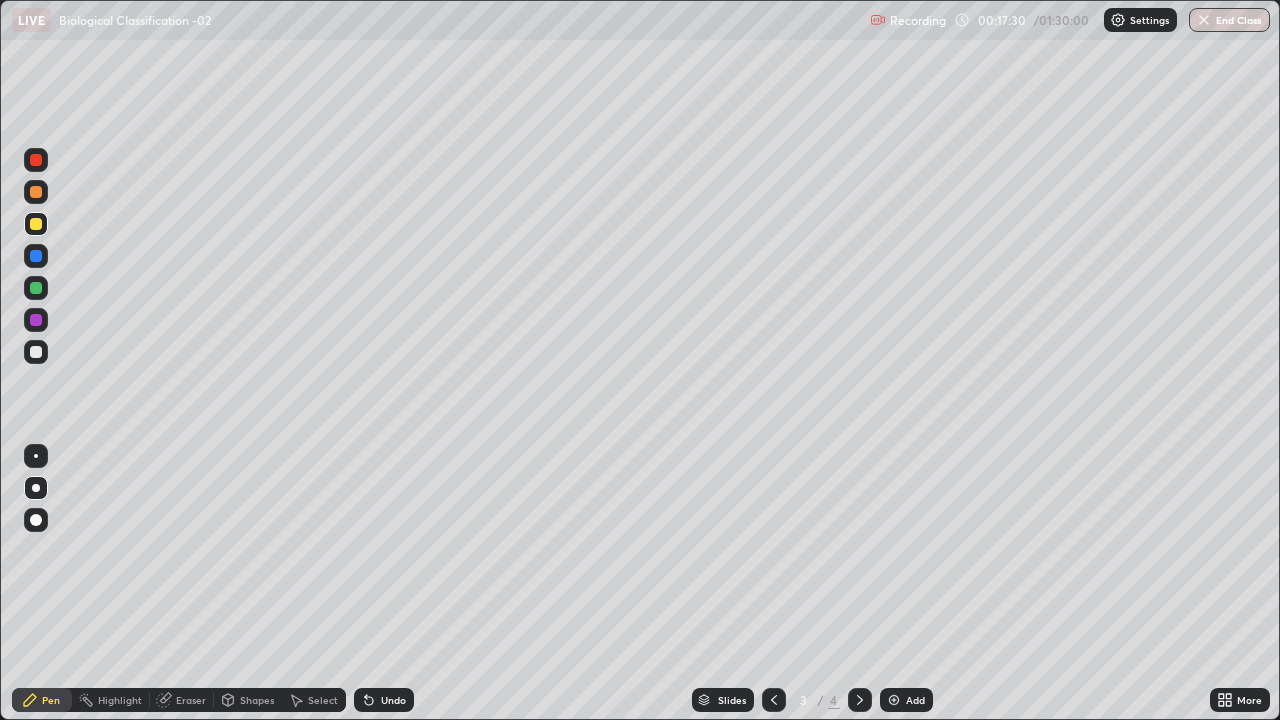 click at bounding box center (36, 256) 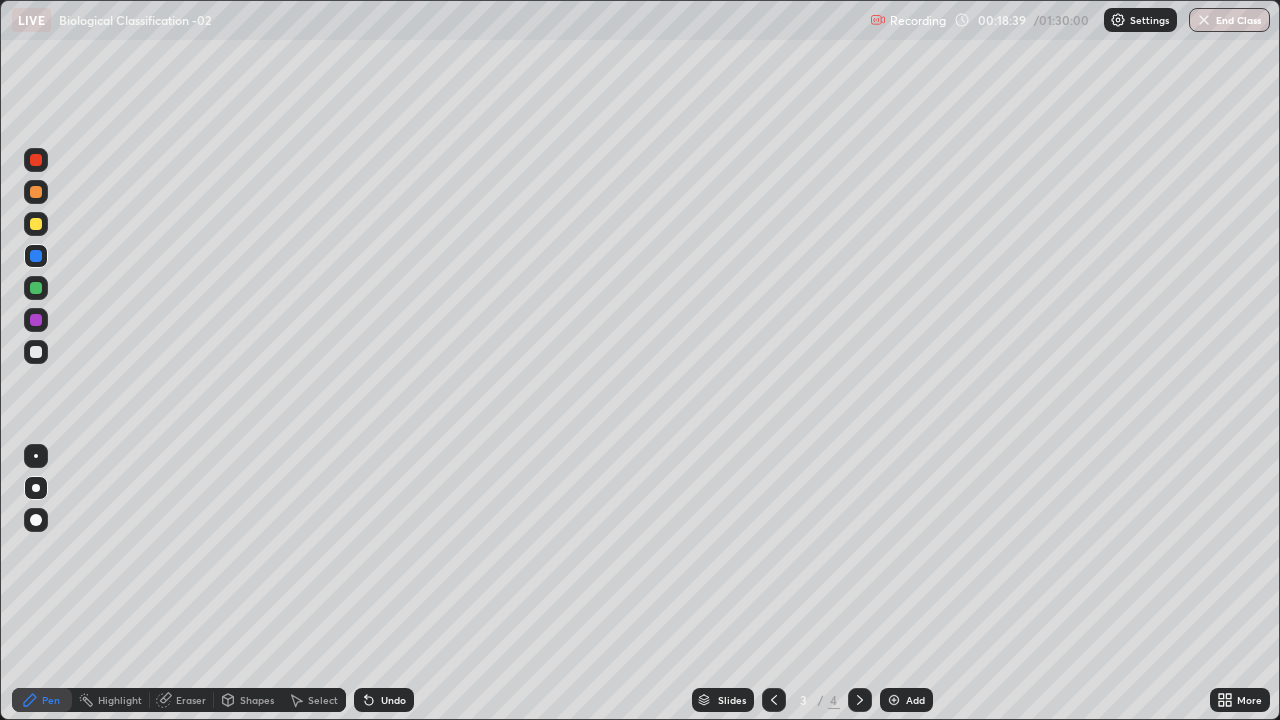 click on "Add" at bounding box center (906, 700) 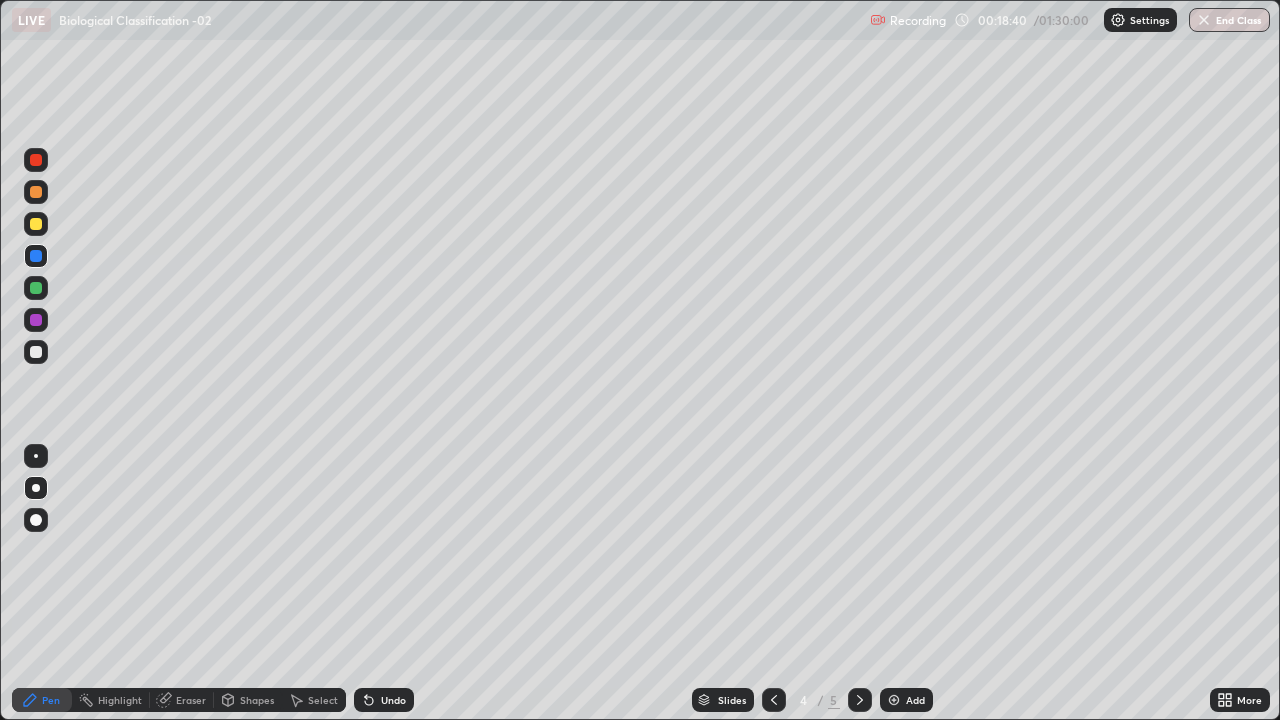 click at bounding box center (36, 352) 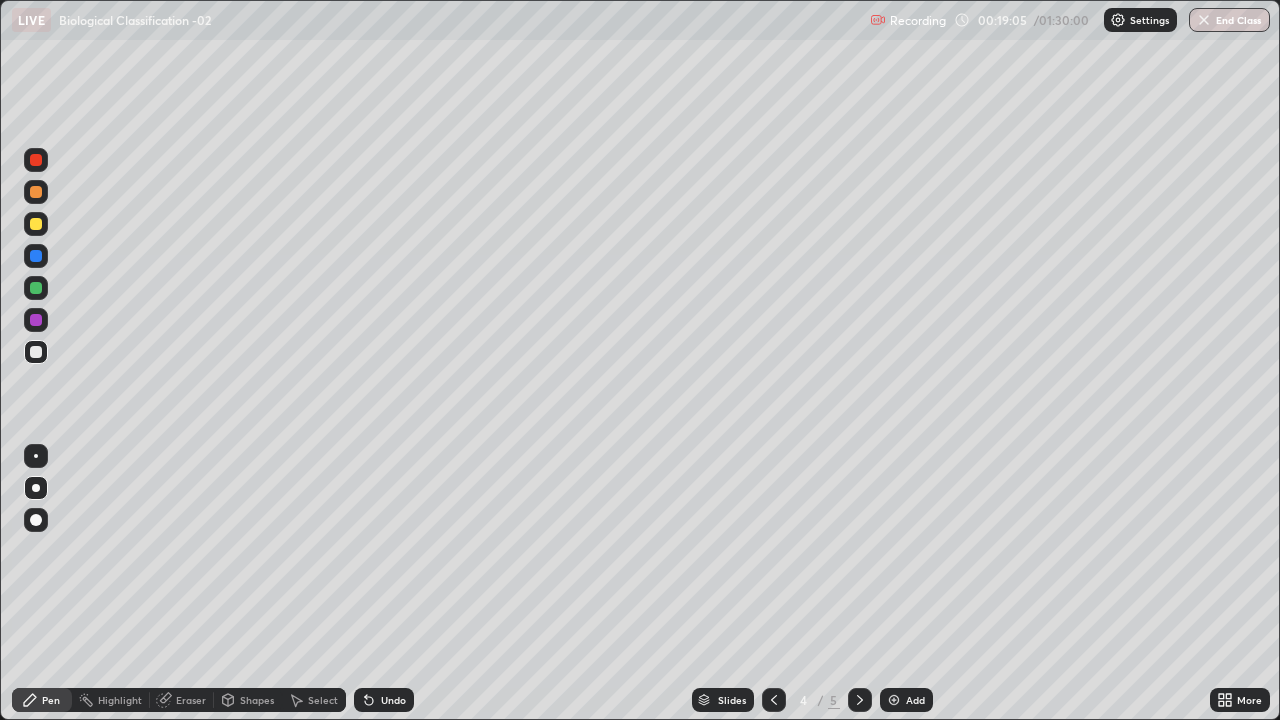 click on "Undo" at bounding box center [384, 700] 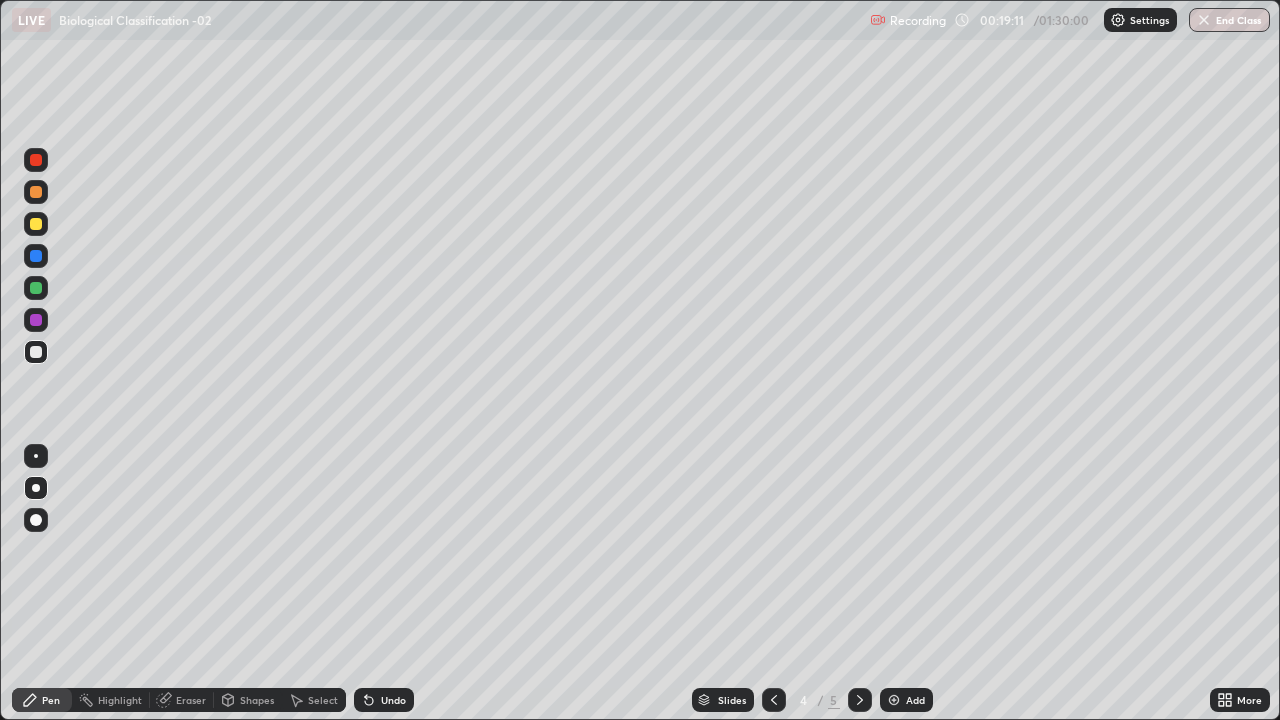 click 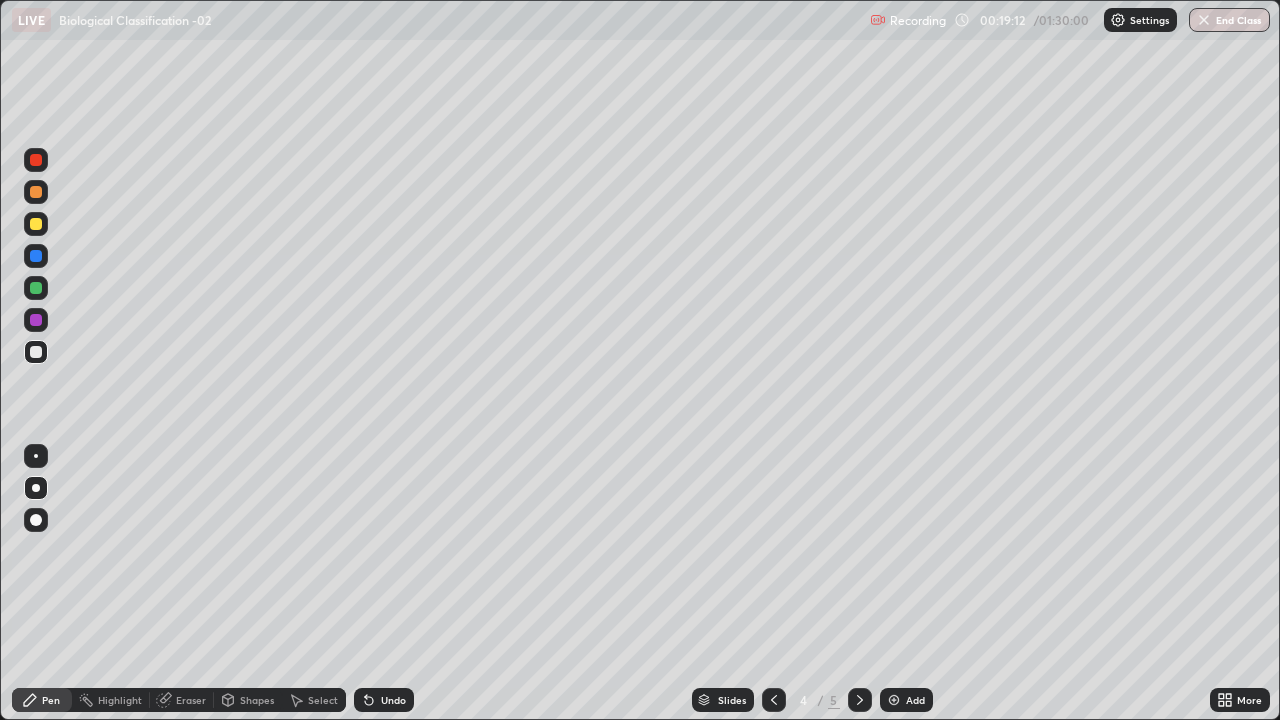 click 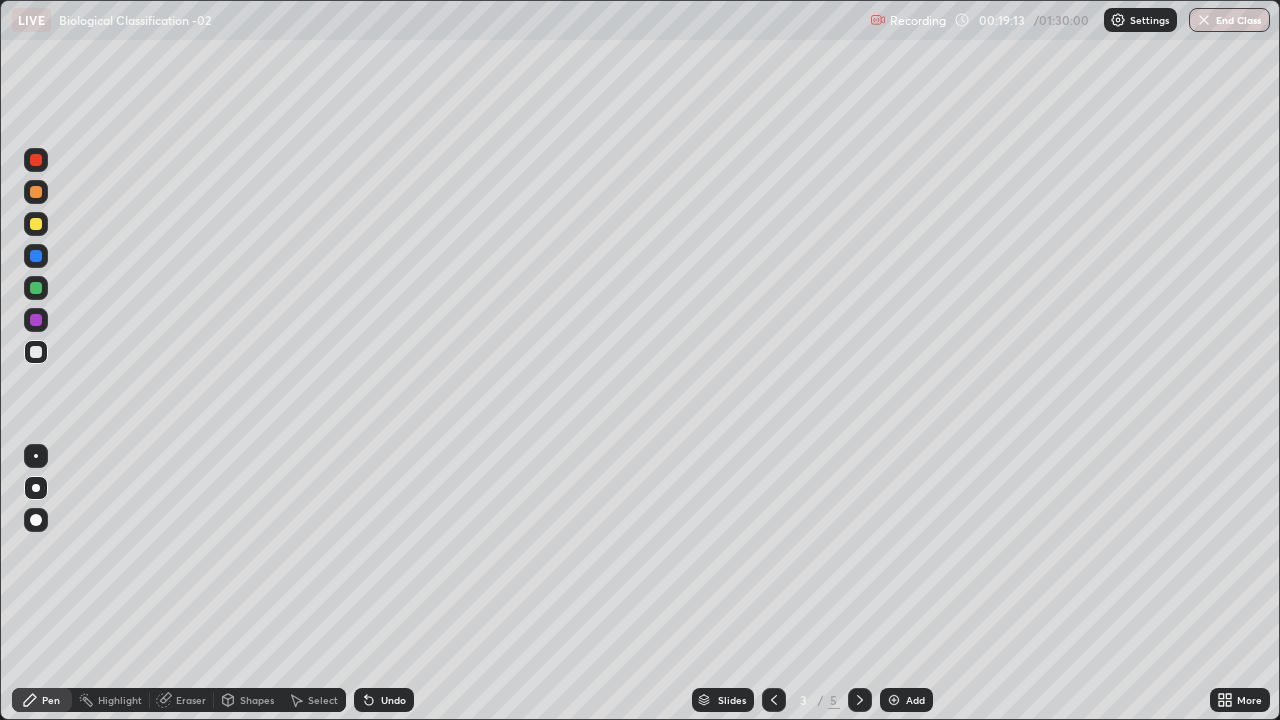 click on "Eraser" at bounding box center (191, 700) 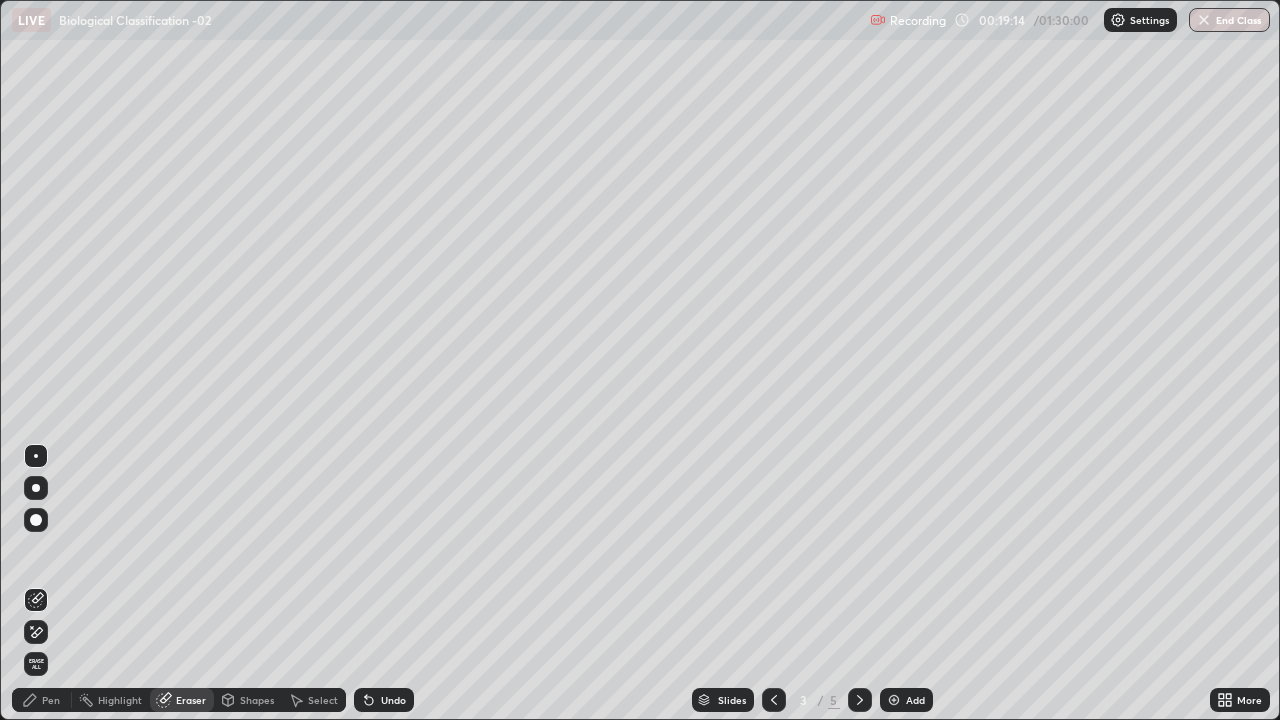 click 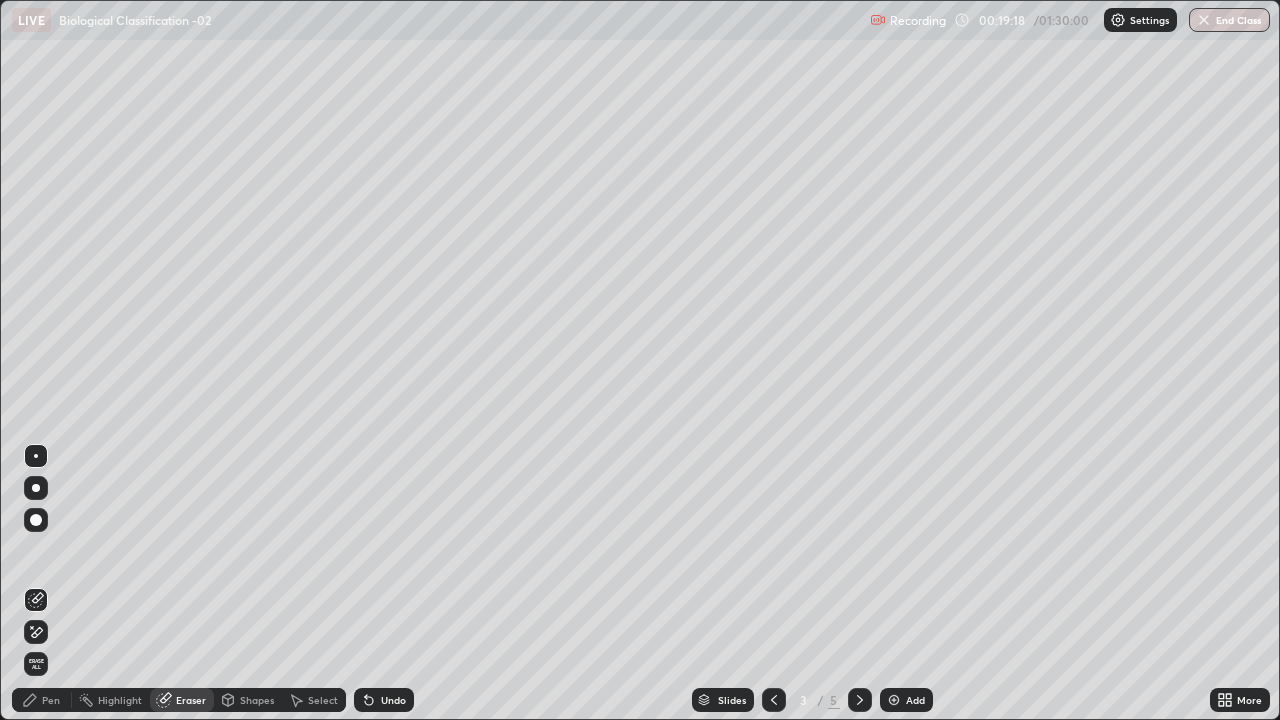 click on "Pen" at bounding box center (42, 700) 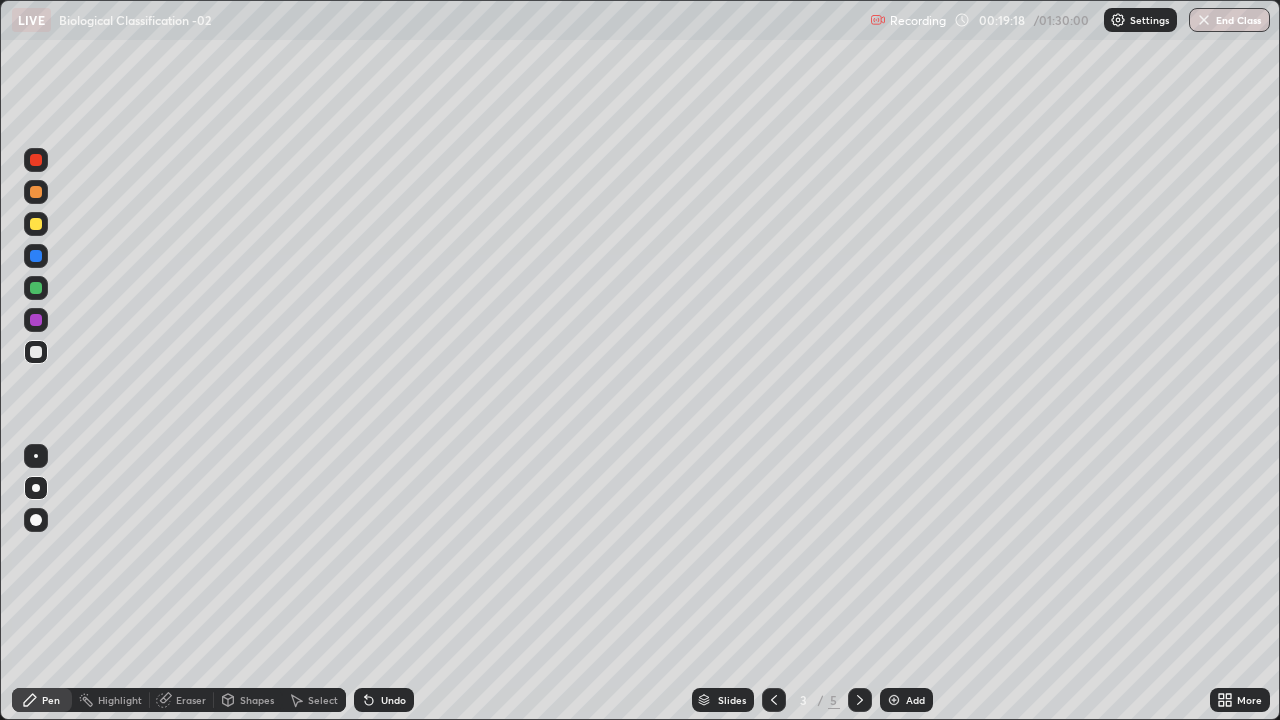 click on "Pen" at bounding box center [51, 700] 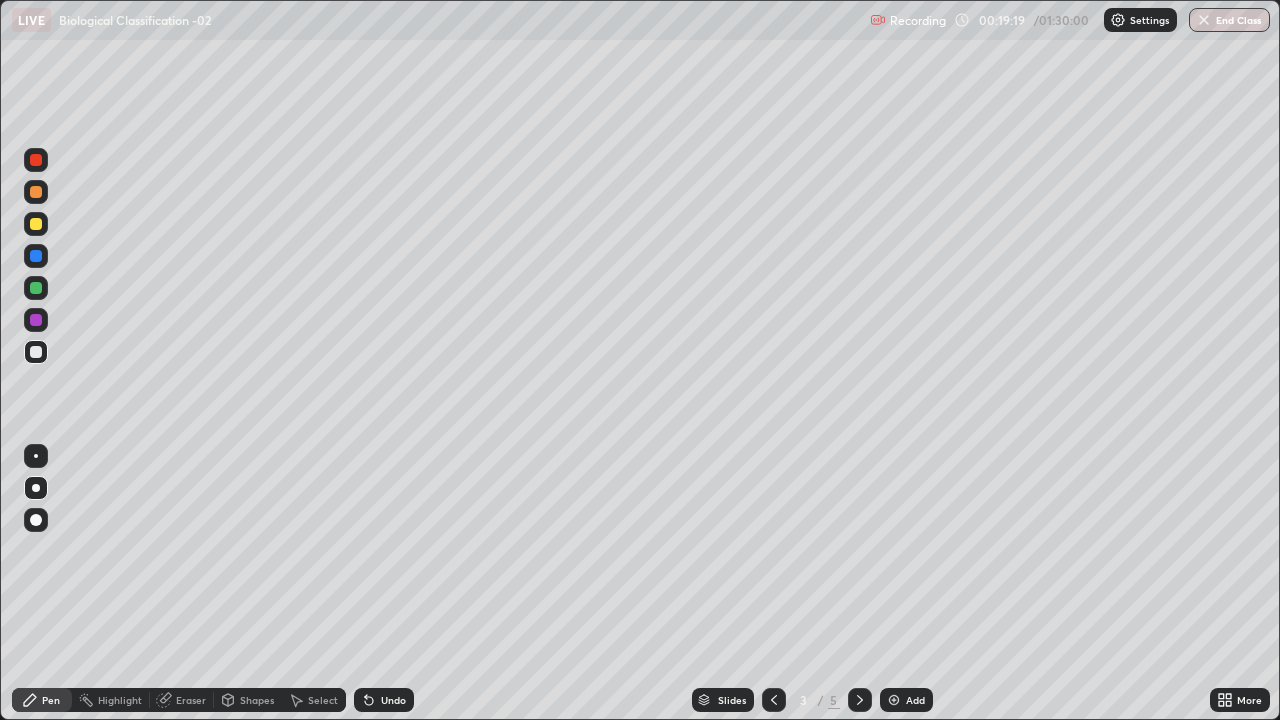 click at bounding box center [36, 256] 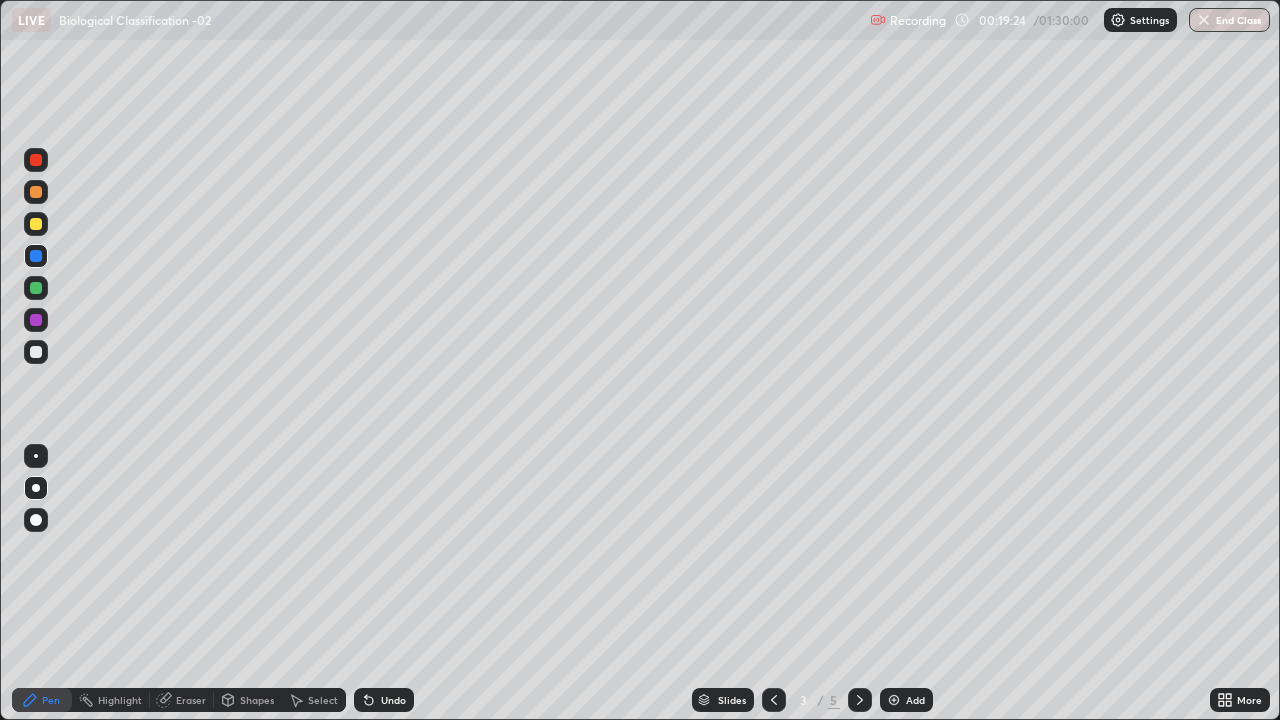 click 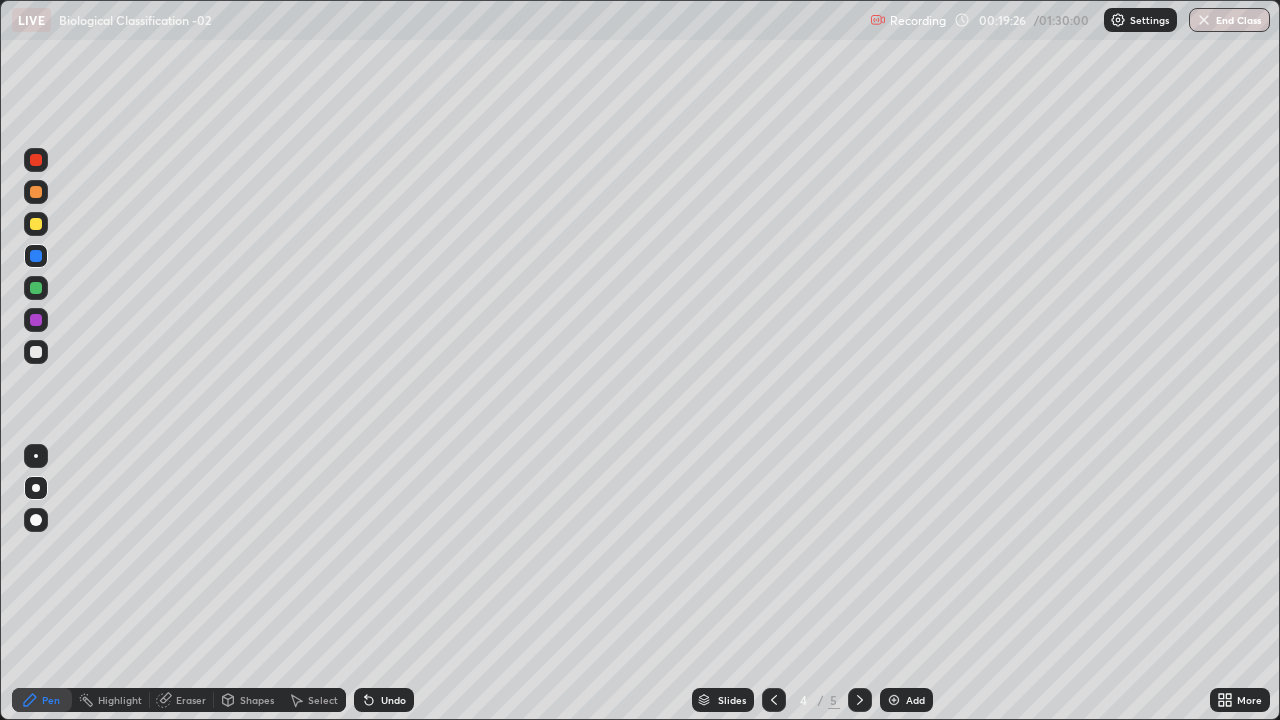 click on "Eraser" at bounding box center [191, 700] 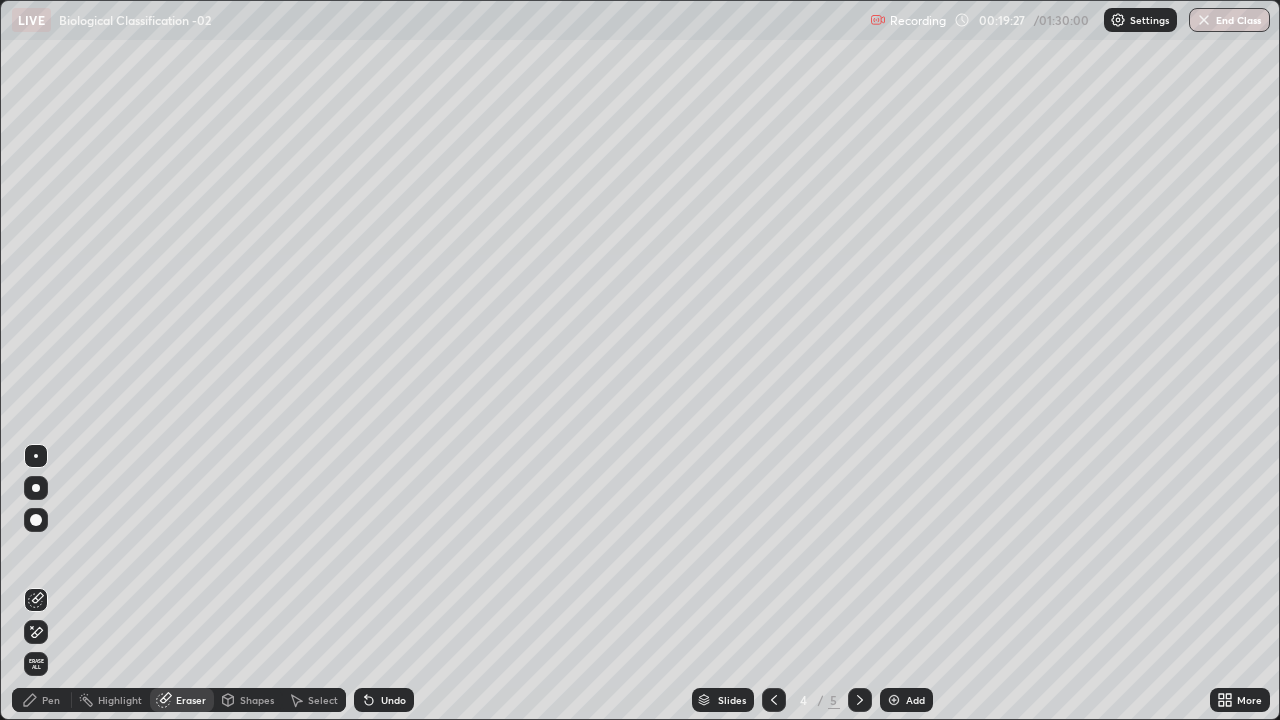 click 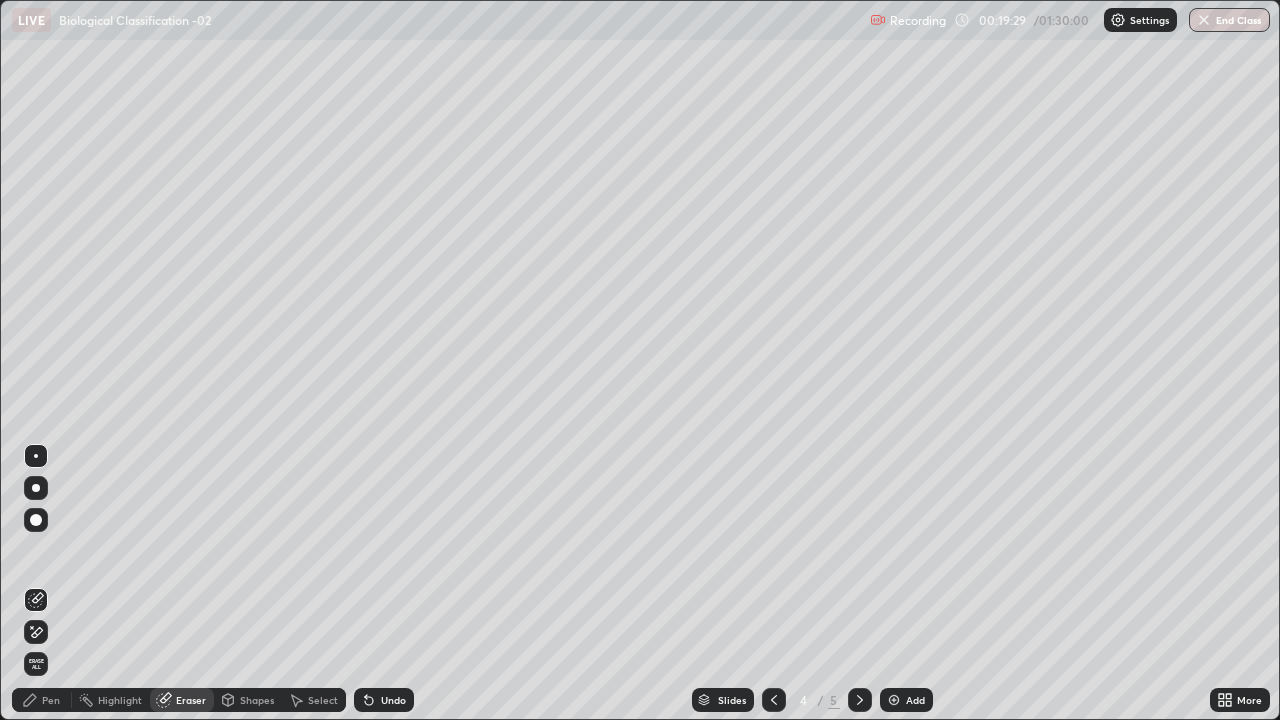 click on "Pen" at bounding box center (51, 700) 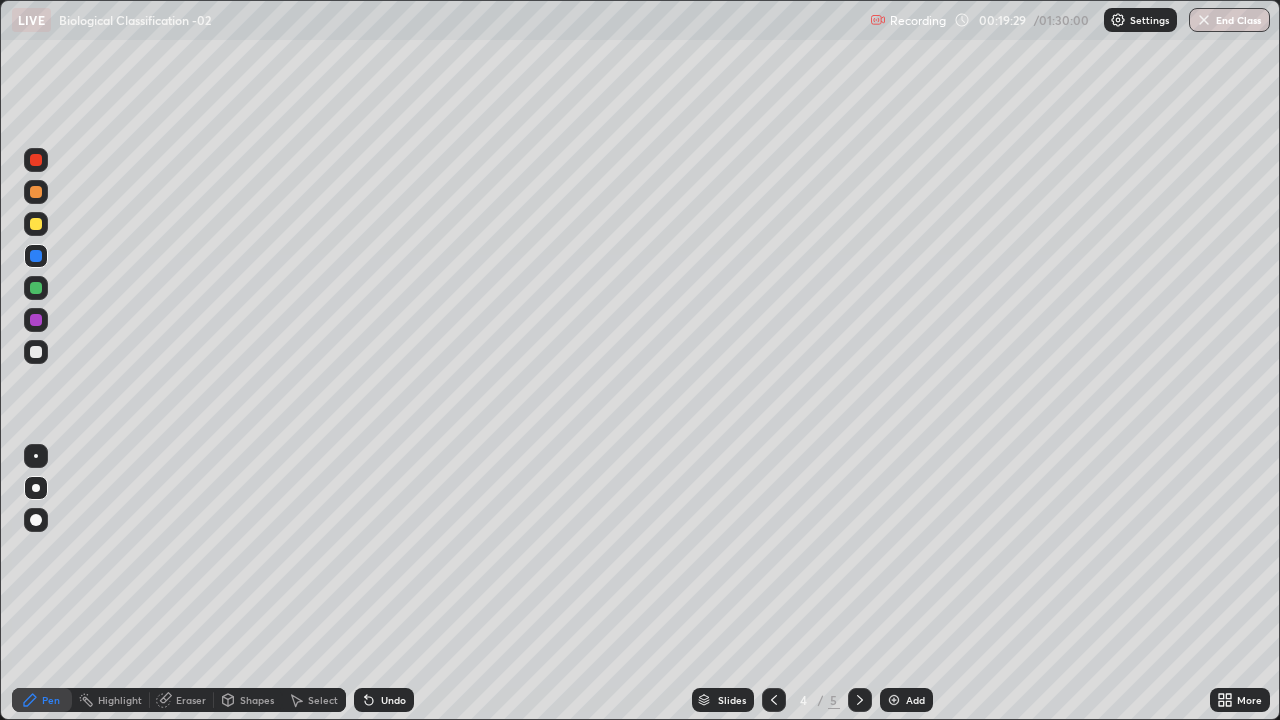 click on "Pen" at bounding box center [51, 700] 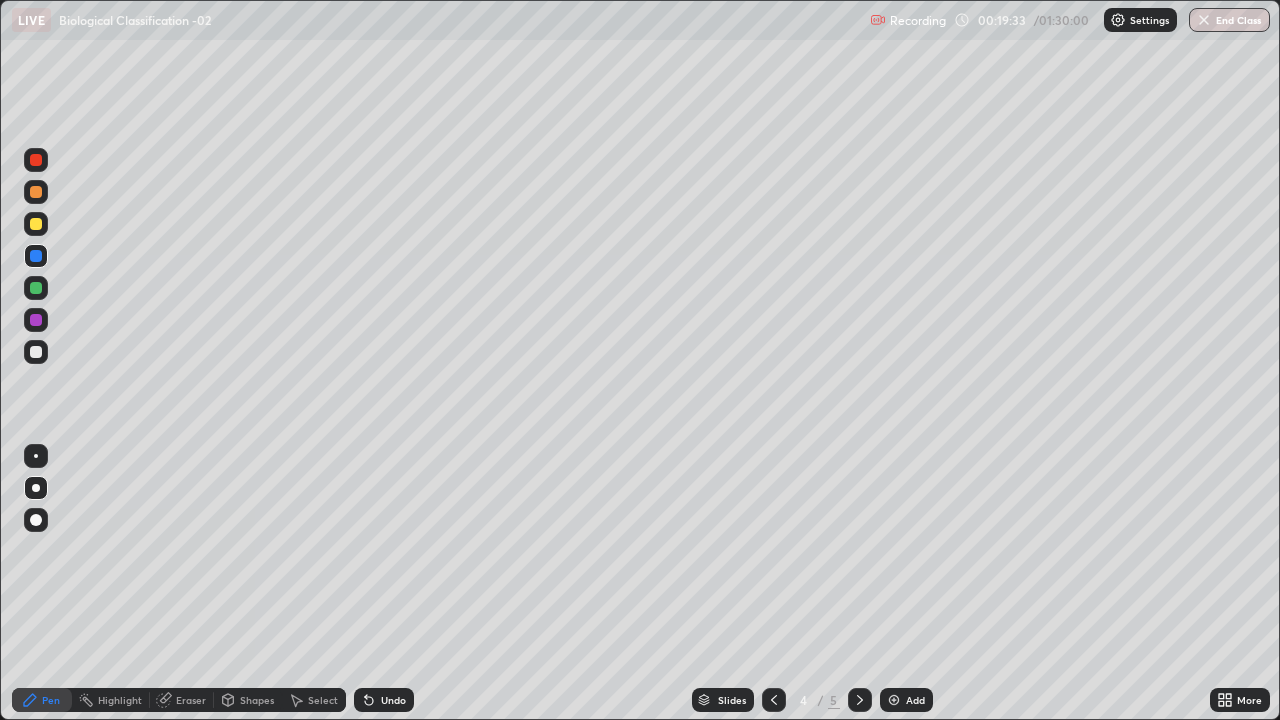 click at bounding box center [36, 352] 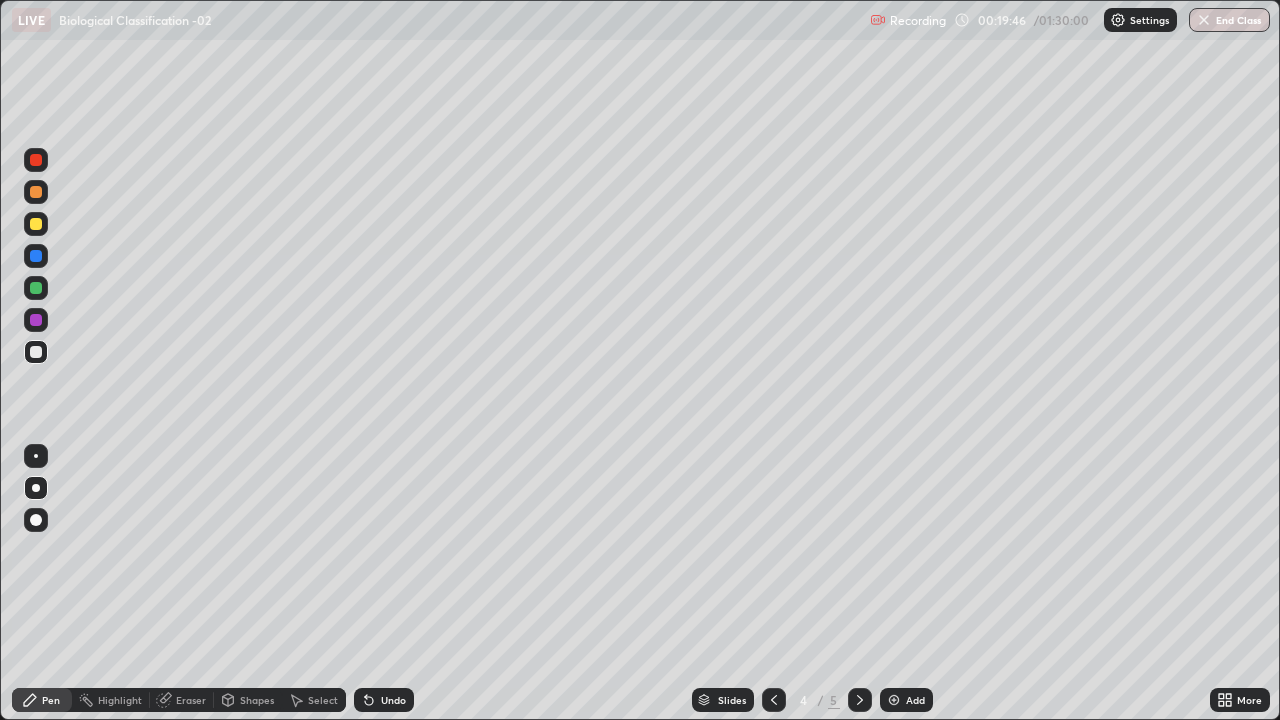 click on "Eraser" at bounding box center [182, 700] 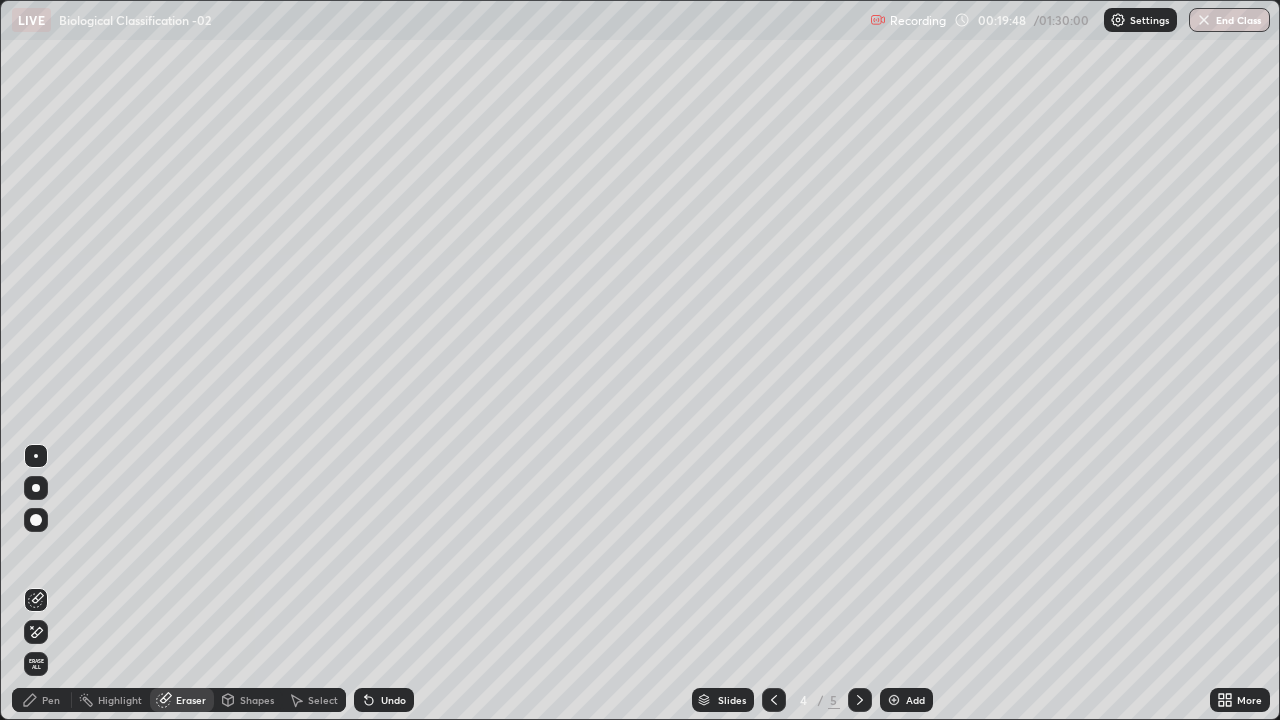 click on "Pen" at bounding box center [51, 700] 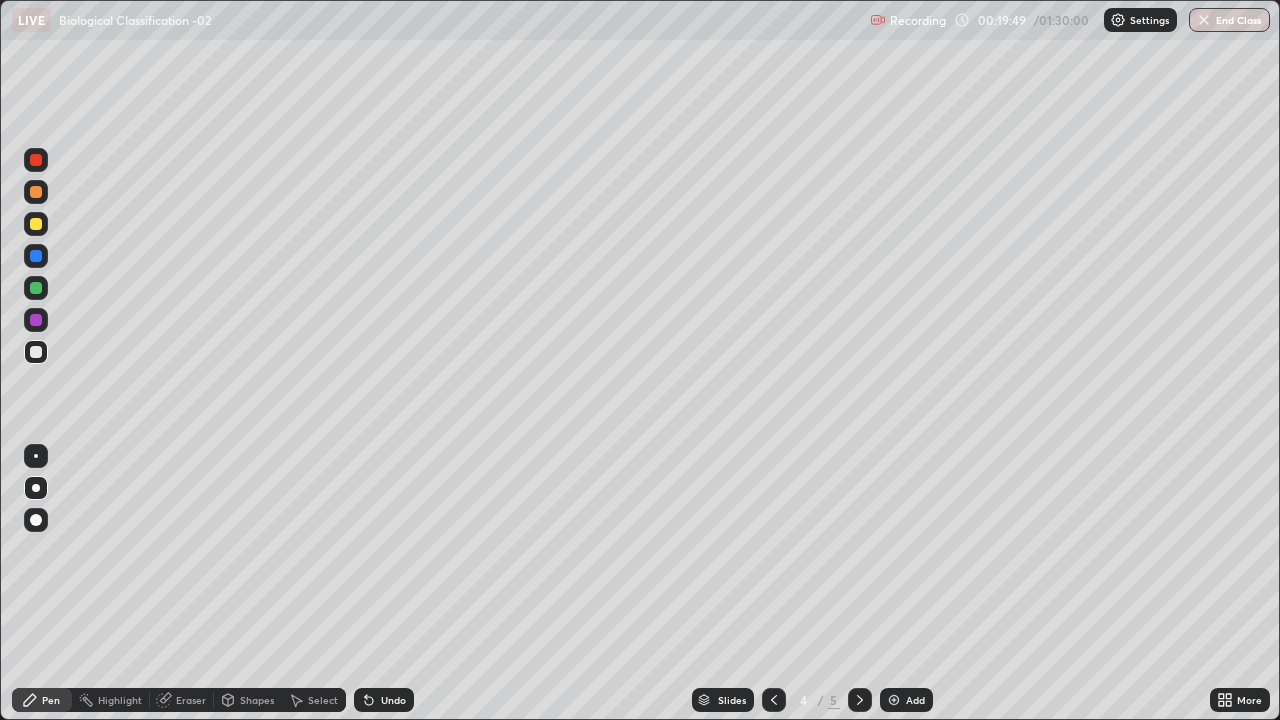 click at bounding box center (36, 160) 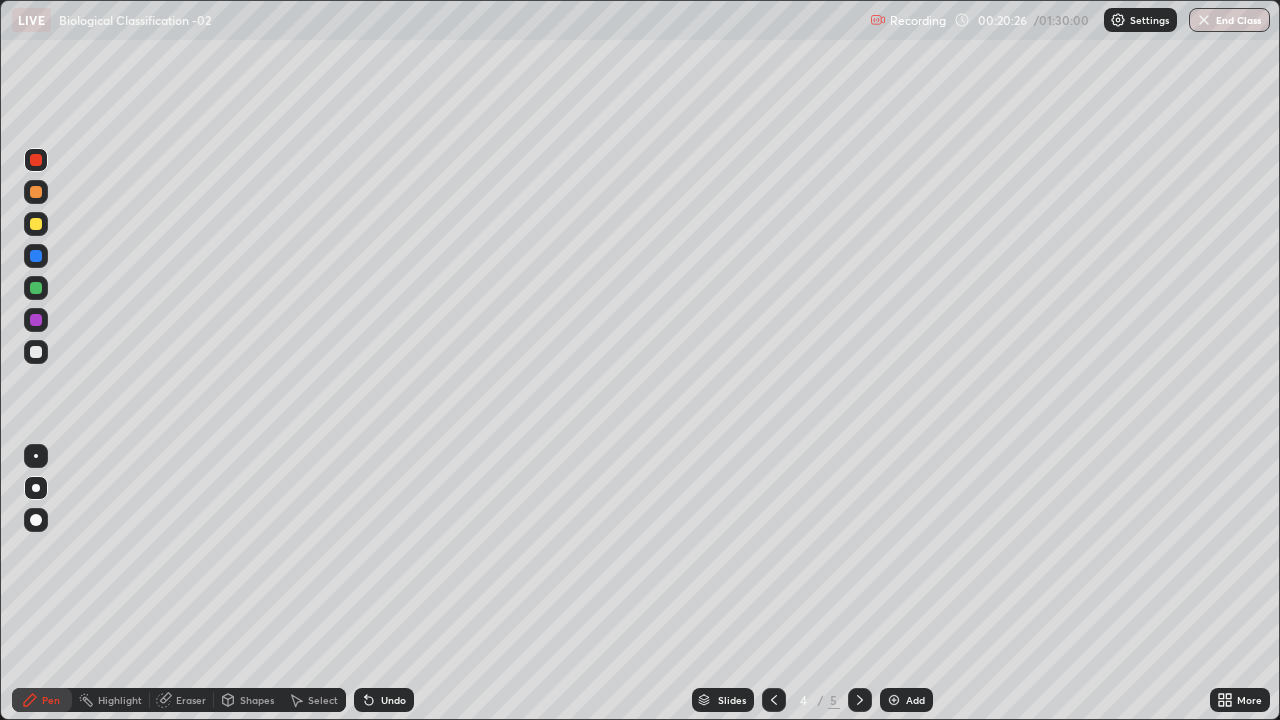 click 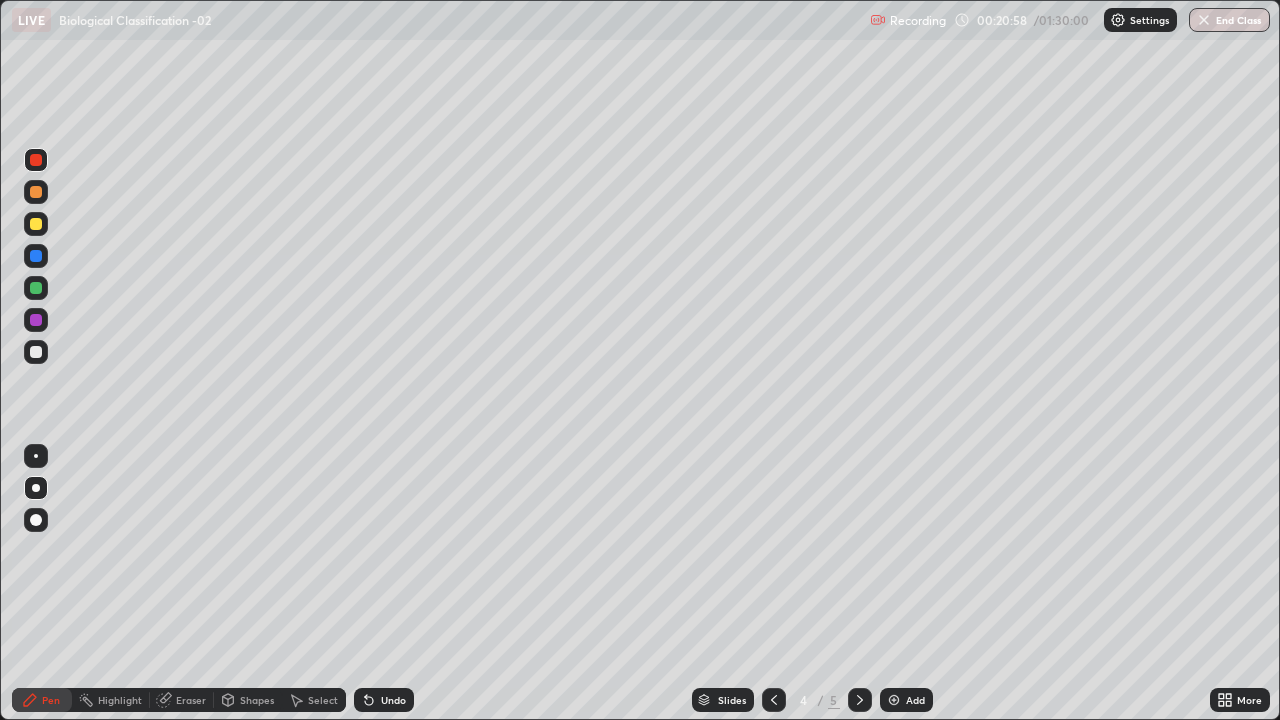 click on "Highlight" at bounding box center [120, 700] 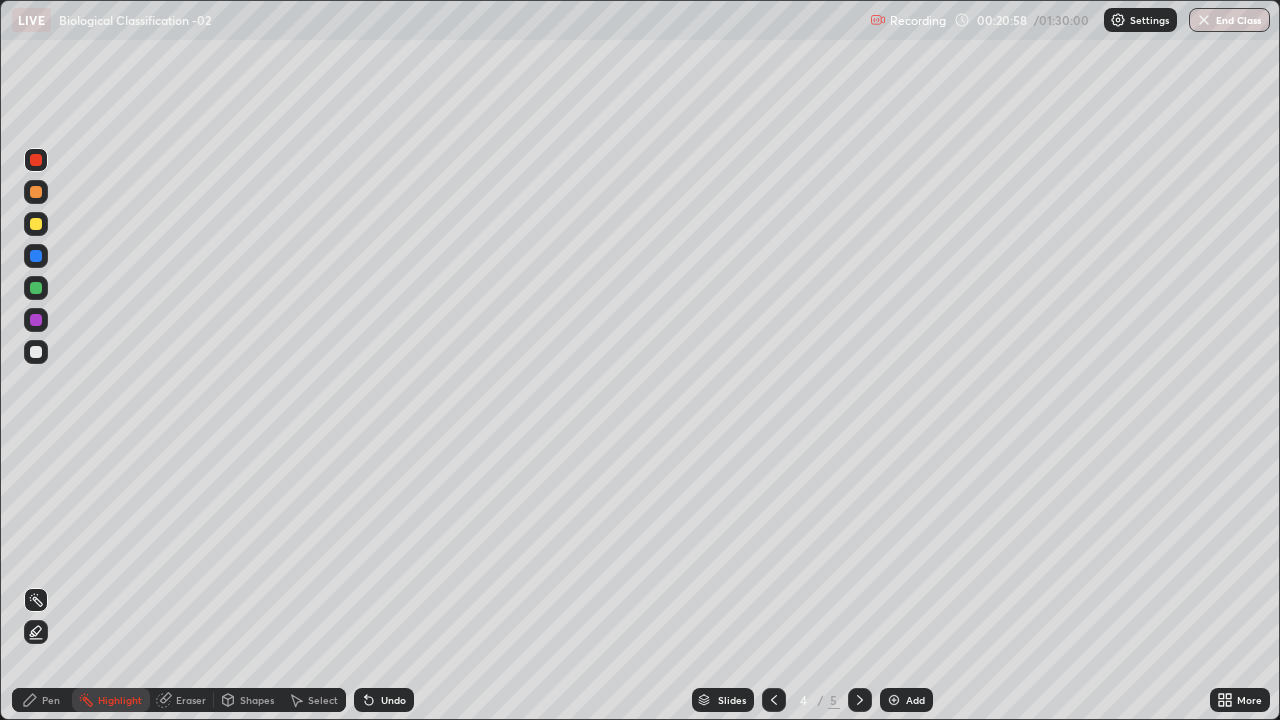 click 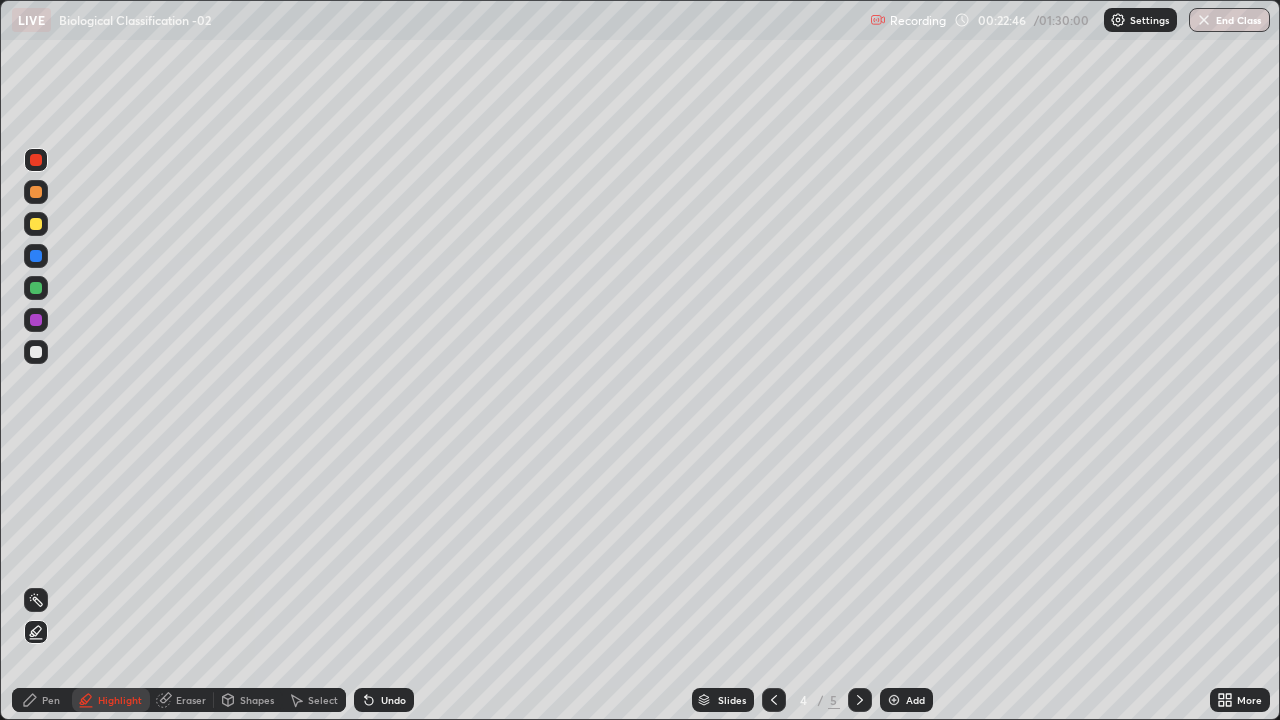 click at bounding box center (774, 700) 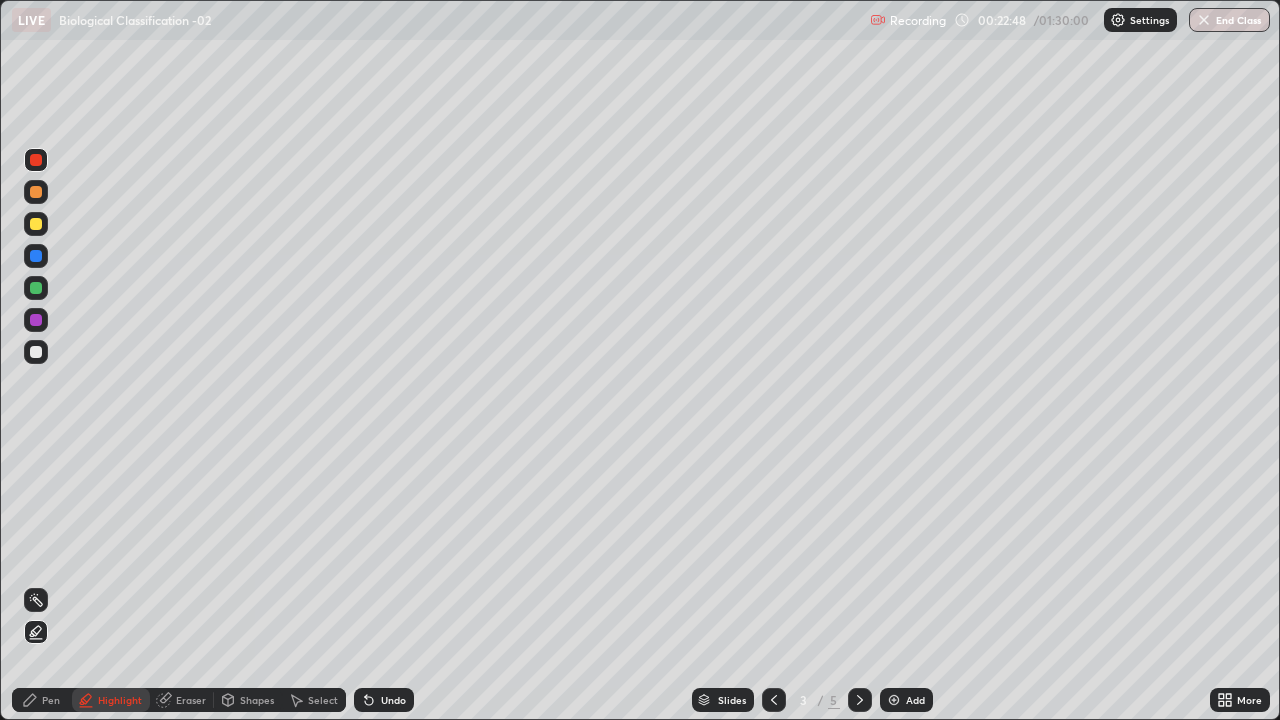 click on "Pen" at bounding box center (51, 700) 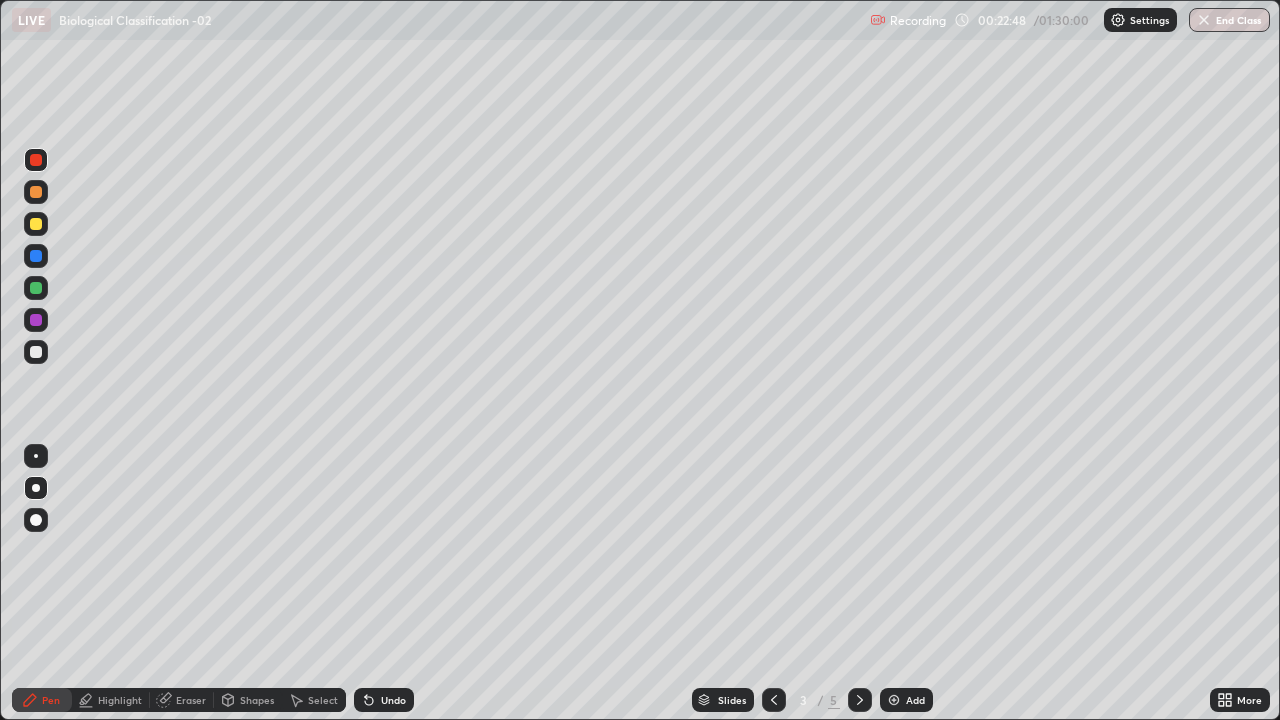 click 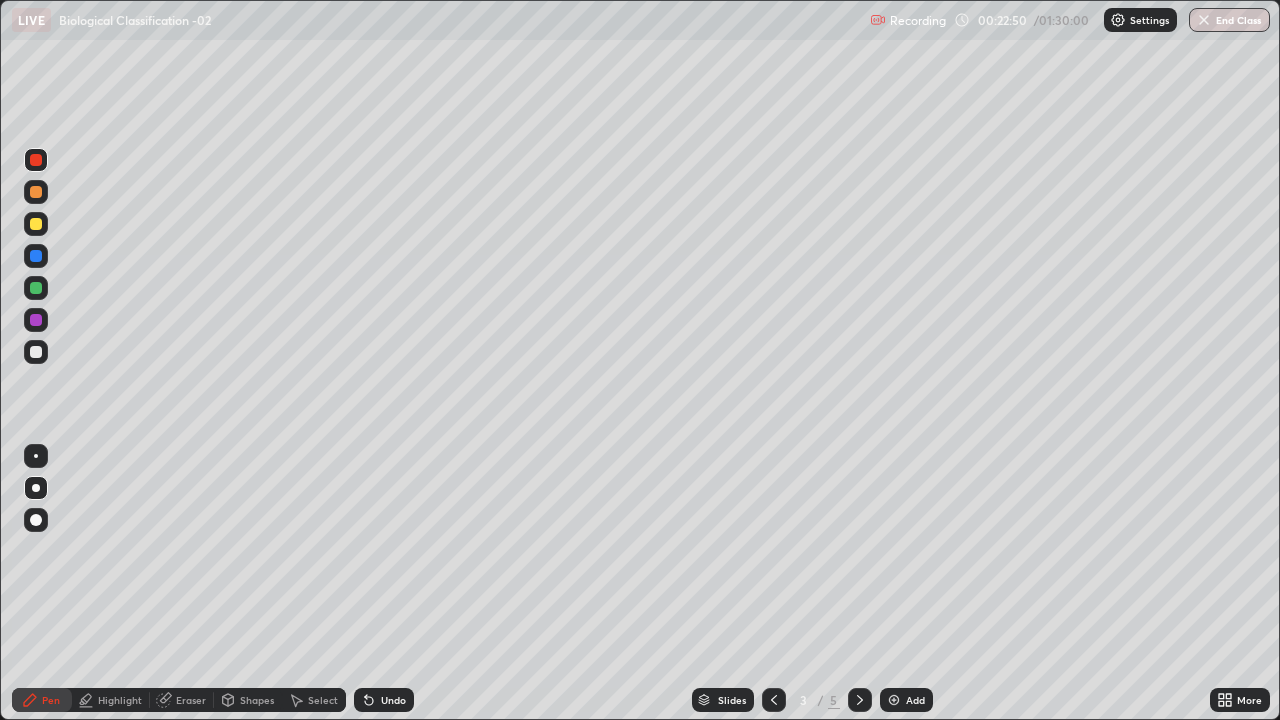 click at bounding box center (860, 700) 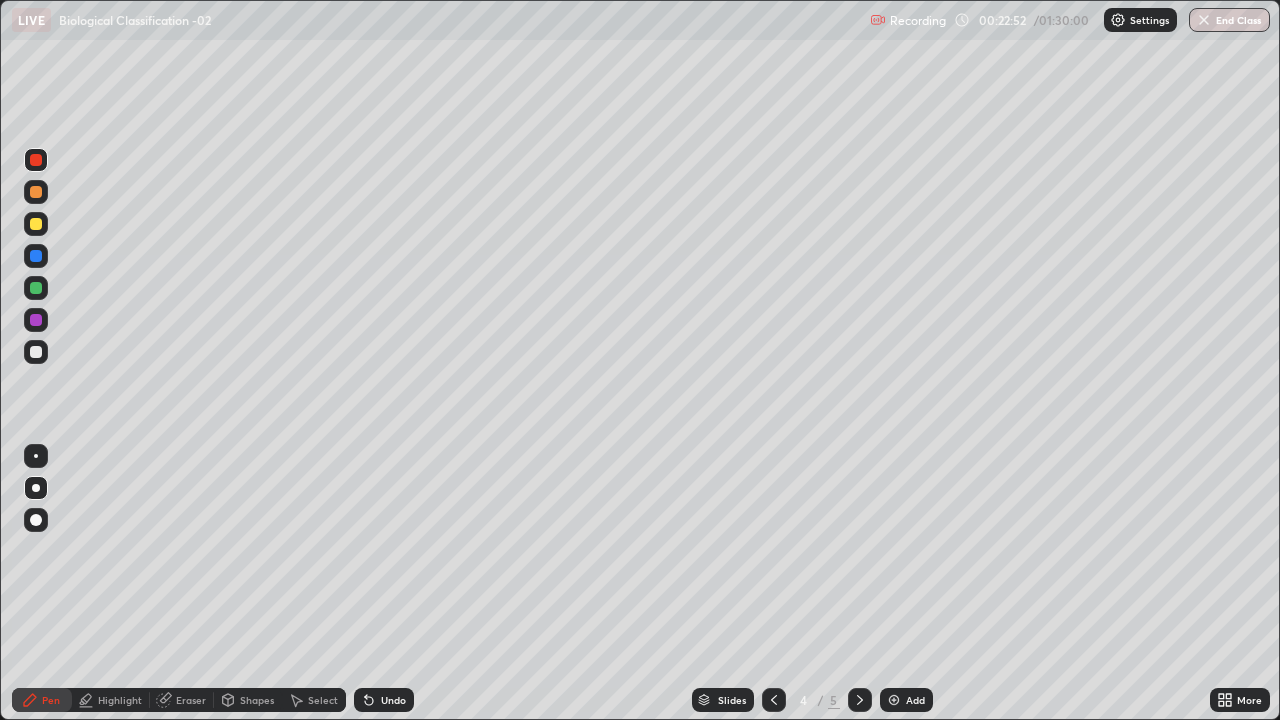 click at bounding box center [36, 256] 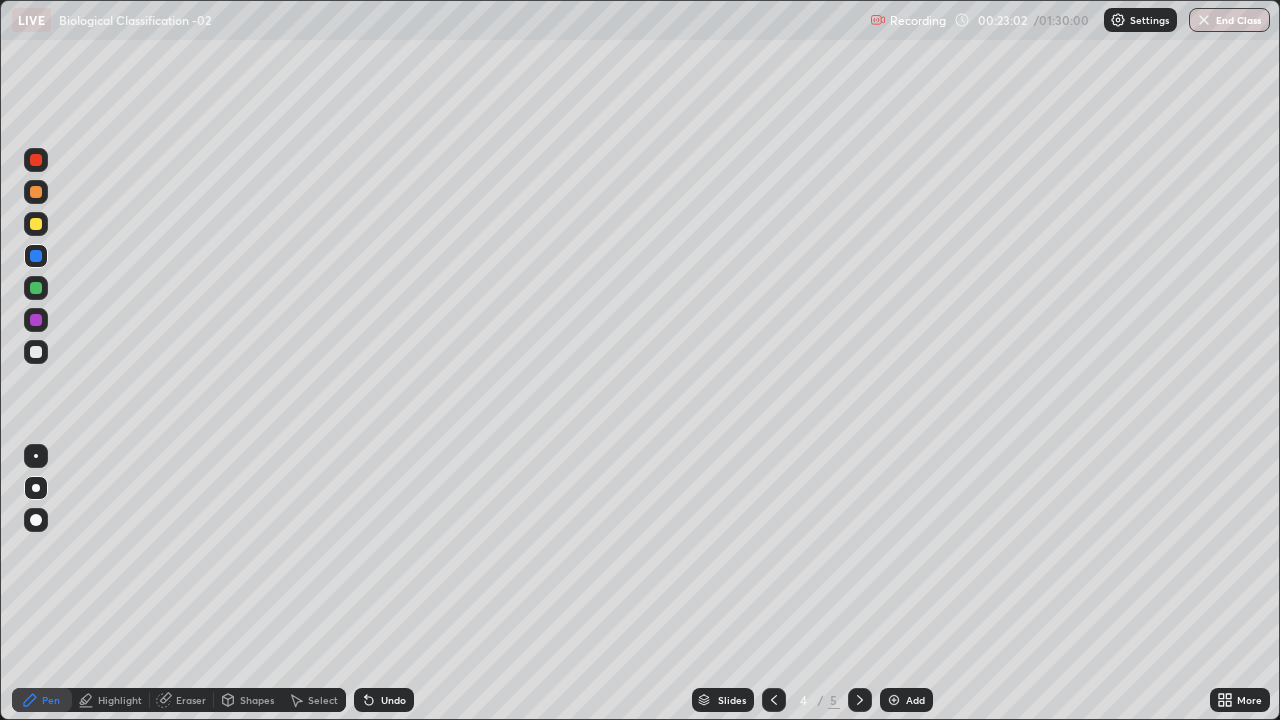 click at bounding box center (36, 488) 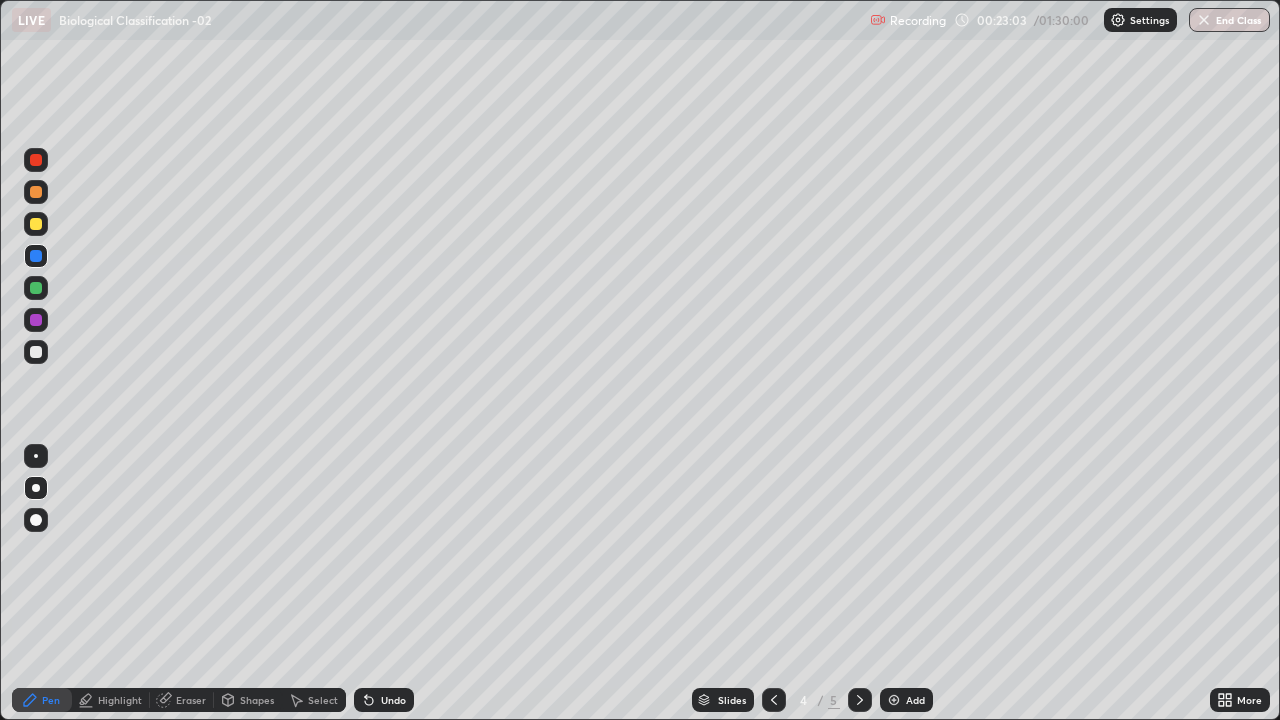 click on "Pen" at bounding box center (42, 700) 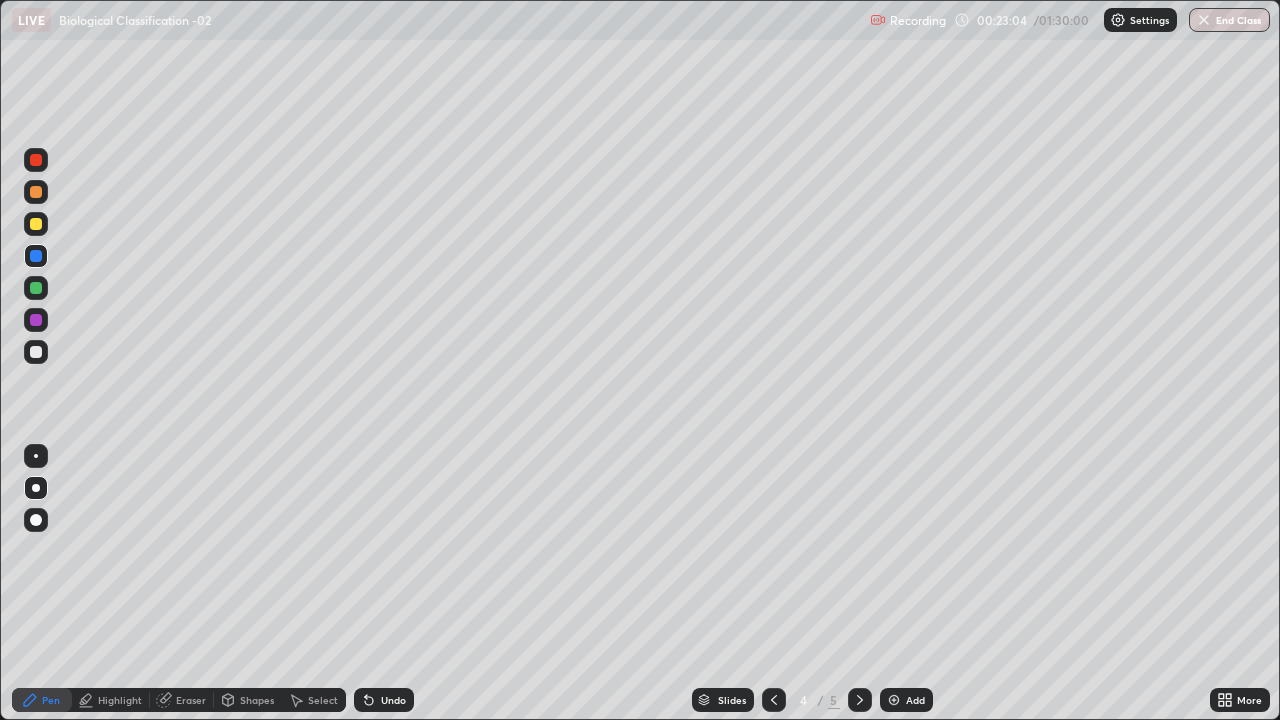 click at bounding box center (36, 160) 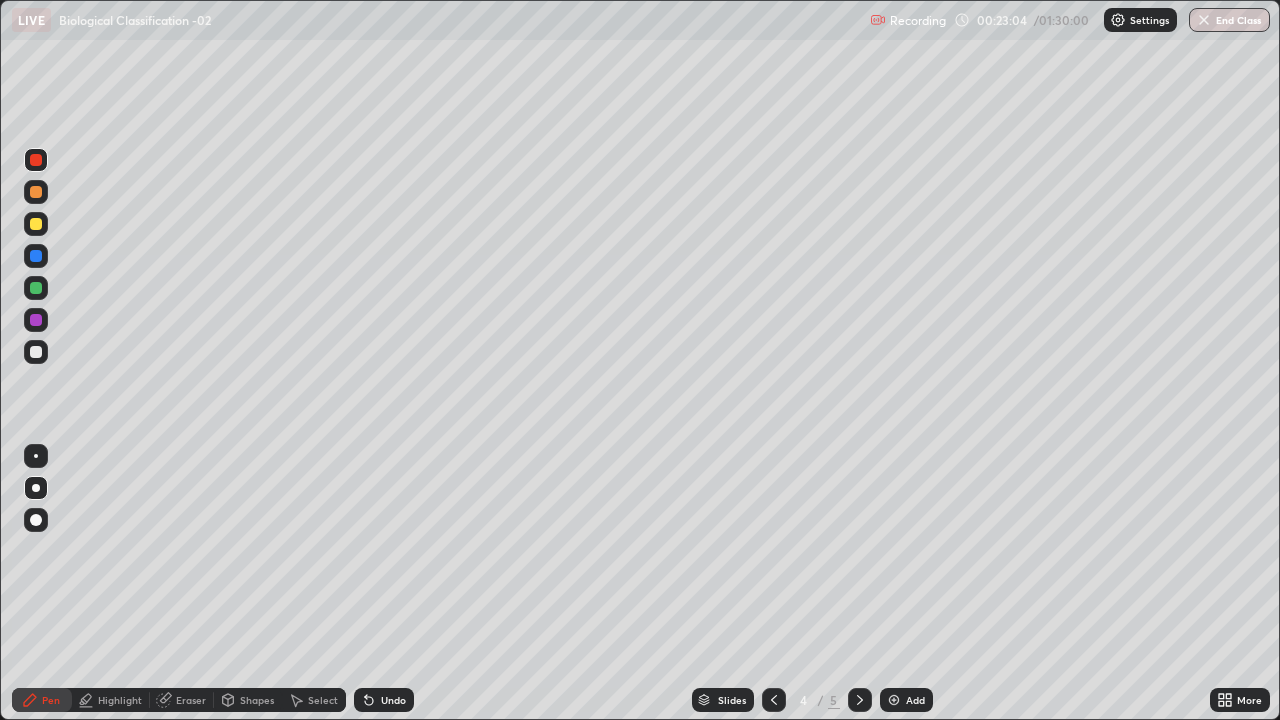 click at bounding box center [36, 160] 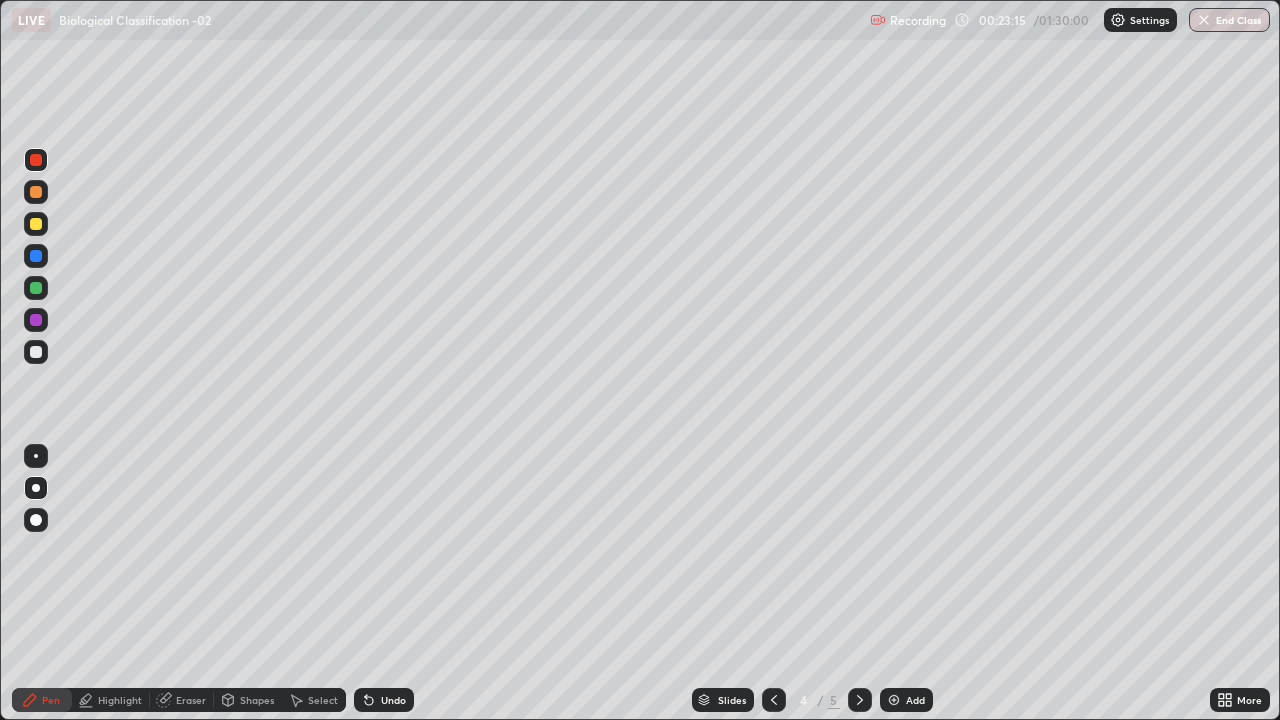 click at bounding box center (36, 256) 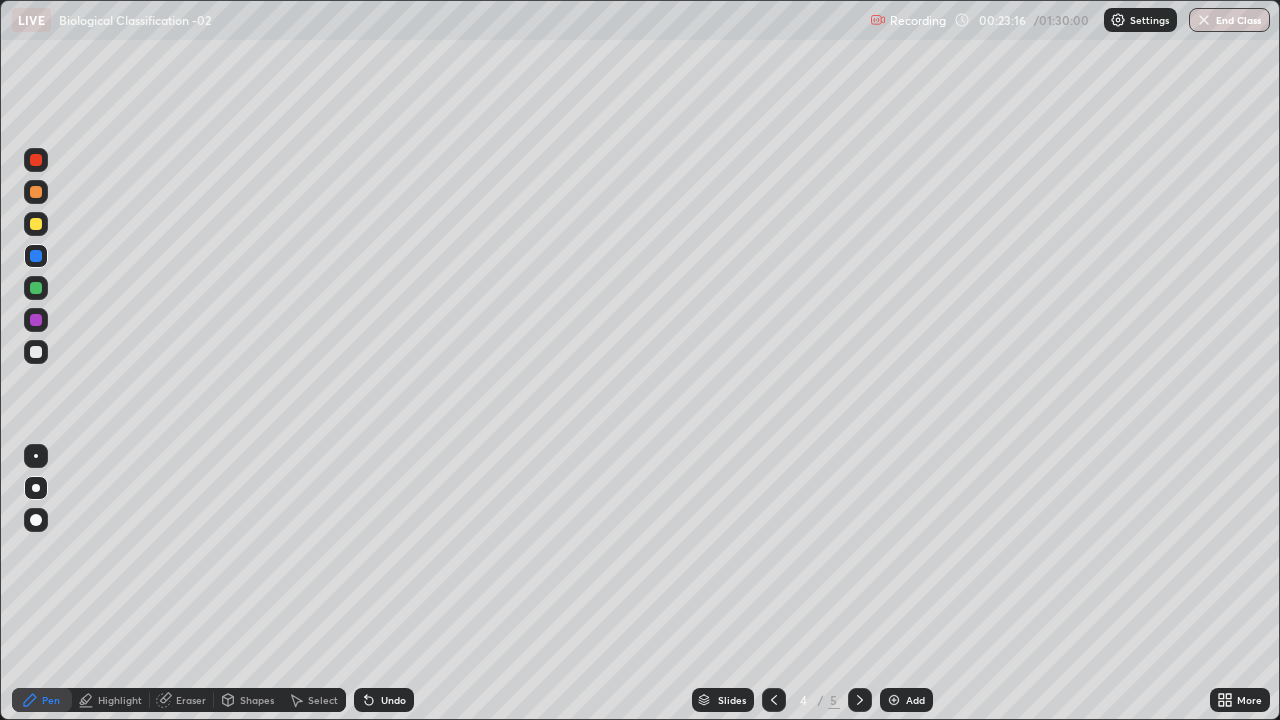 click at bounding box center (36, 488) 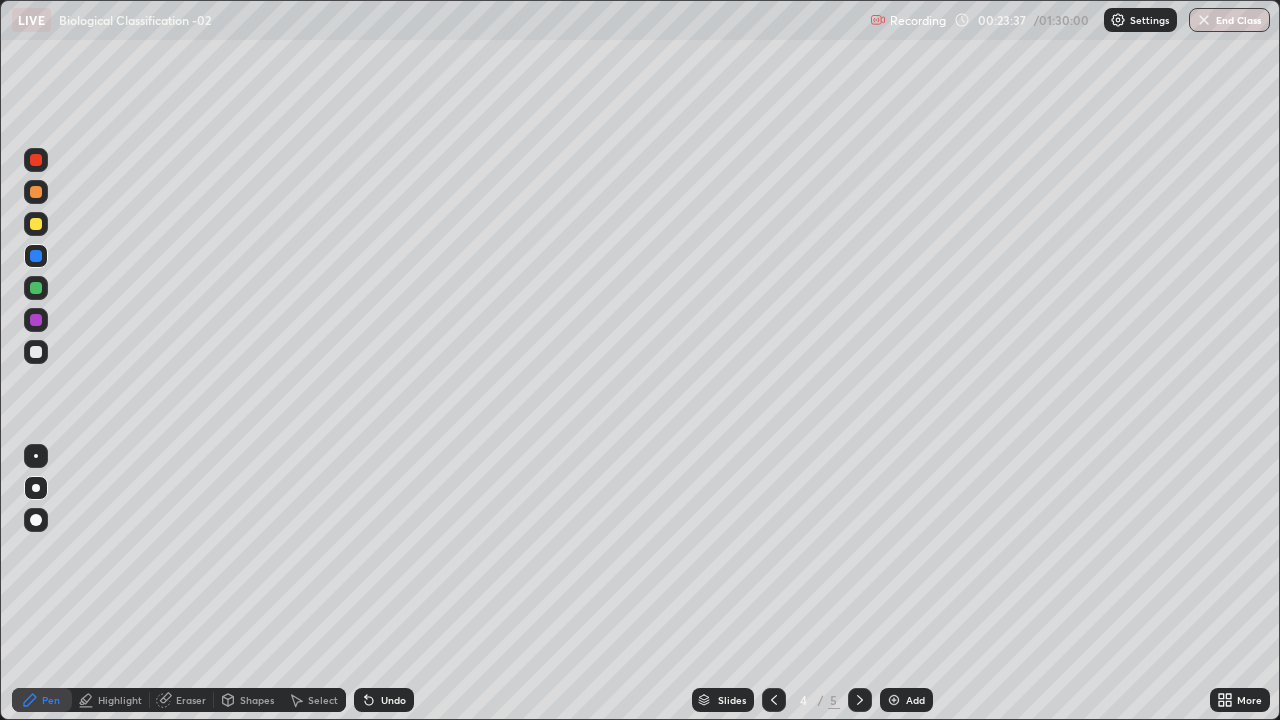 click at bounding box center (36, 288) 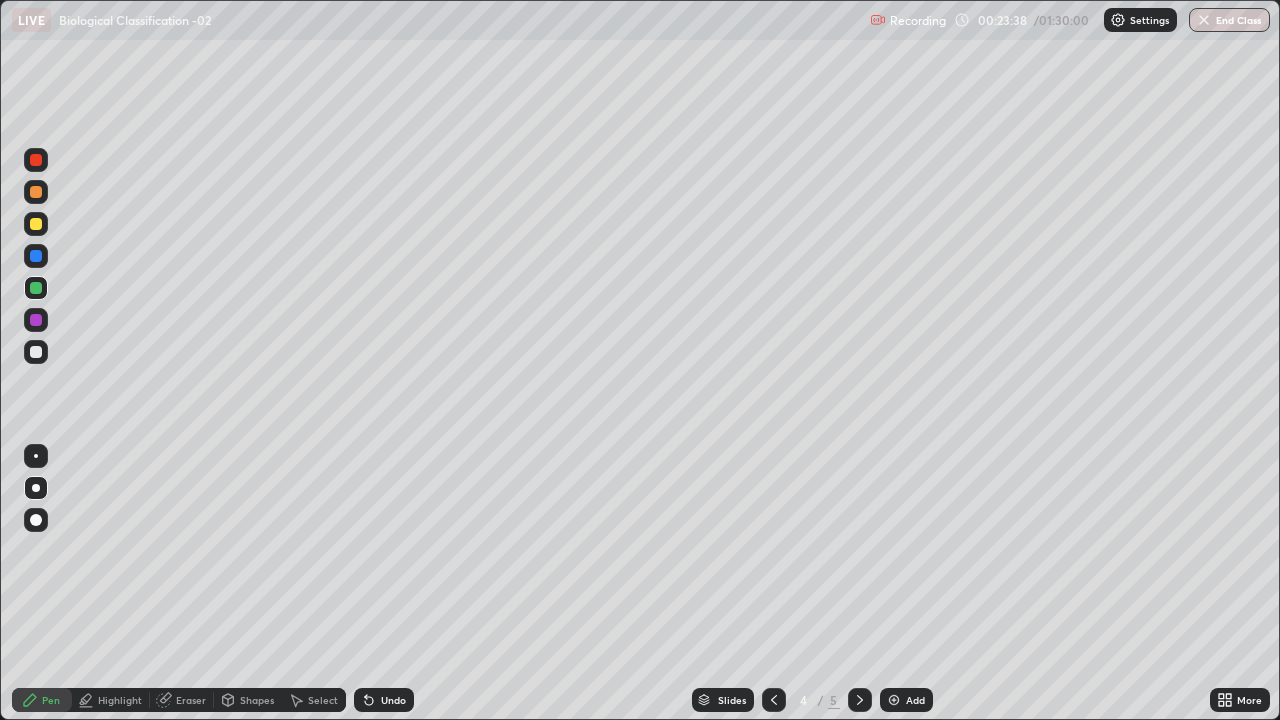 click on "Pen" at bounding box center (42, 700) 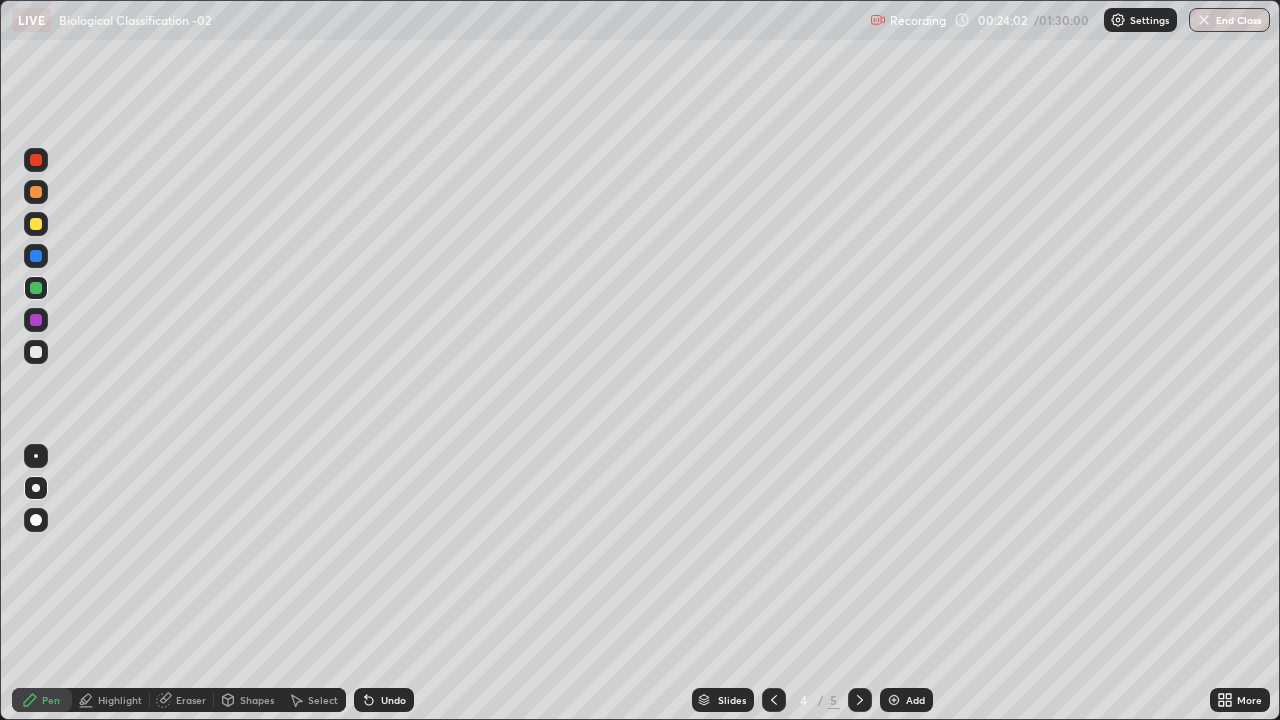 click at bounding box center (36, 352) 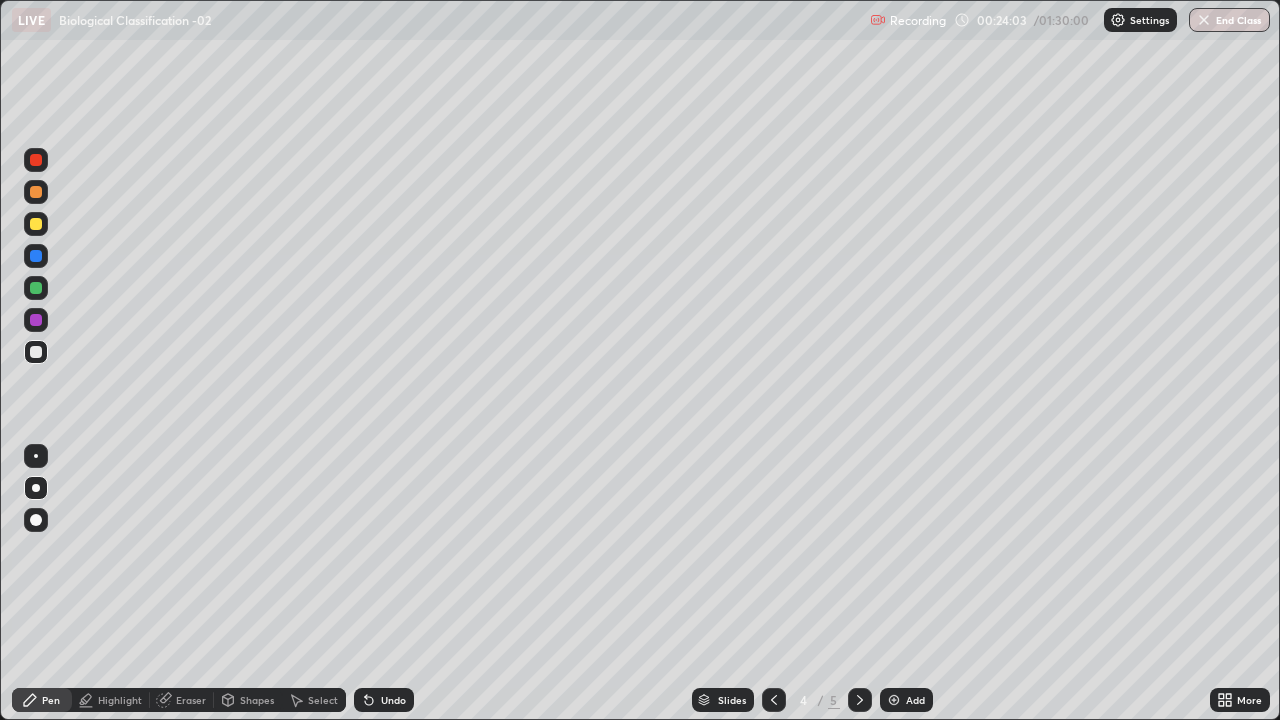 click at bounding box center [36, 488] 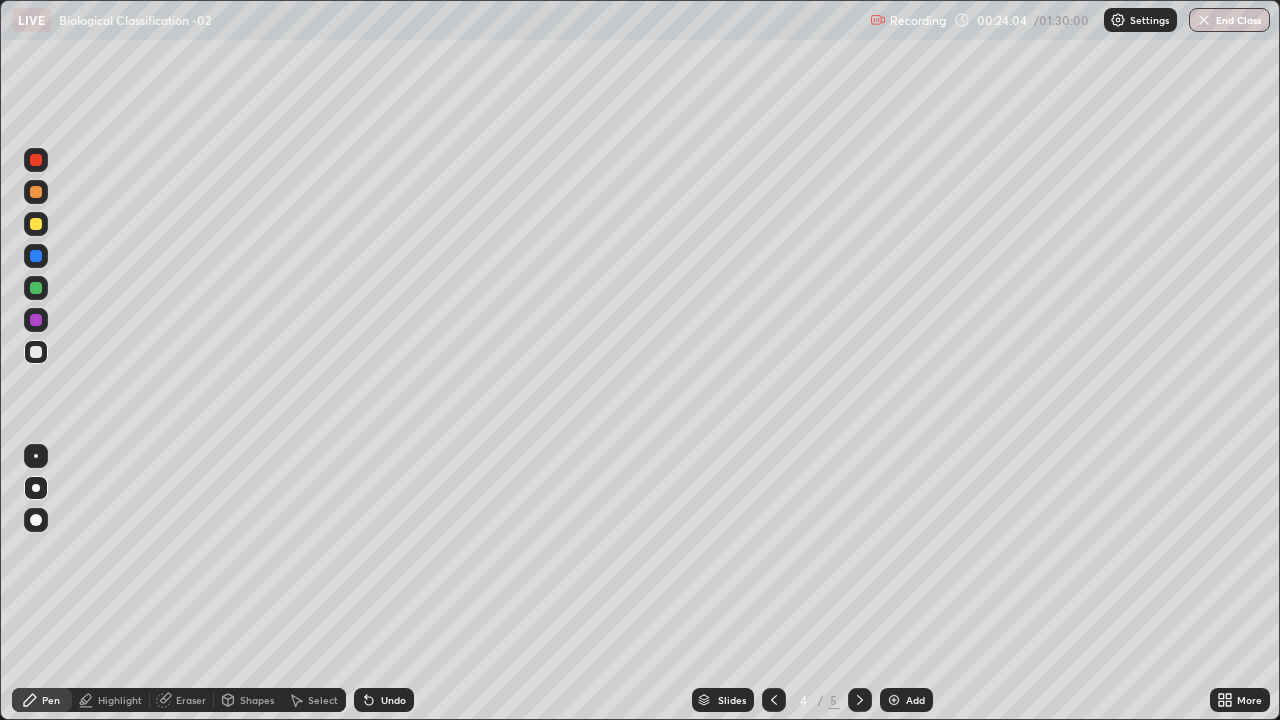 click on "Pen" at bounding box center (42, 700) 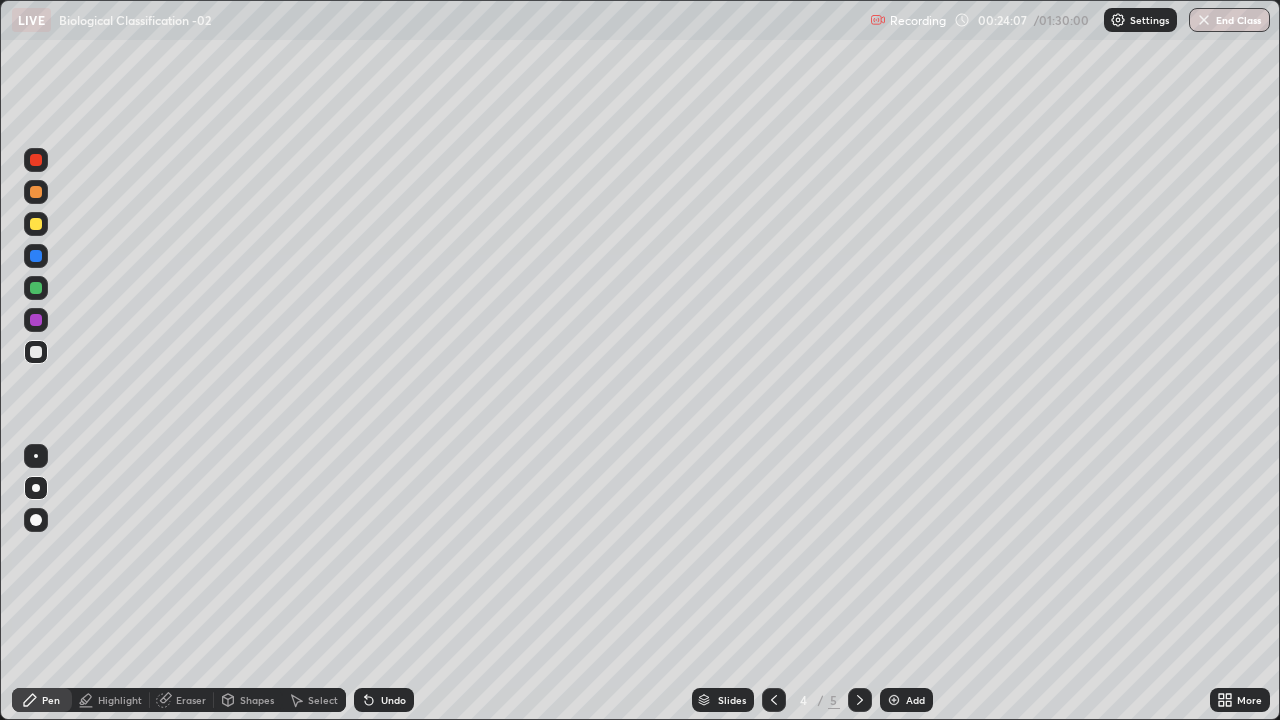 click at bounding box center [36, 352] 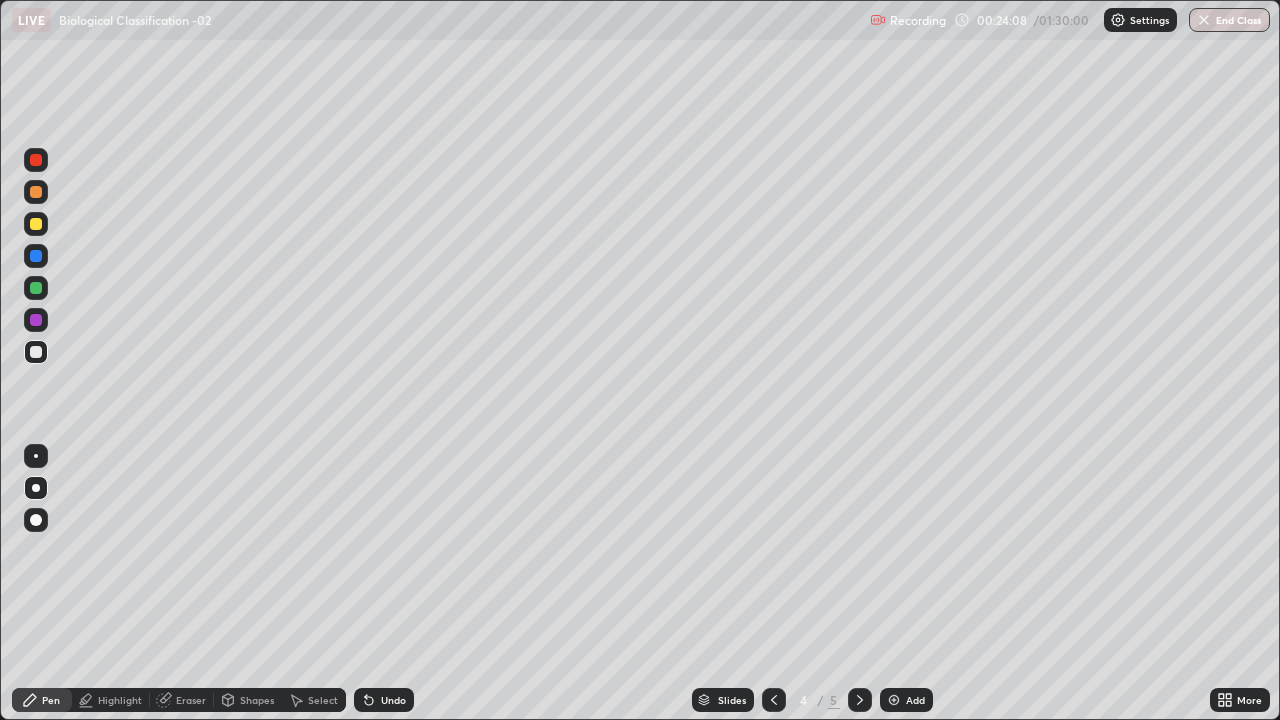 click at bounding box center [36, 488] 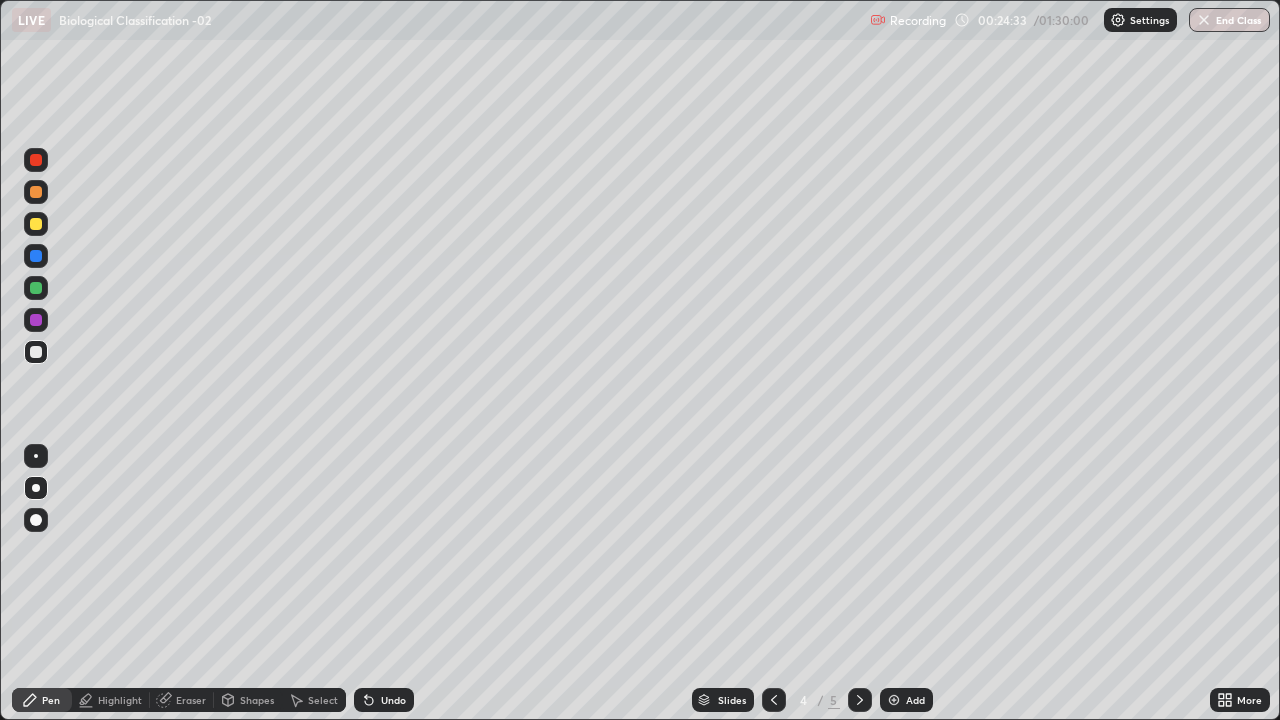 click at bounding box center (36, 256) 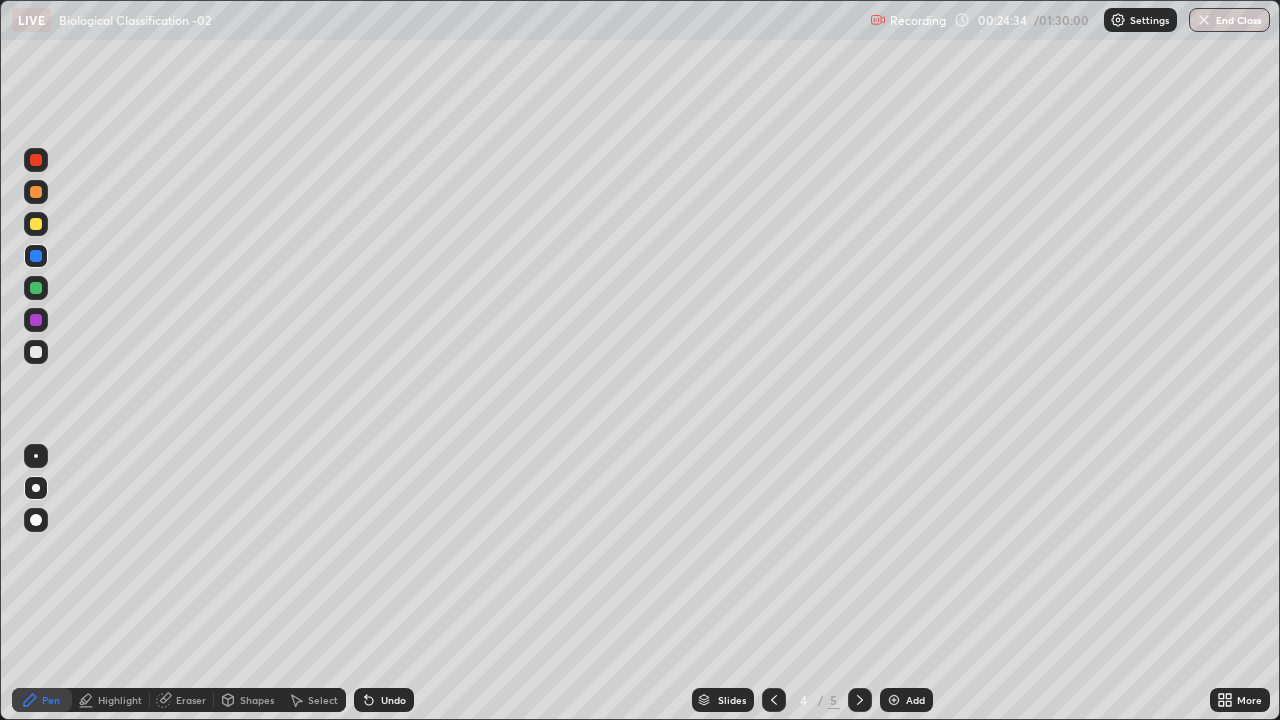 click at bounding box center [36, 488] 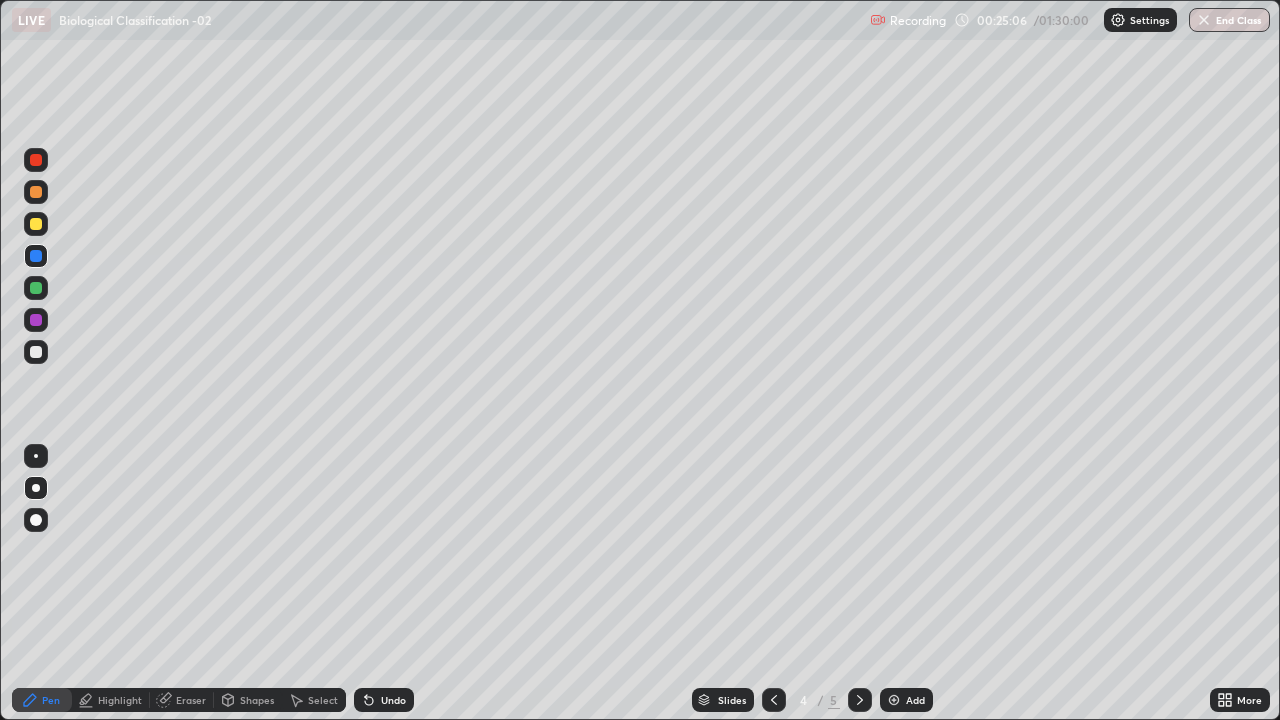 click on "Undo" at bounding box center (384, 700) 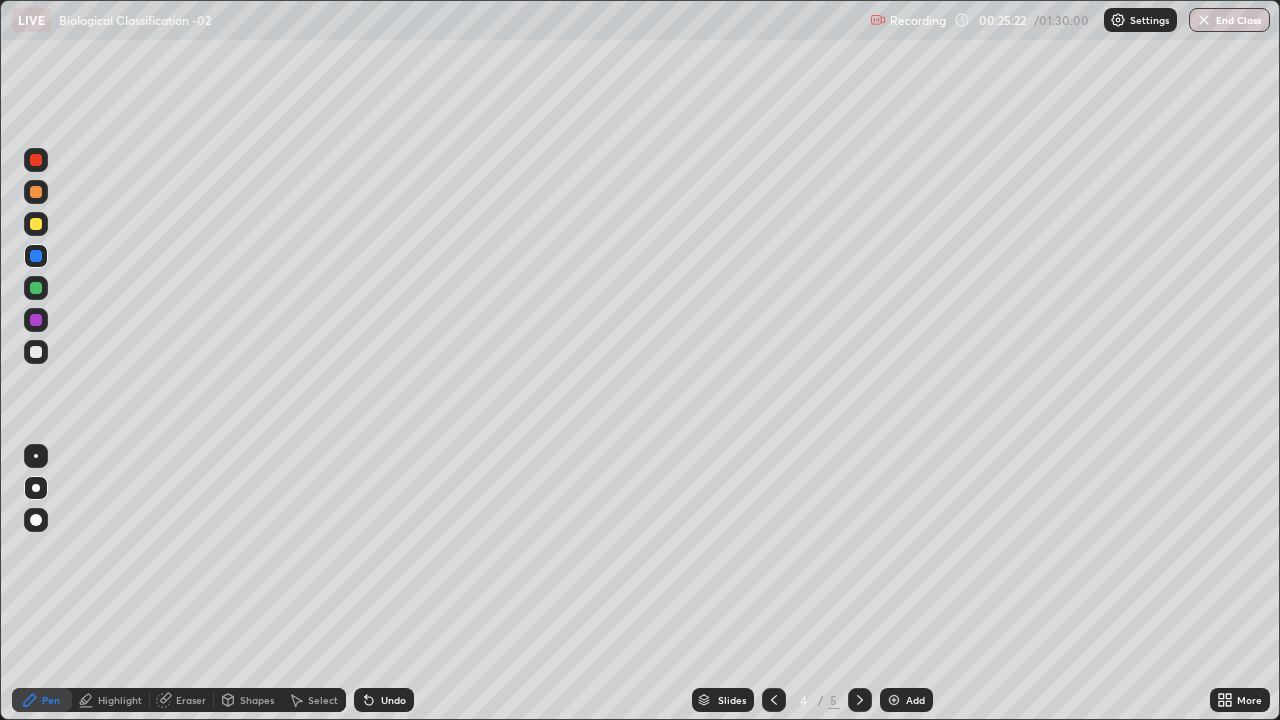 click at bounding box center (36, 352) 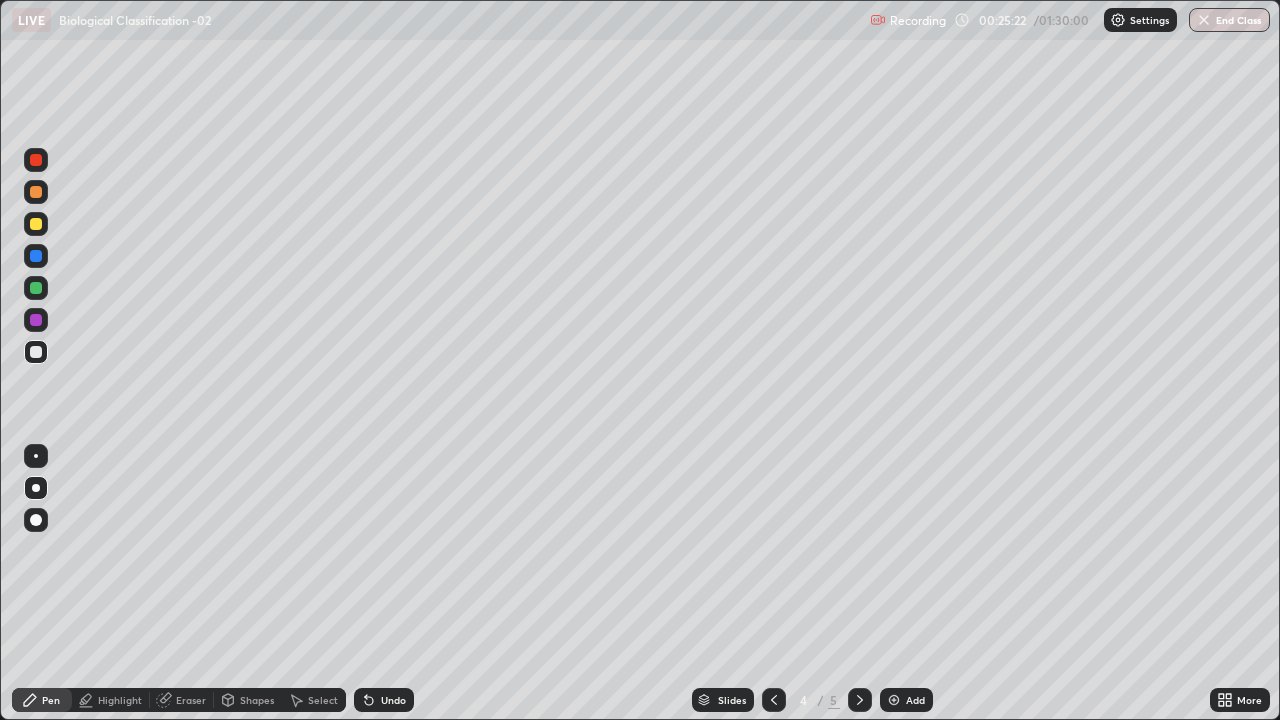 click at bounding box center (36, 352) 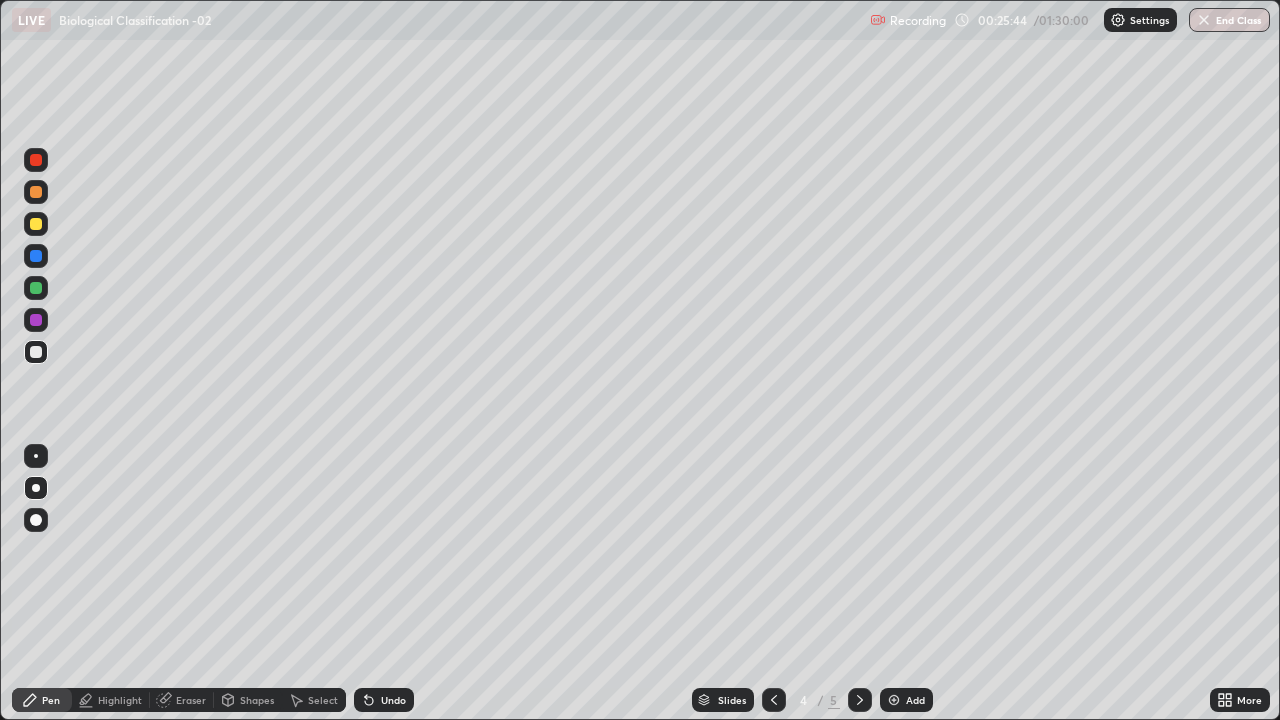 click at bounding box center [36, 224] 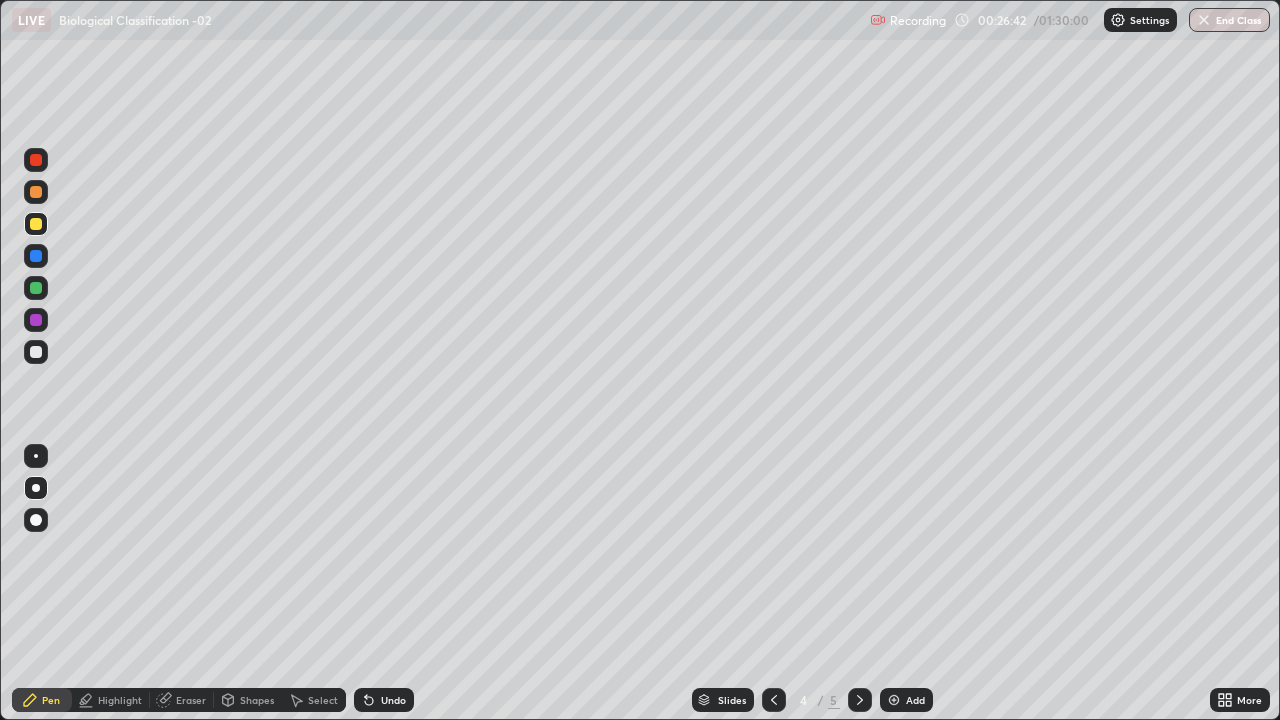 click at bounding box center [36, 288] 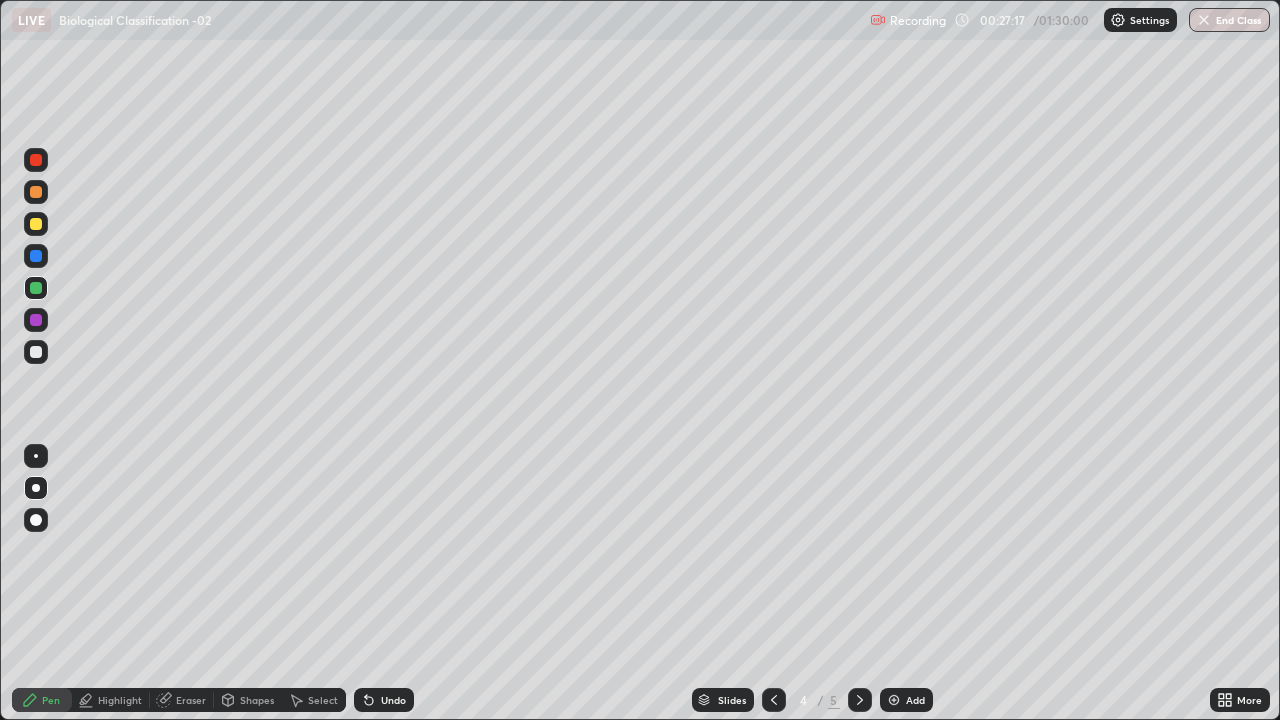 click at bounding box center [894, 700] 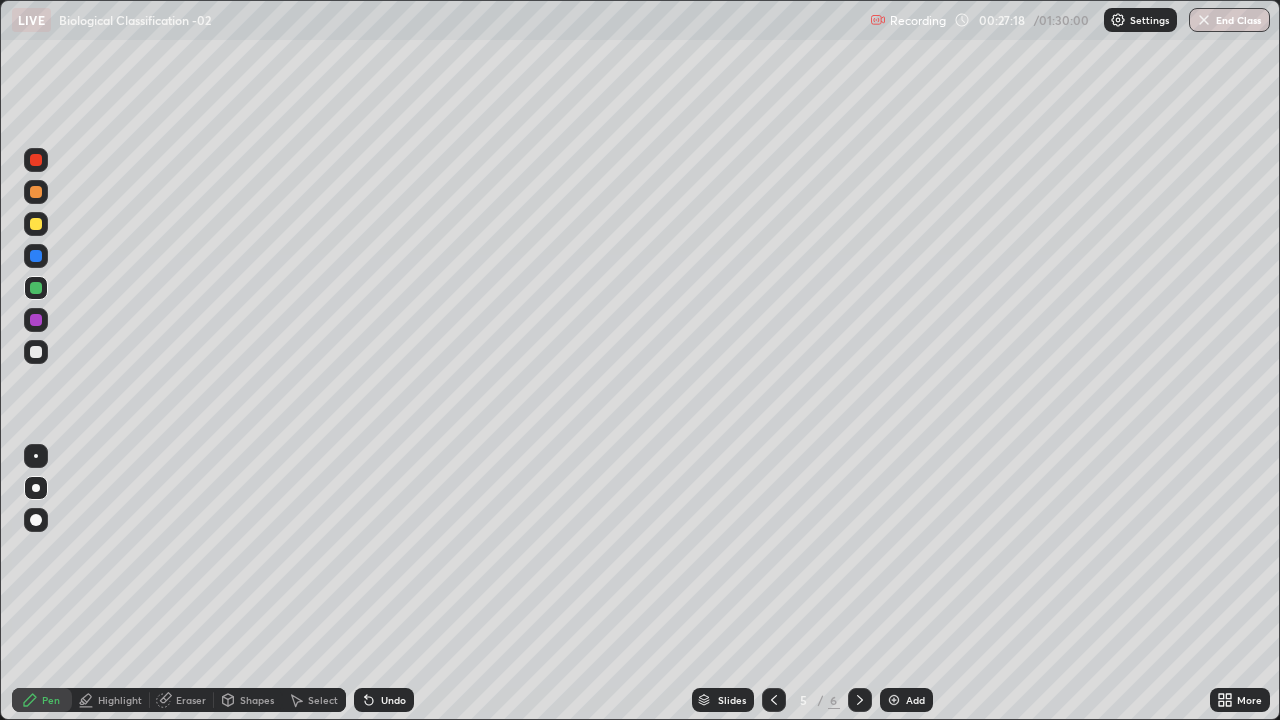 click at bounding box center (36, 352) 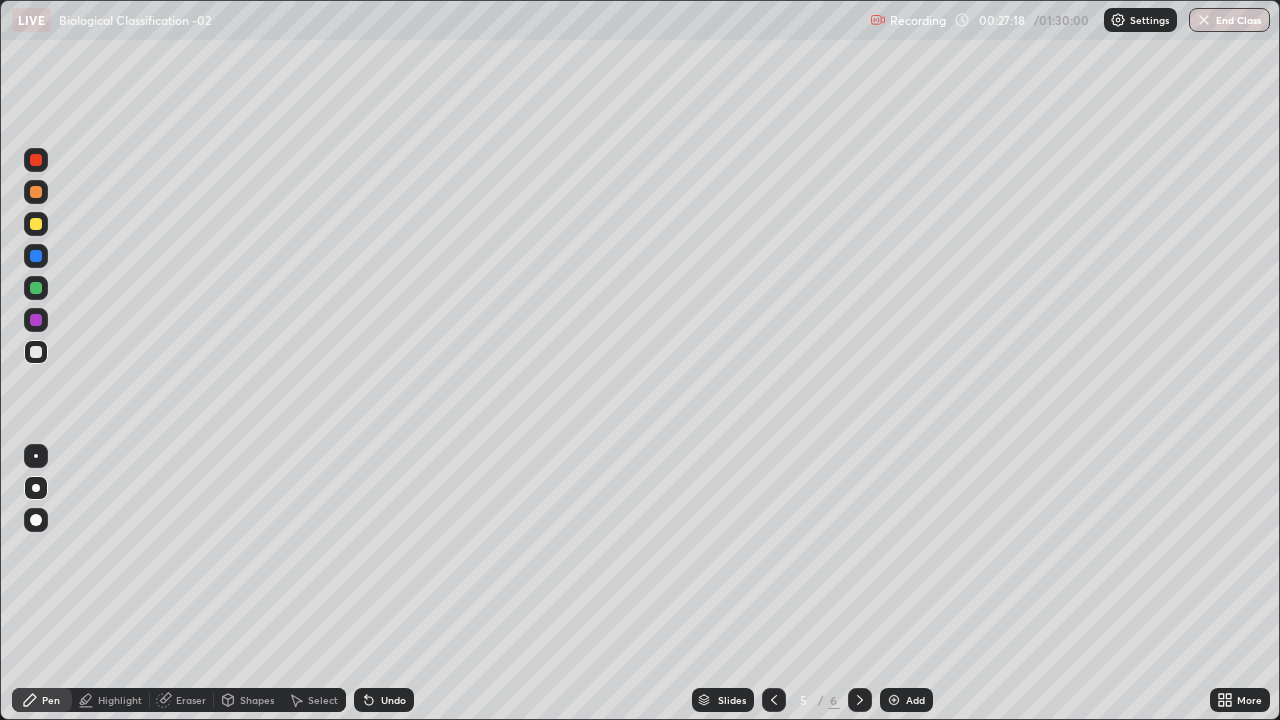 click at bounding box center (36, 488) 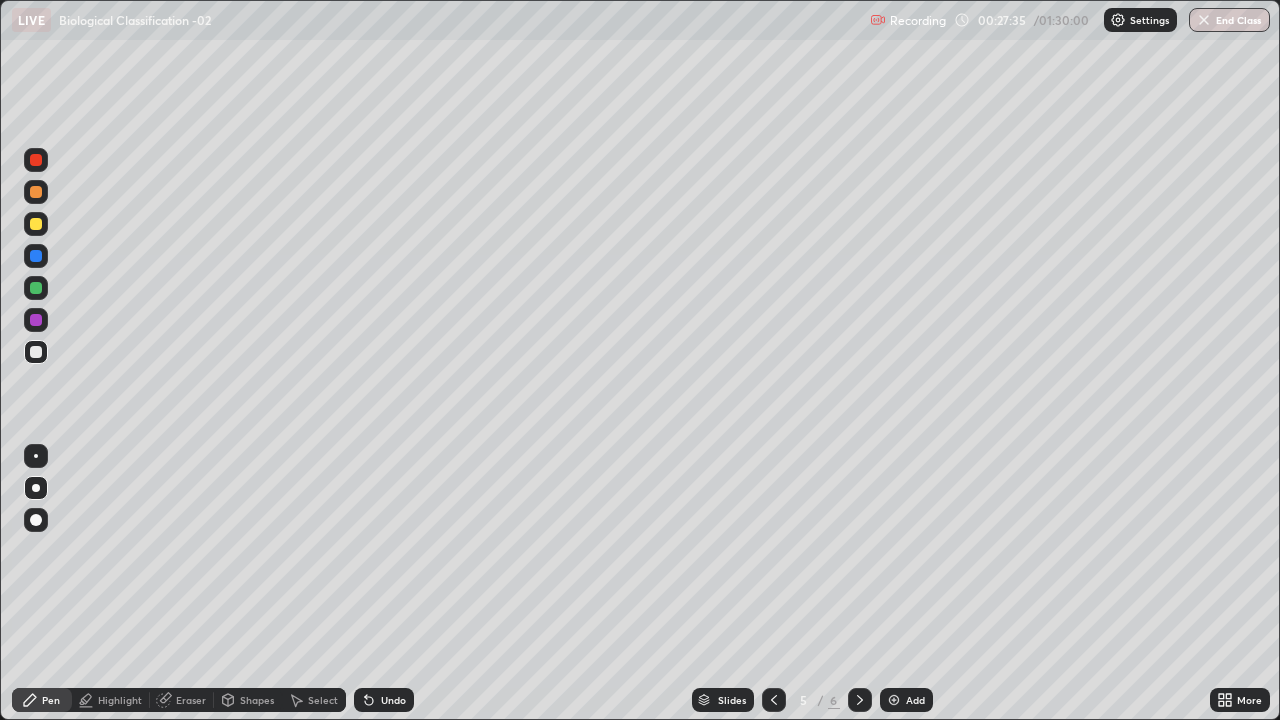 click at bounding box center [774, 700] 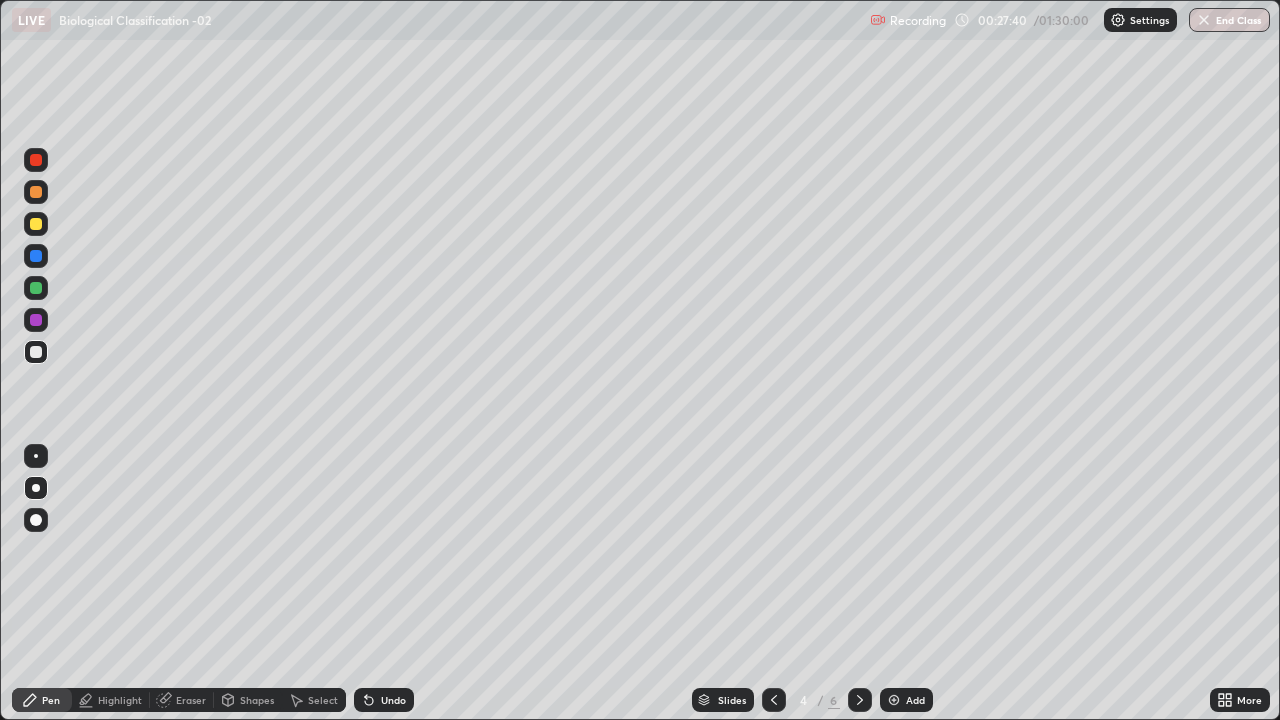 click at bounding box center (36, 160) 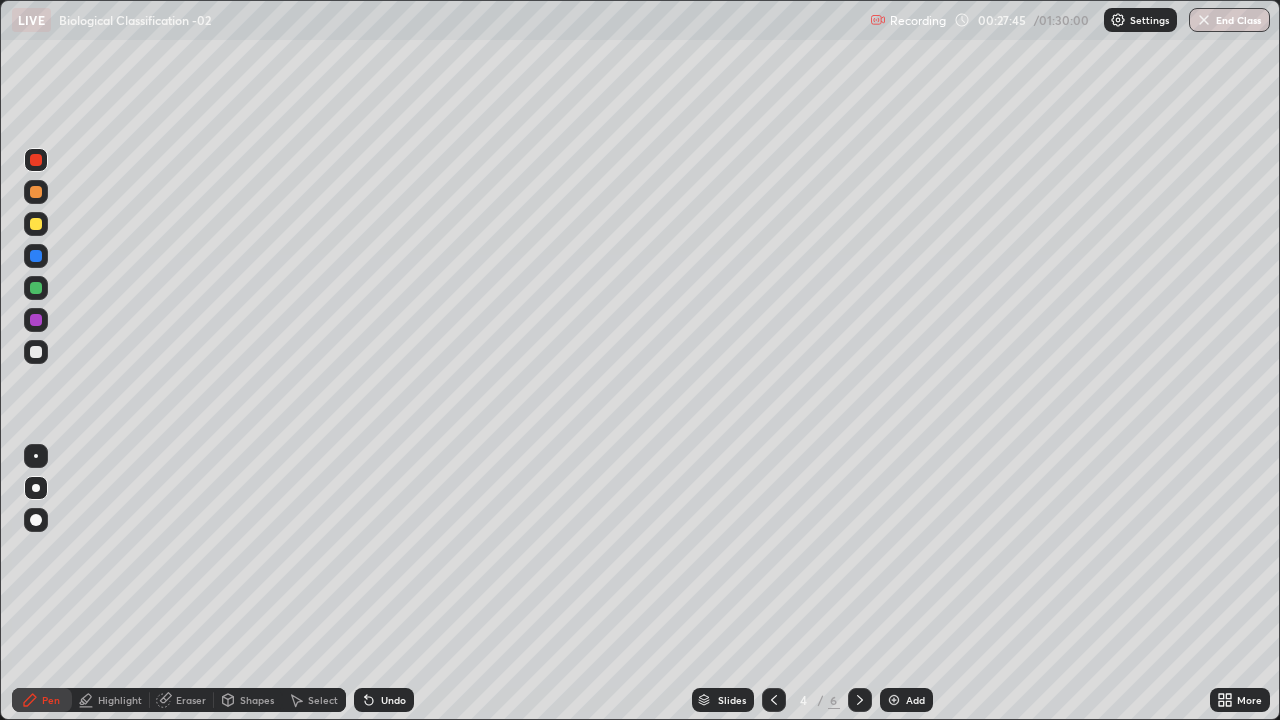 click 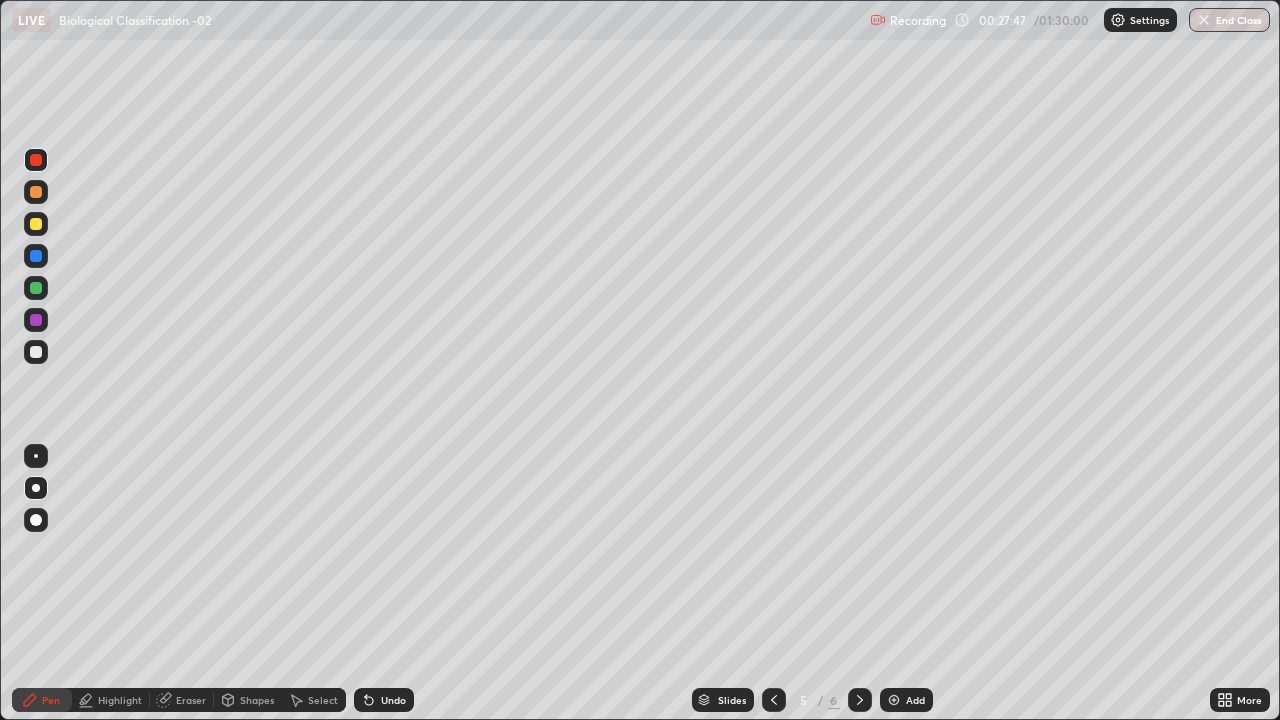 click at bounding box center (36, 192) 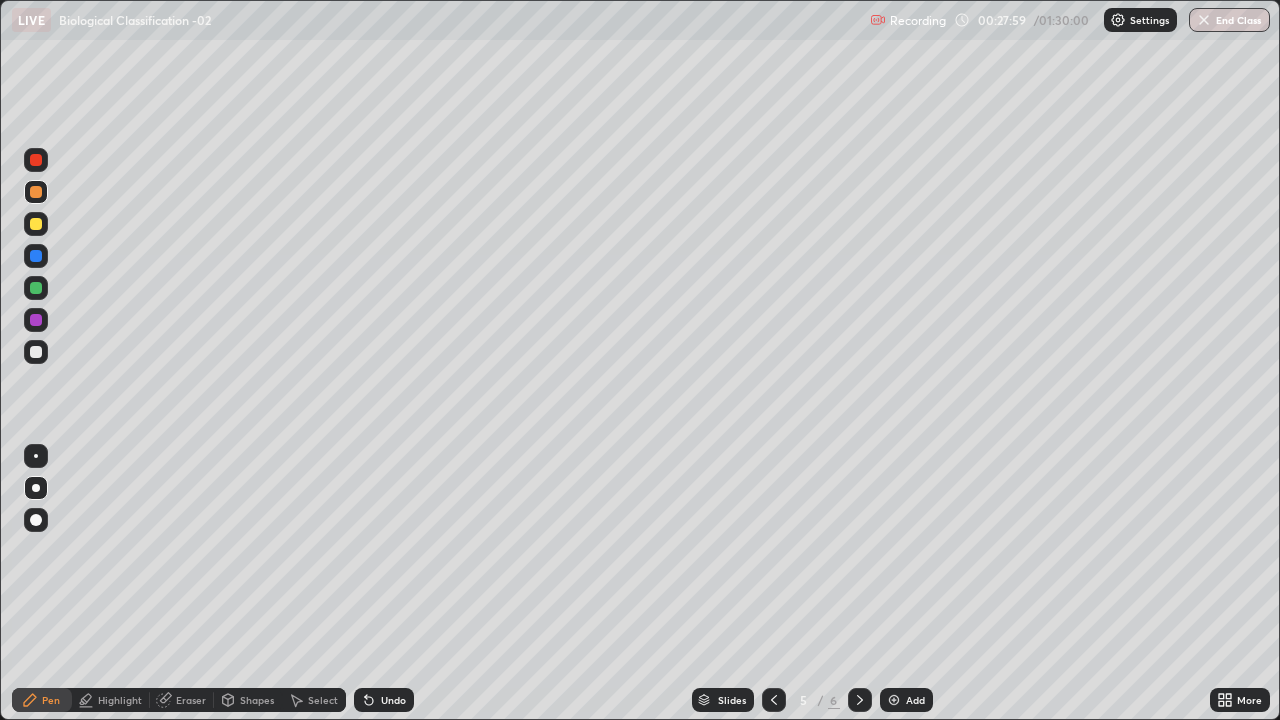 click at bounding box center (36, 224) 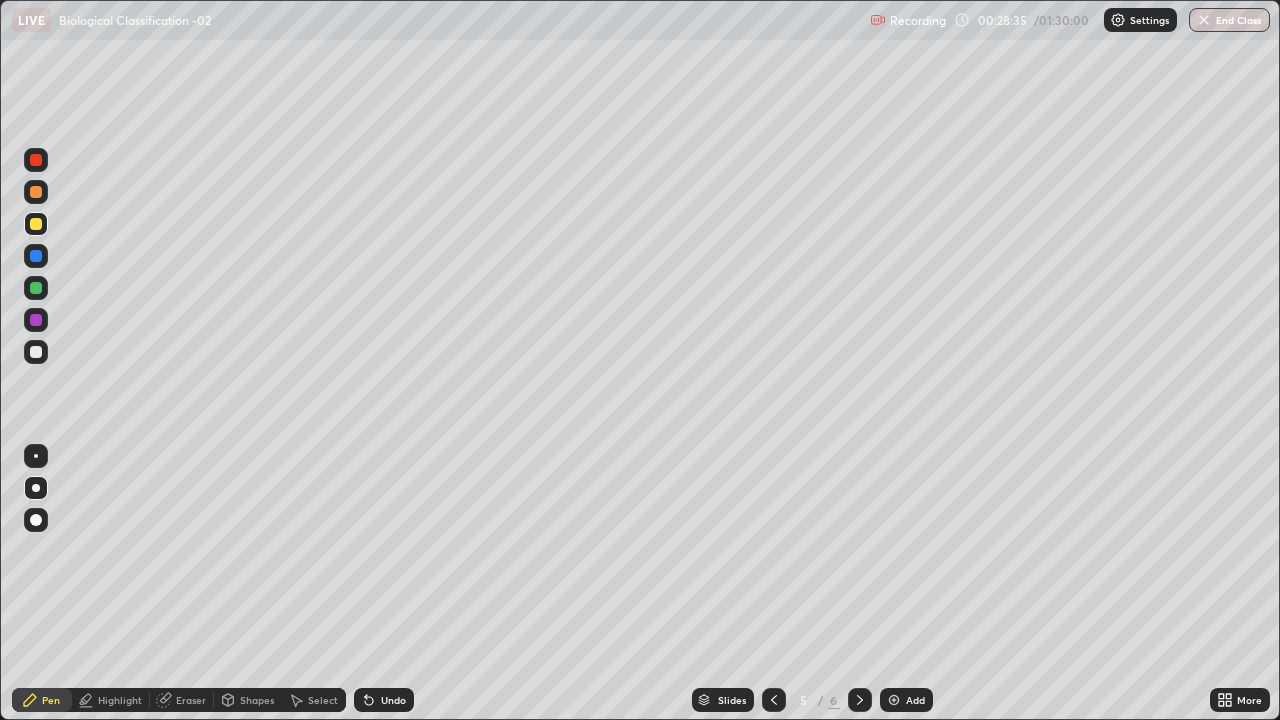 click 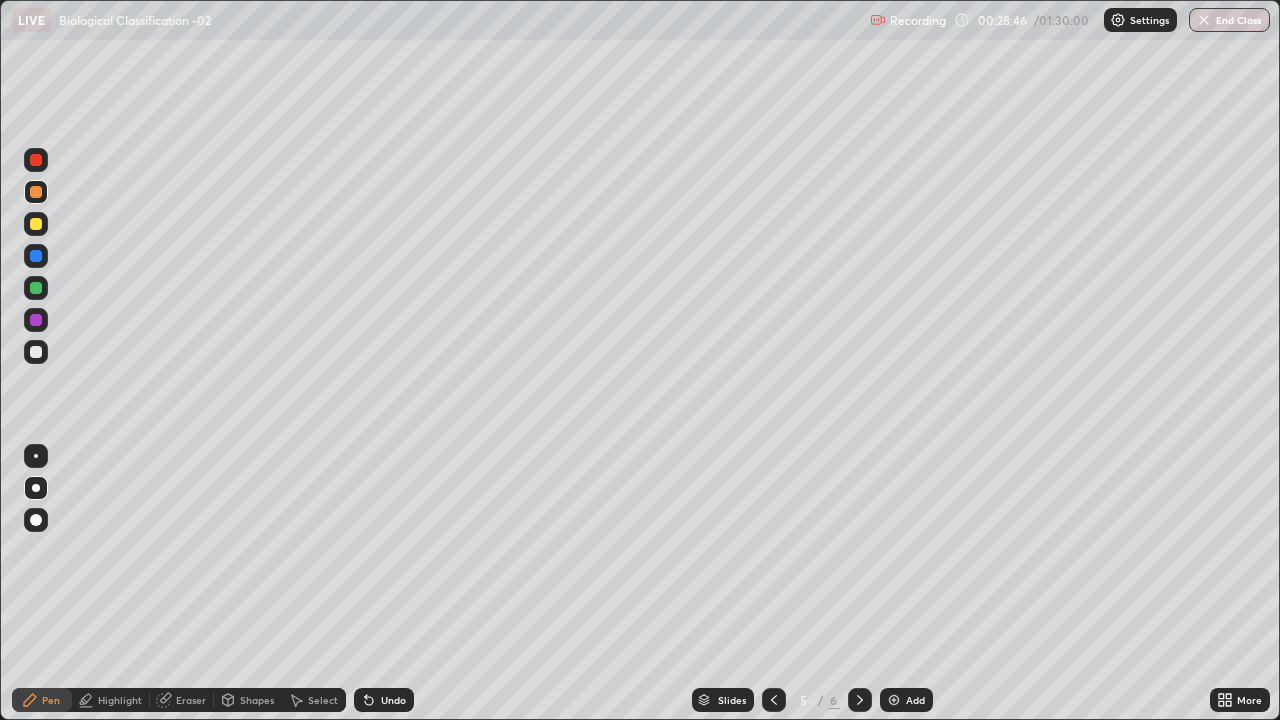 click at bounding box center [36, 224] 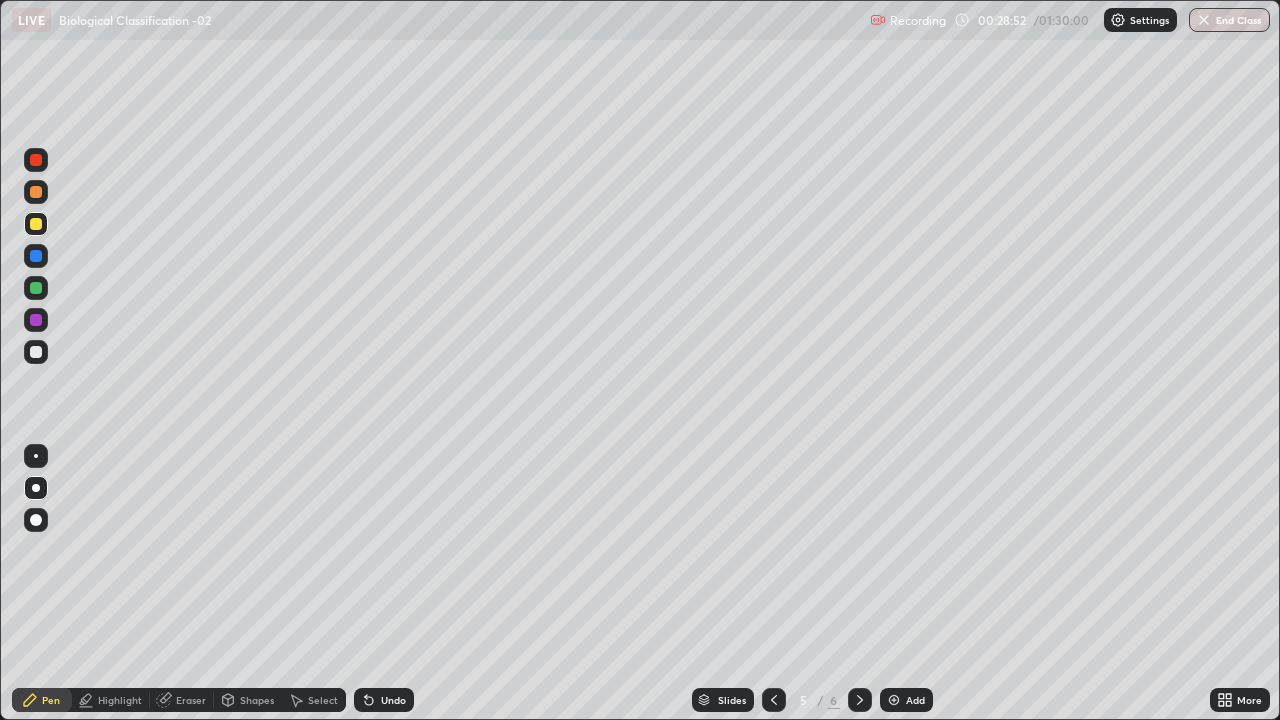 click at bounding box center (36, 352) 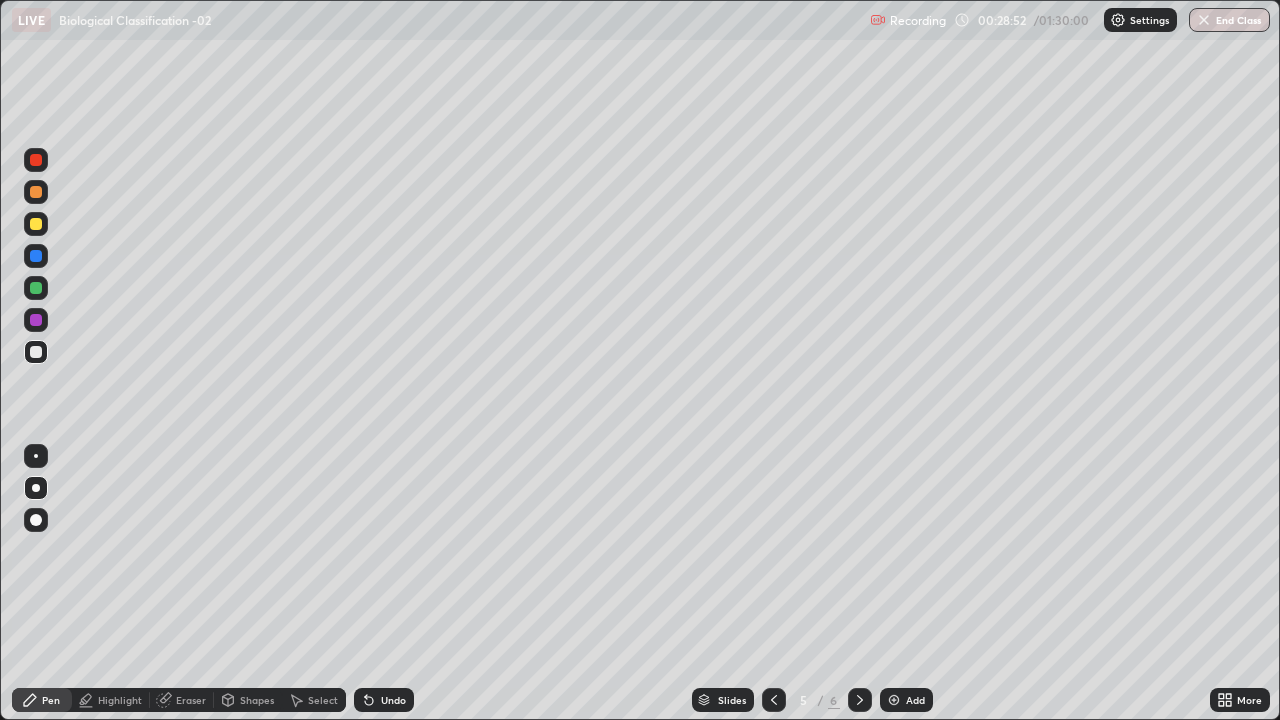 click at bounding box center [36, 488] 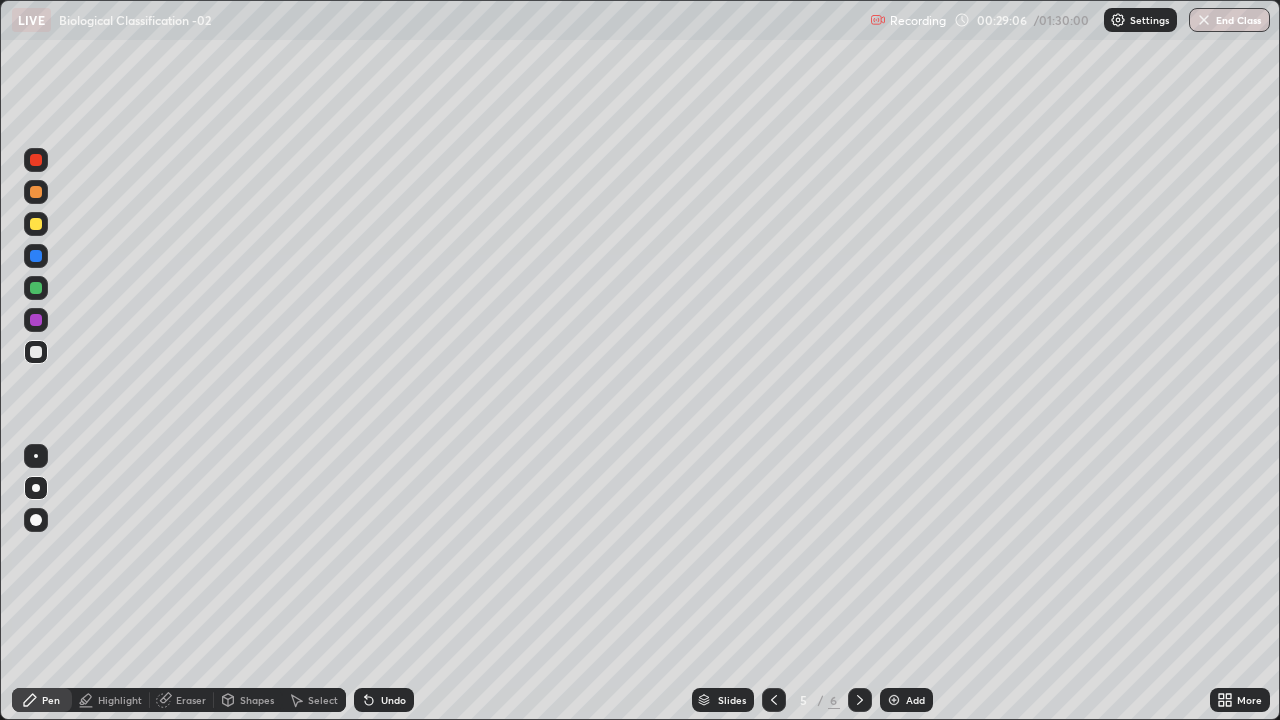 click at bounding box center [36, 224] 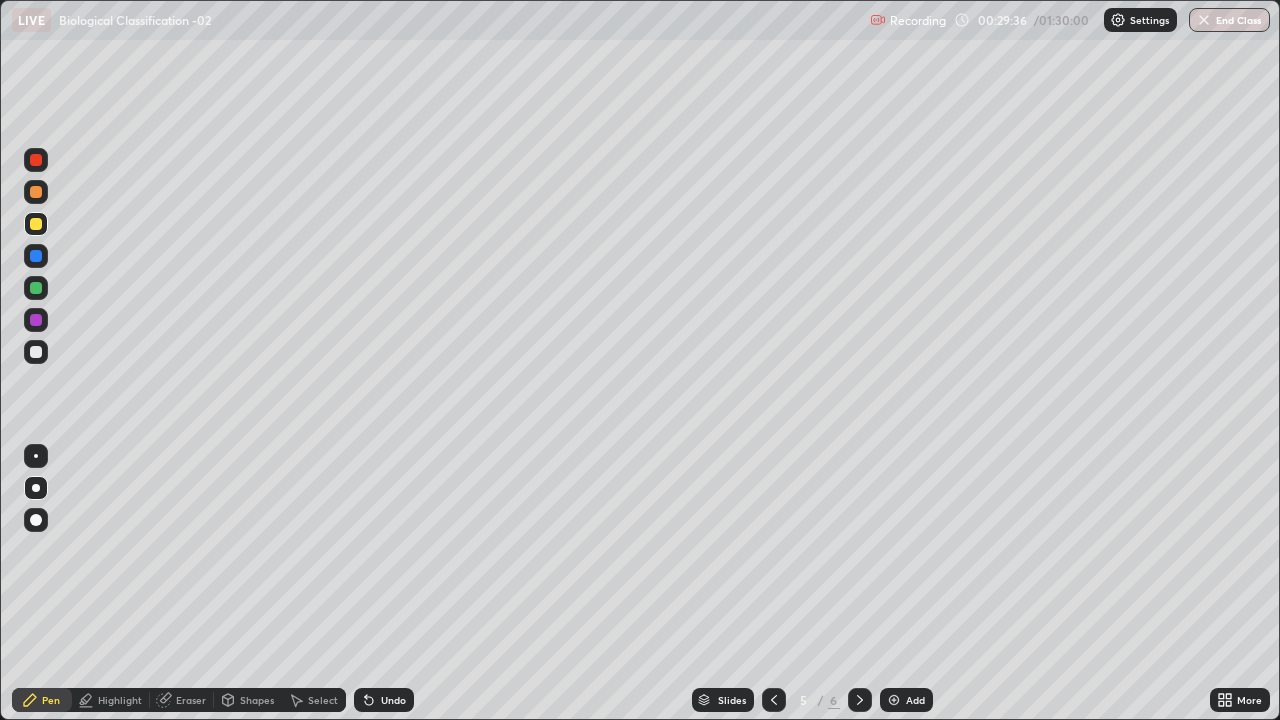 click 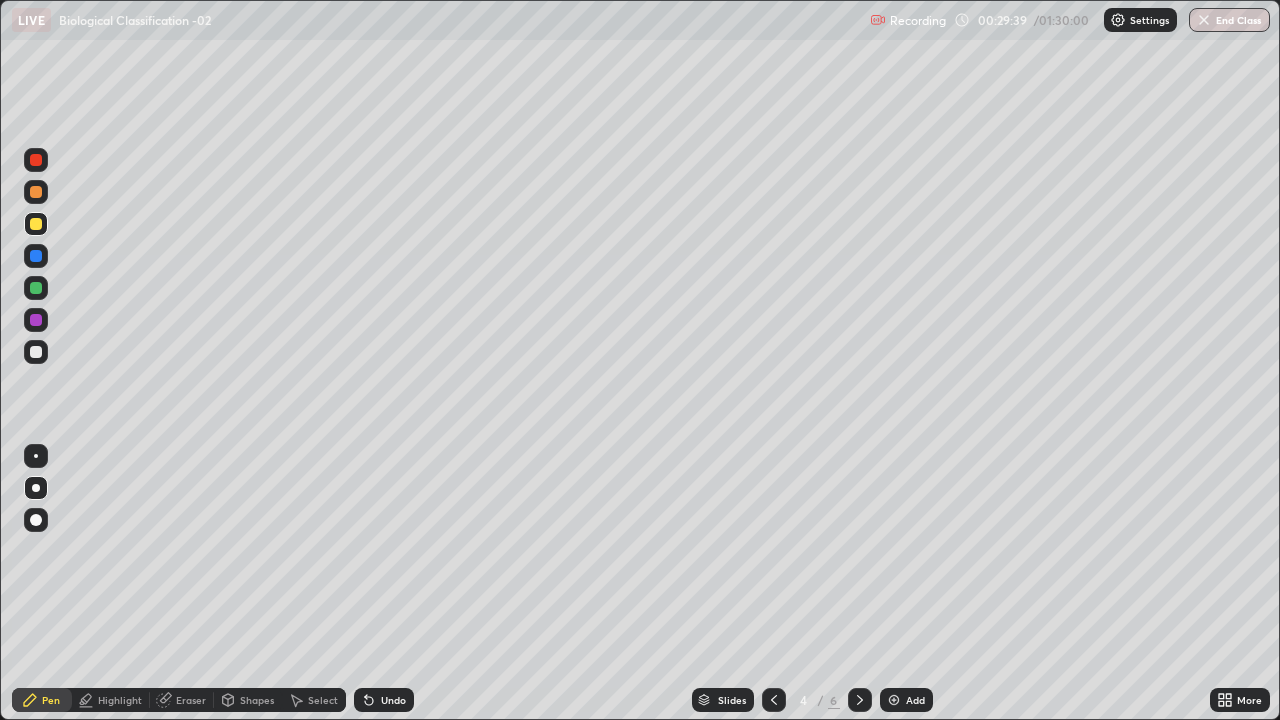 click at bounding box center [860, 700] 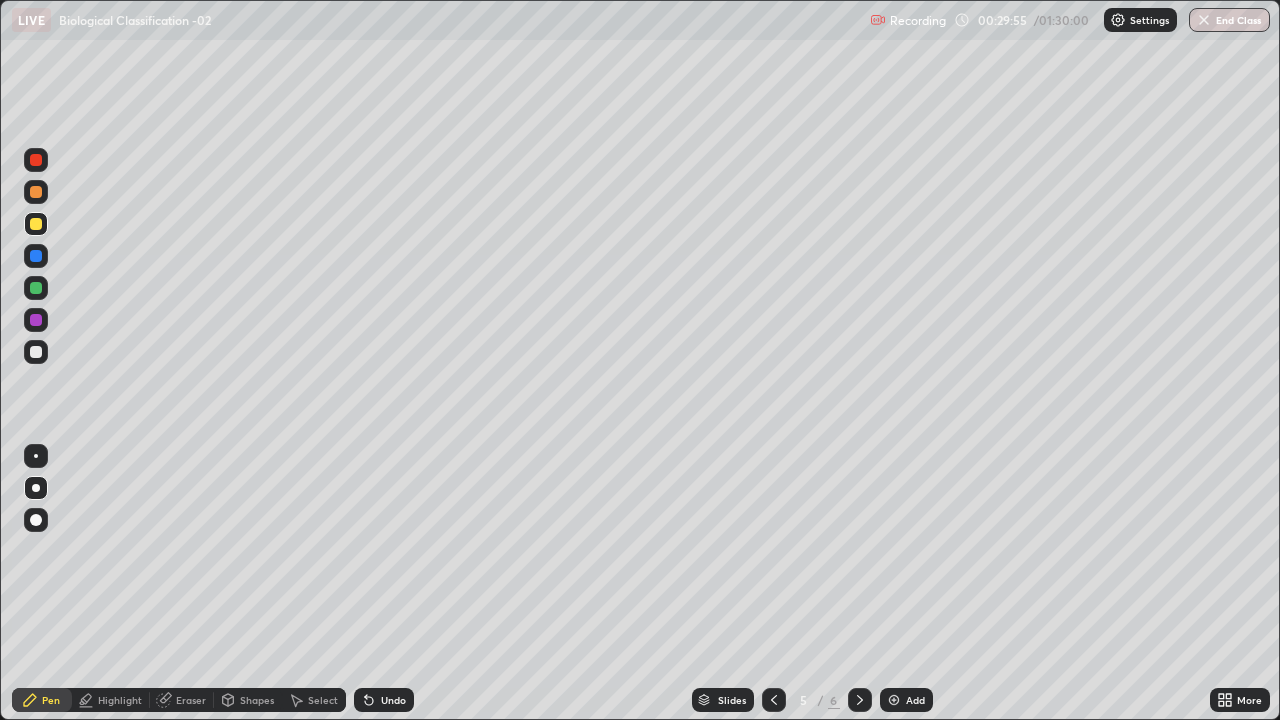 click 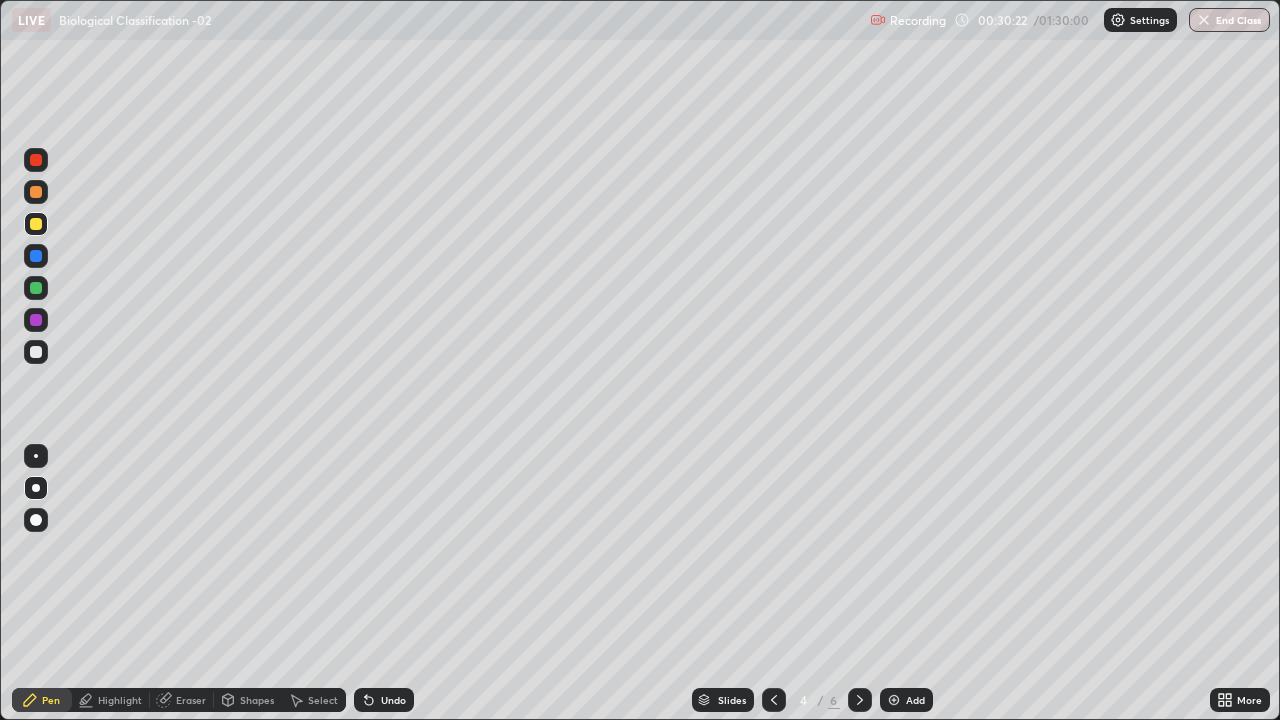 click 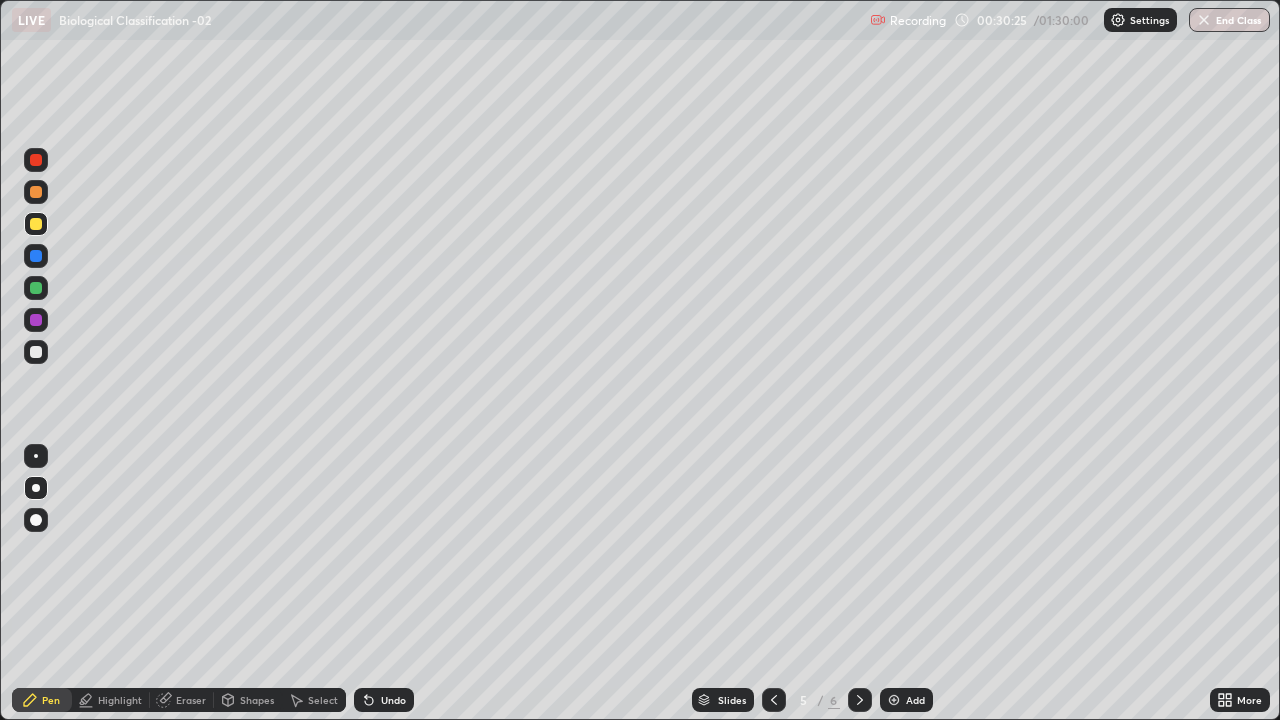 click 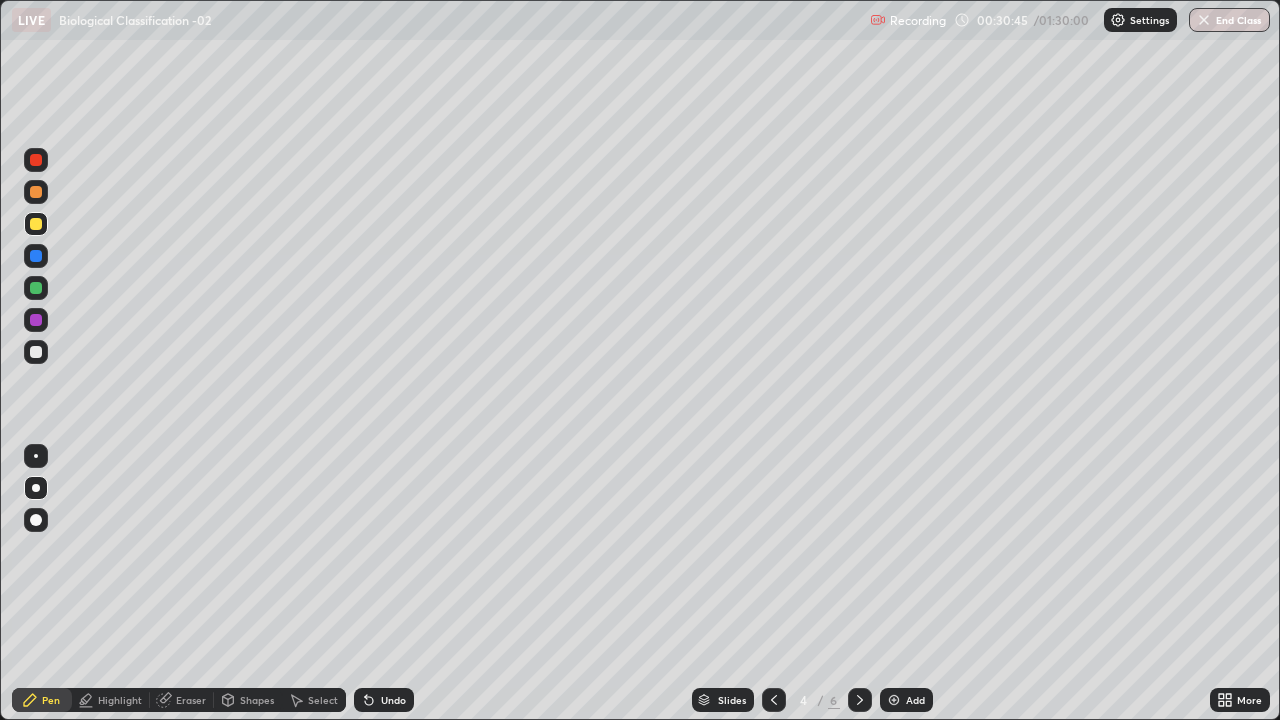 click 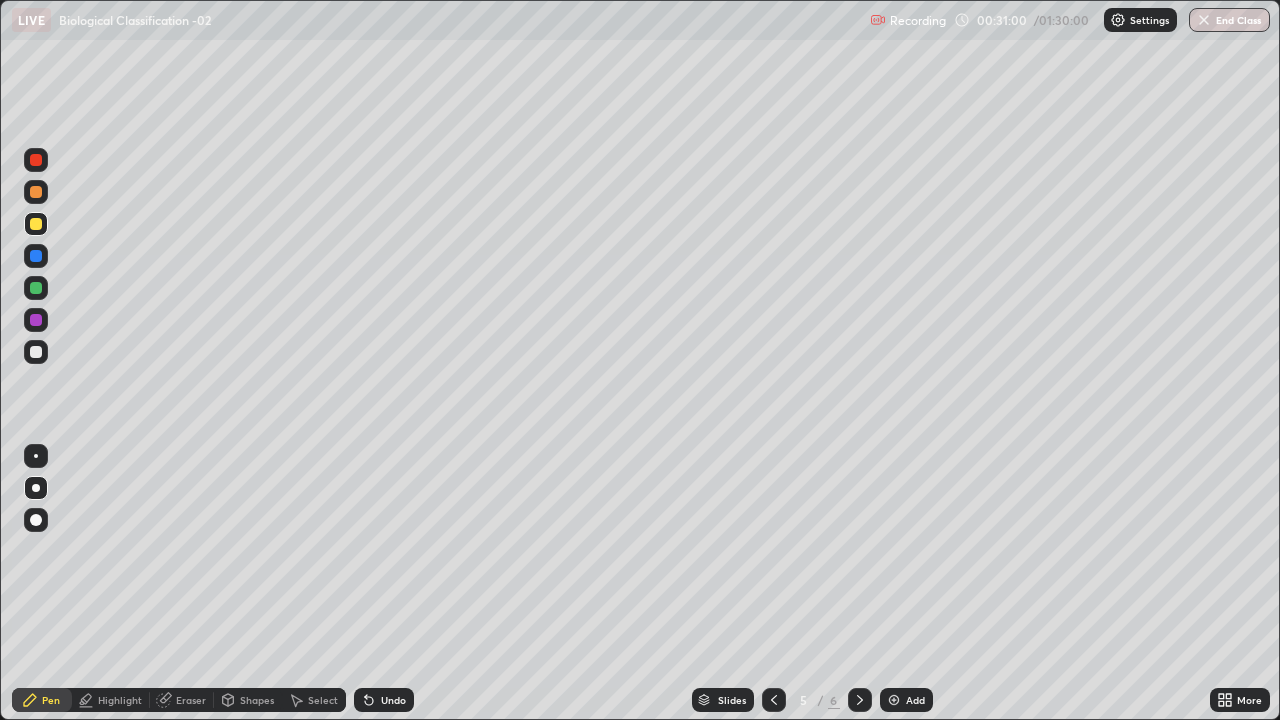 click at bounding box center (36, 352) 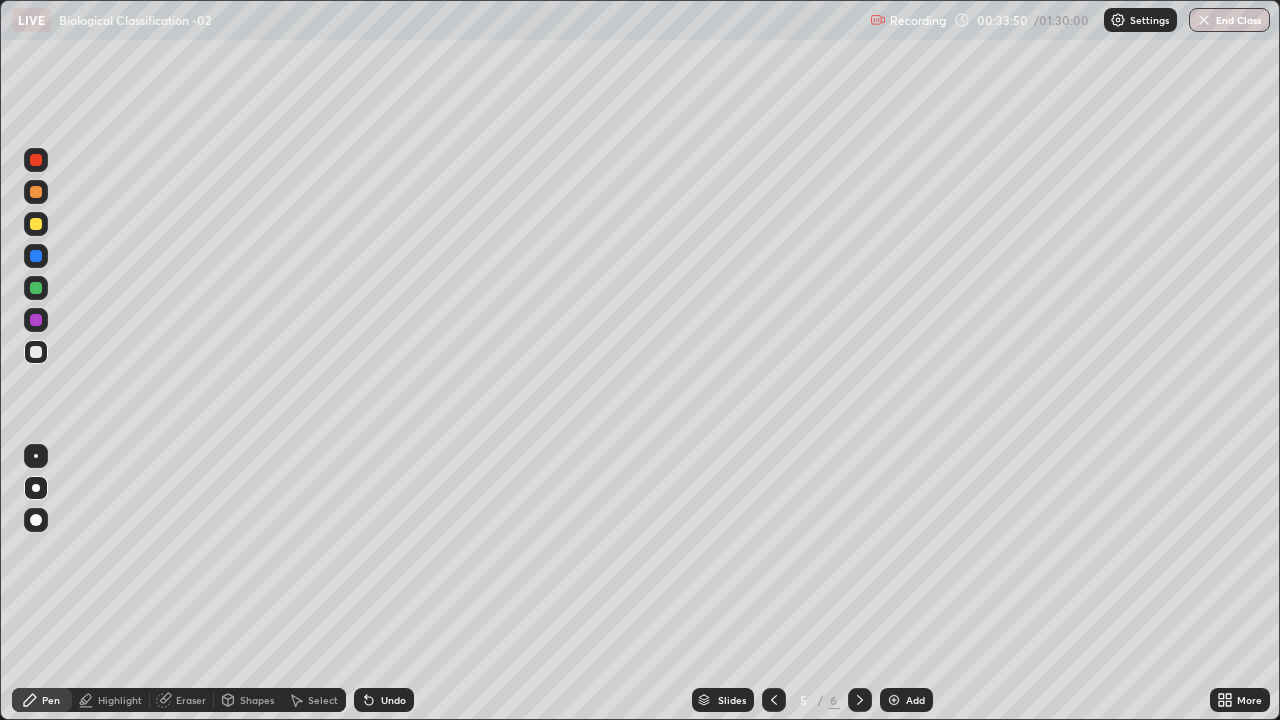 click at bounding box center (774, 700) 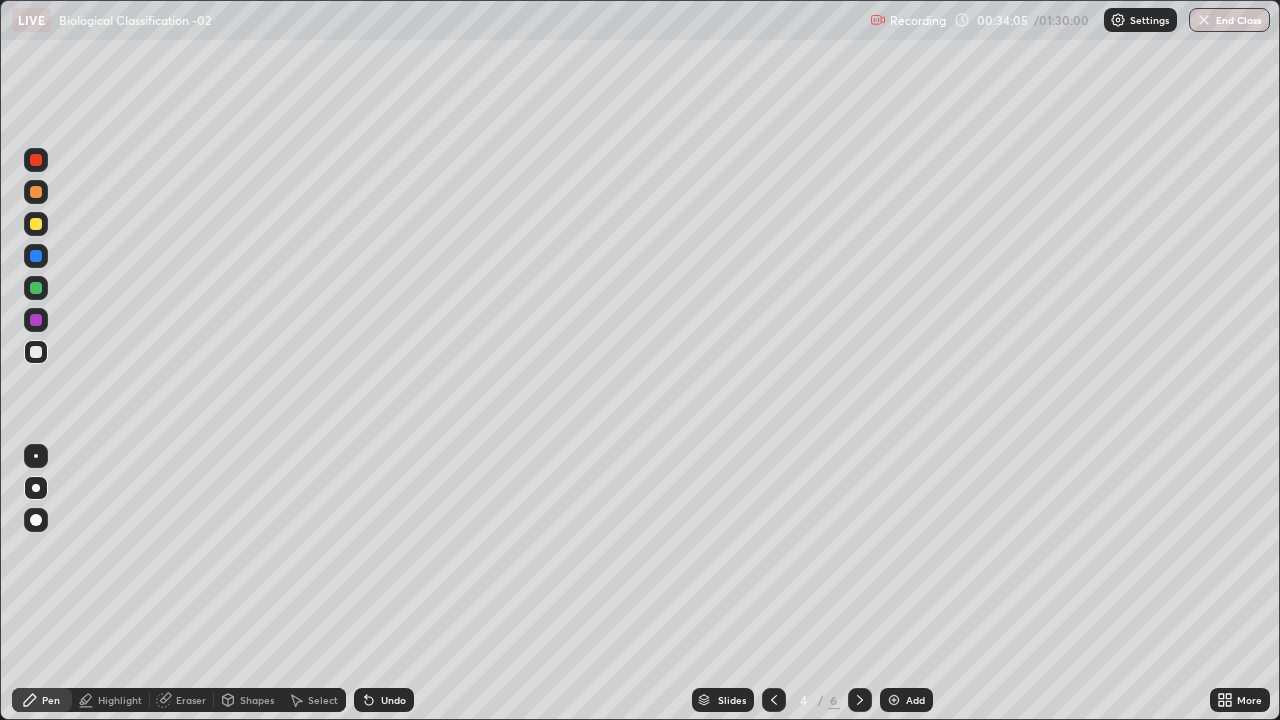 click at bounding box center (860, 700) 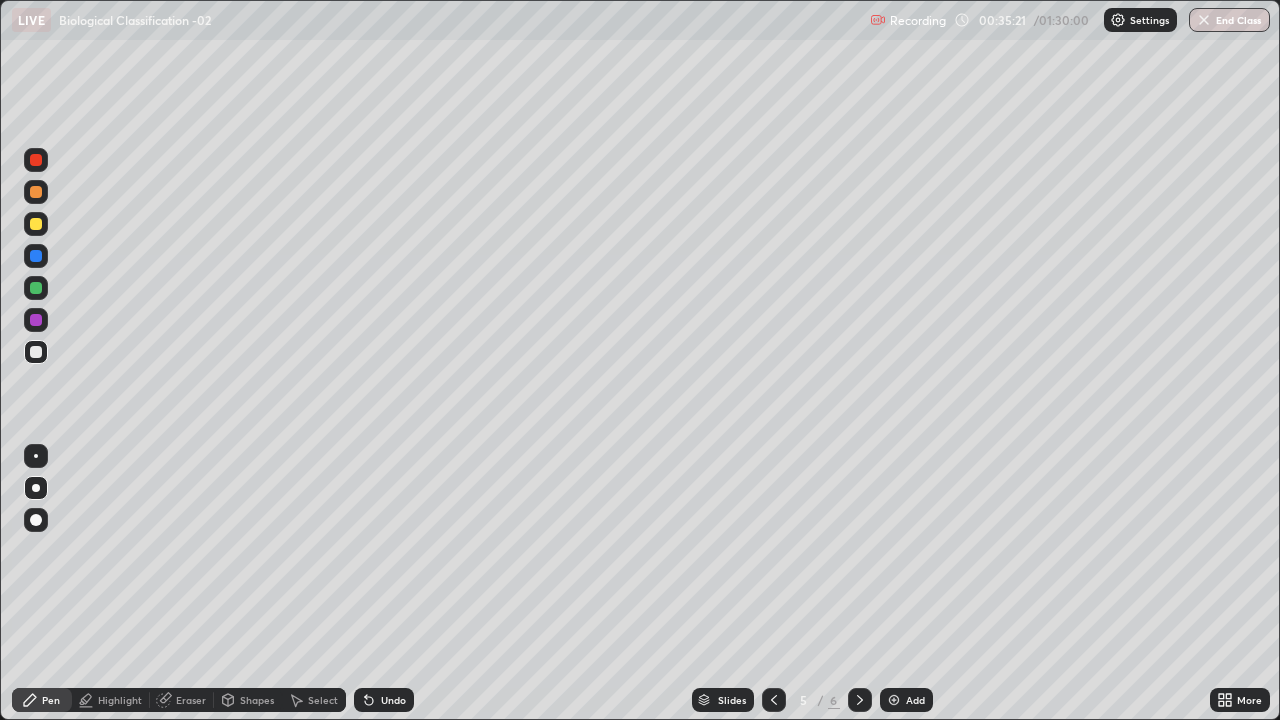 click at bounding box center [36, 224] 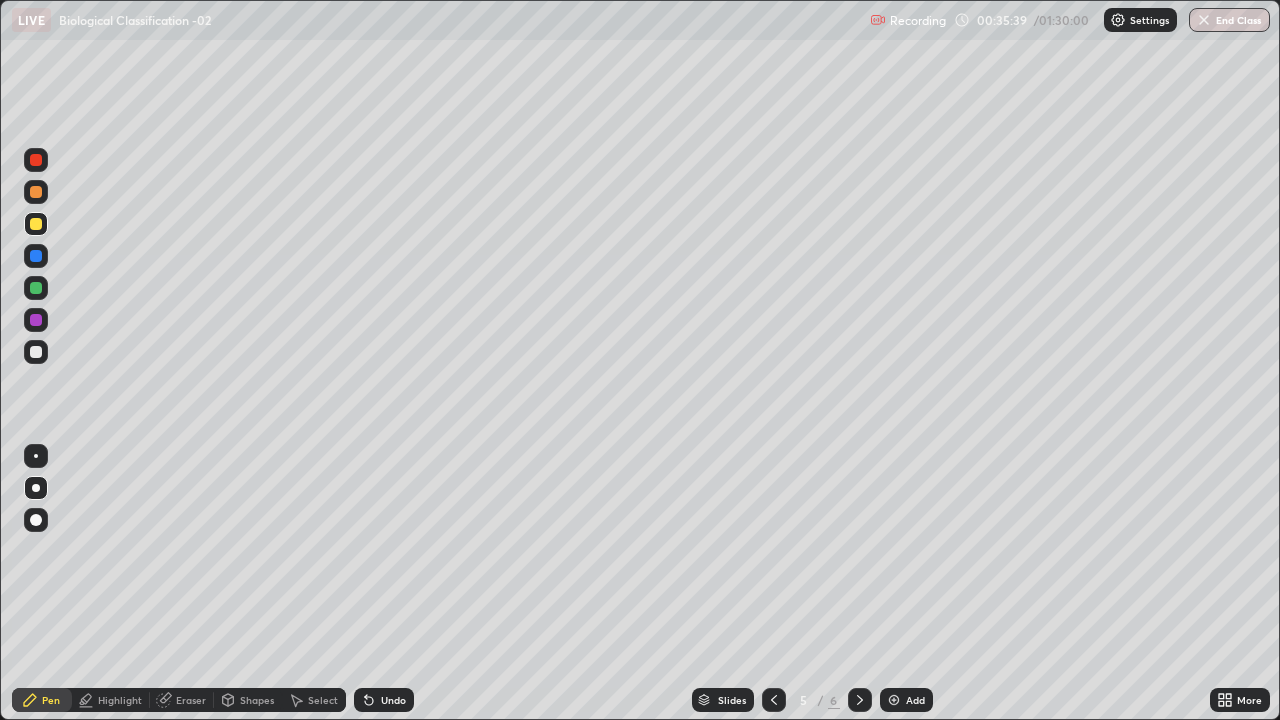 click at bounding box center (36, 352) 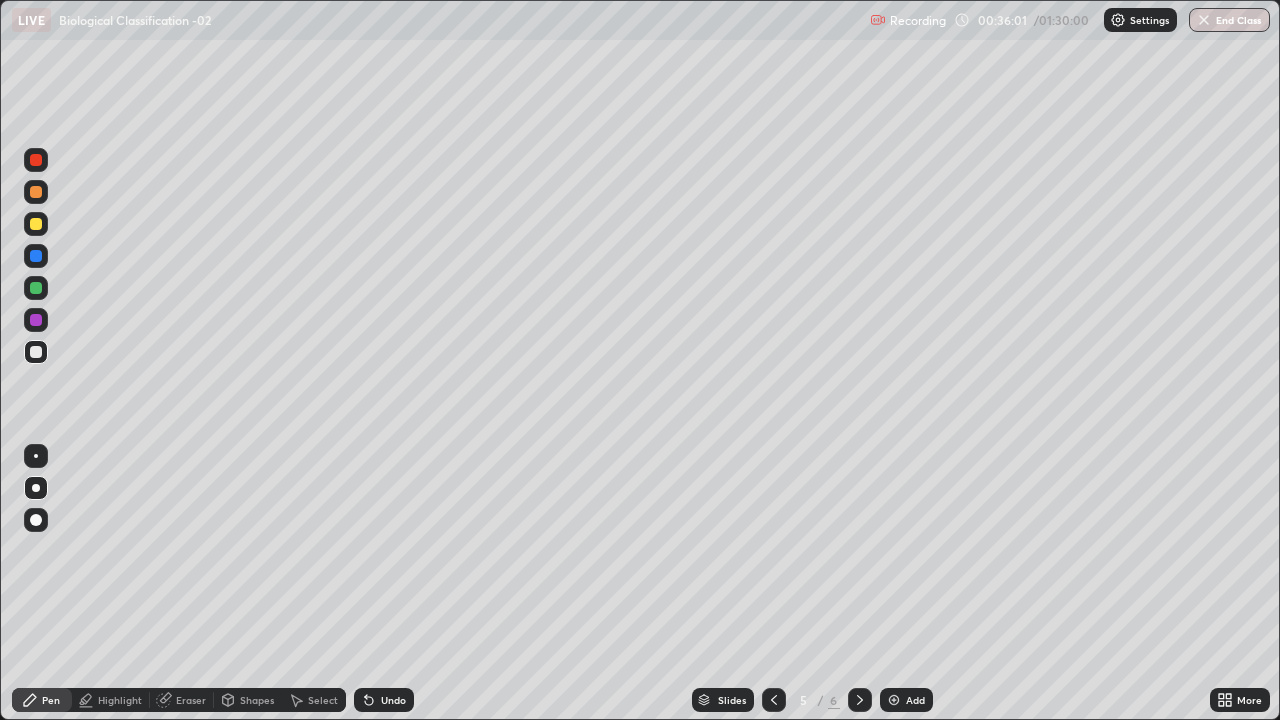 click at bounding box center (36, 224) 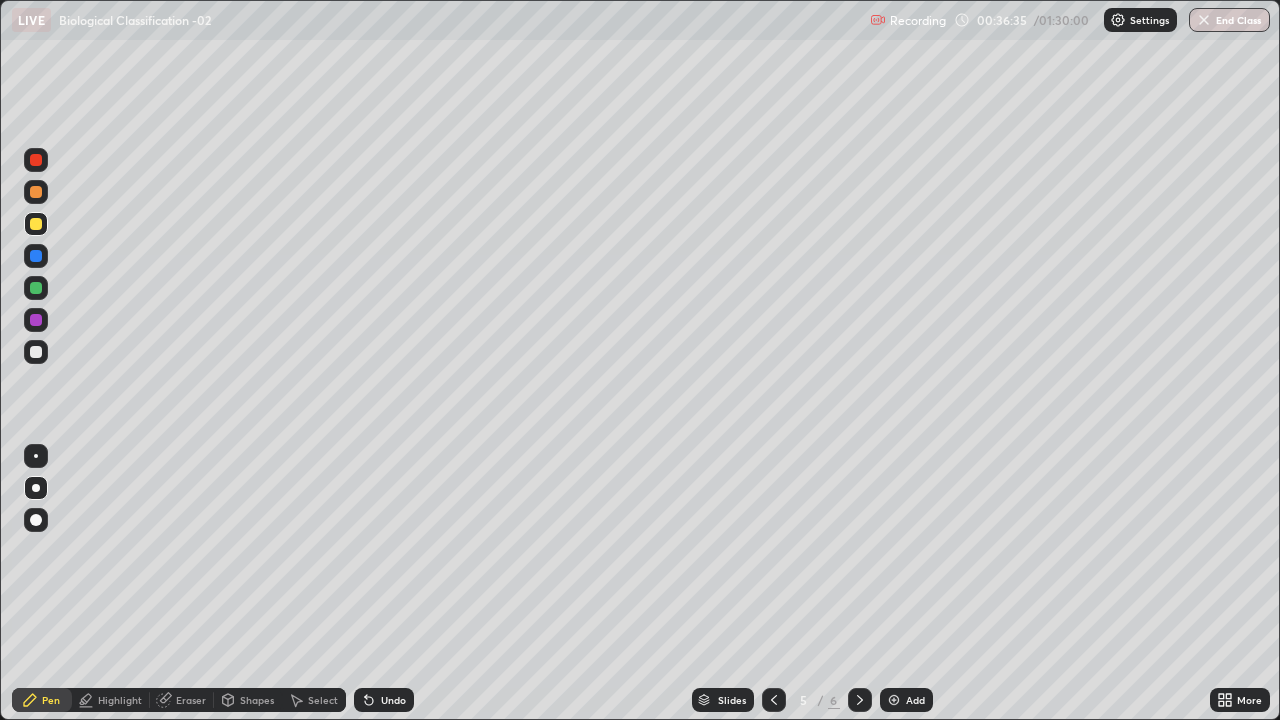 click at bounding box center (36, 352) 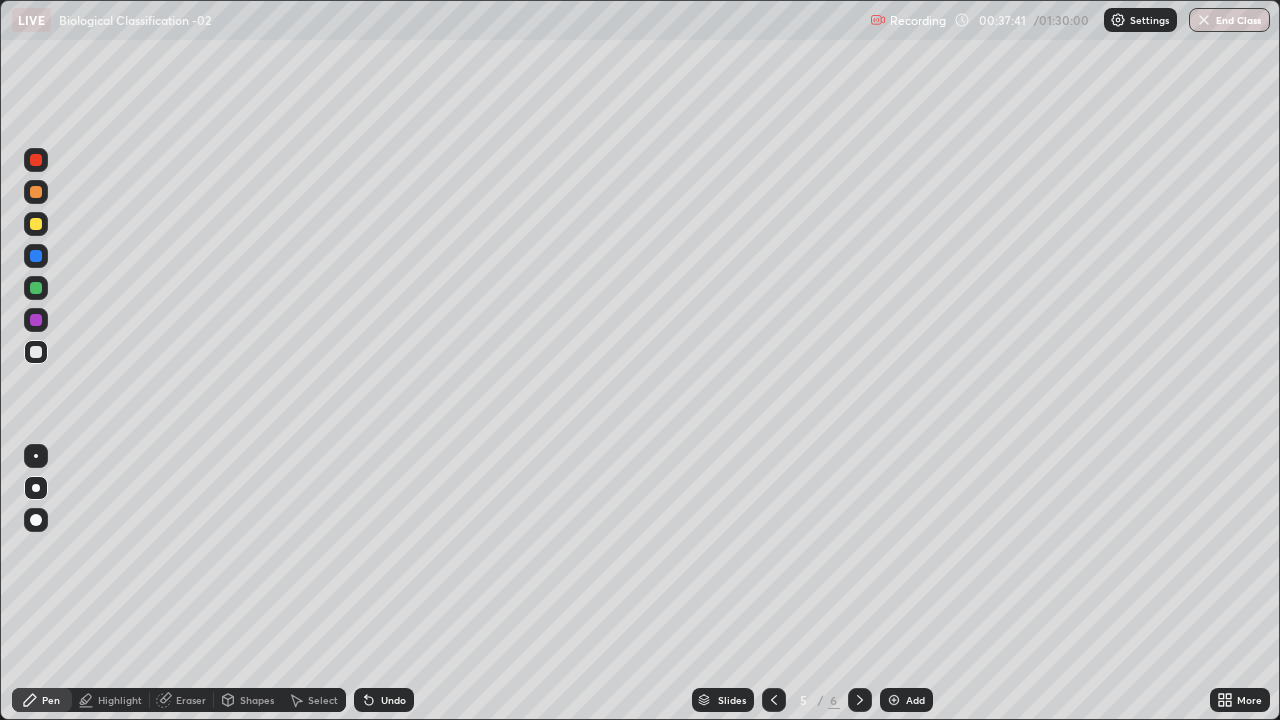 click 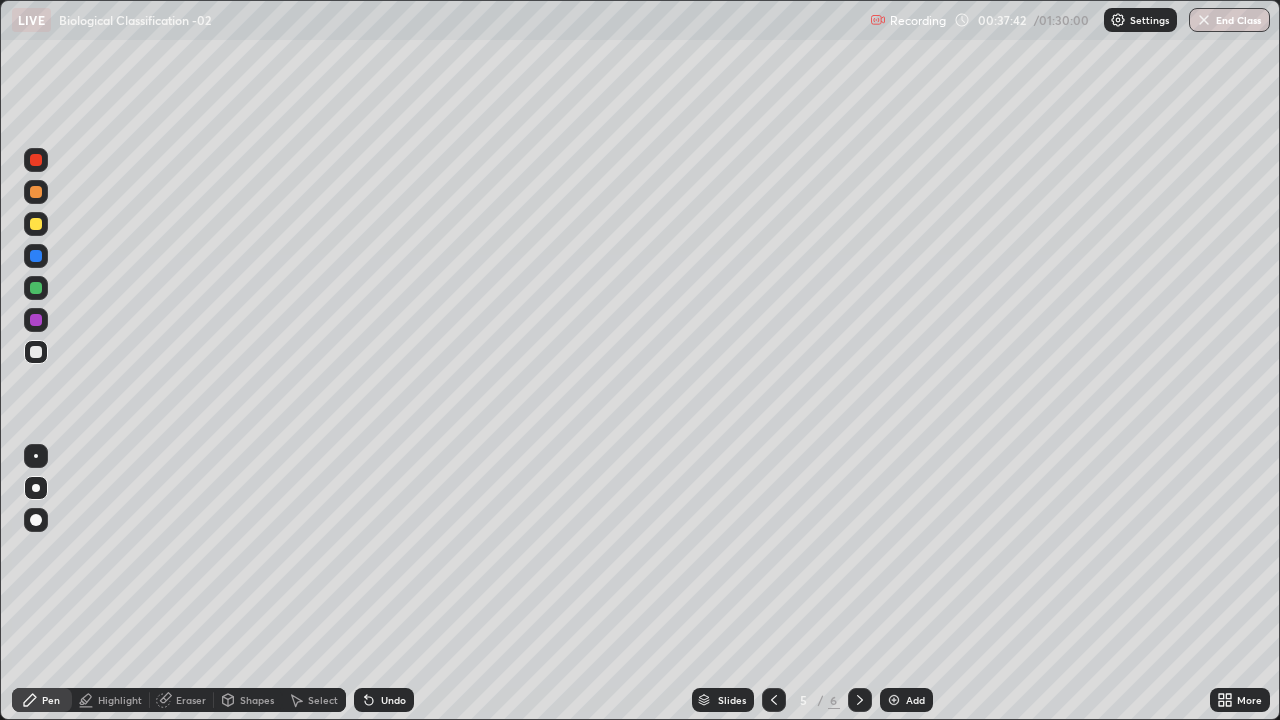 click at bounding box center (36, 488) 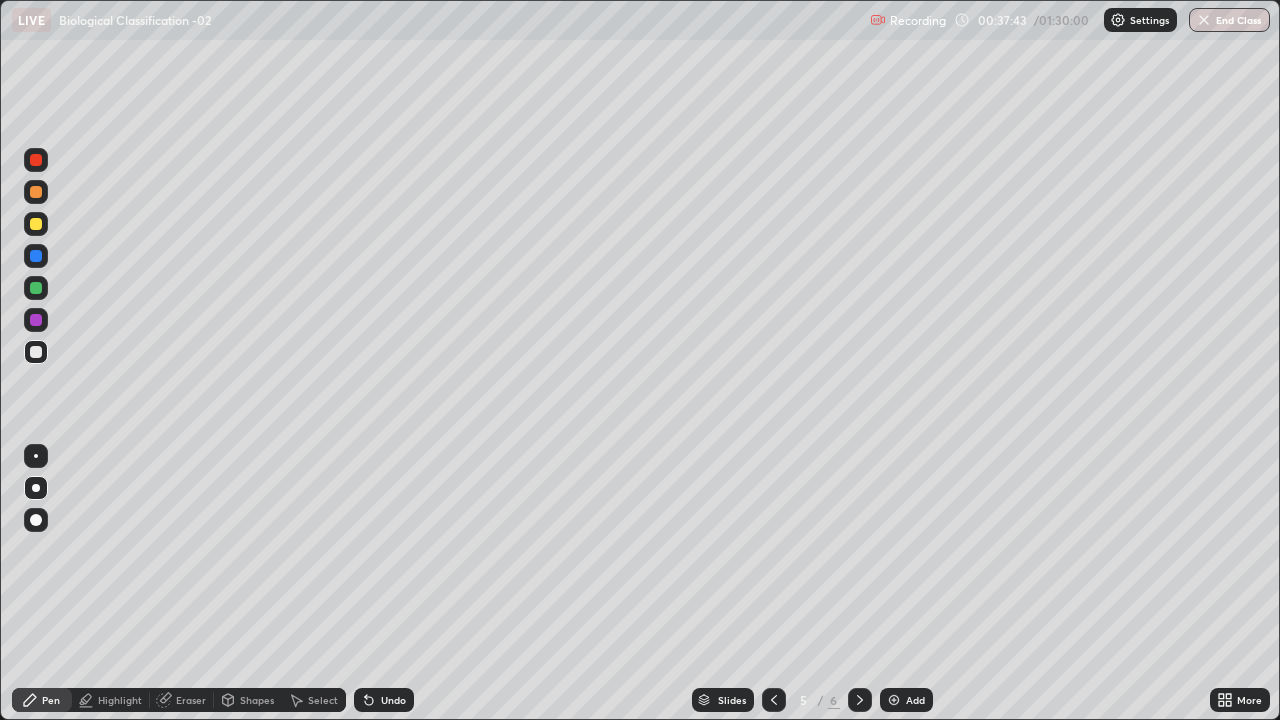 click on "Pen" at bounding box center [42, 700] 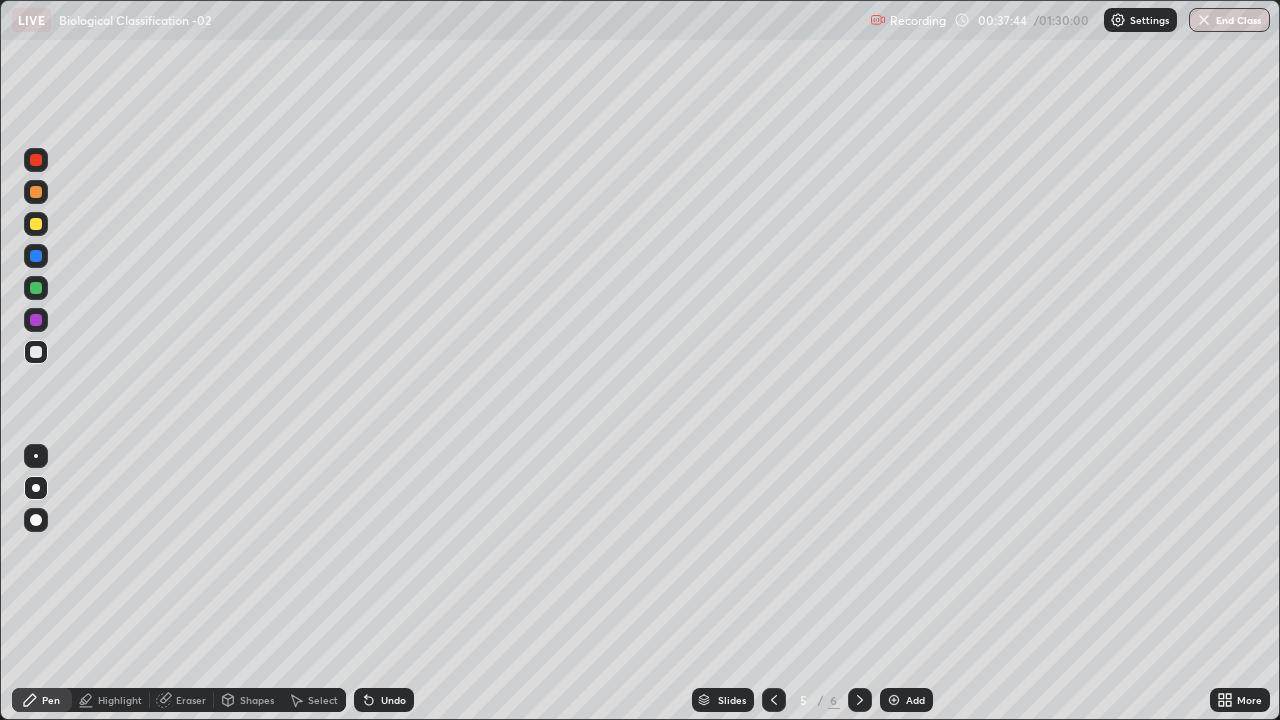 click at bounding box center [774, 700] 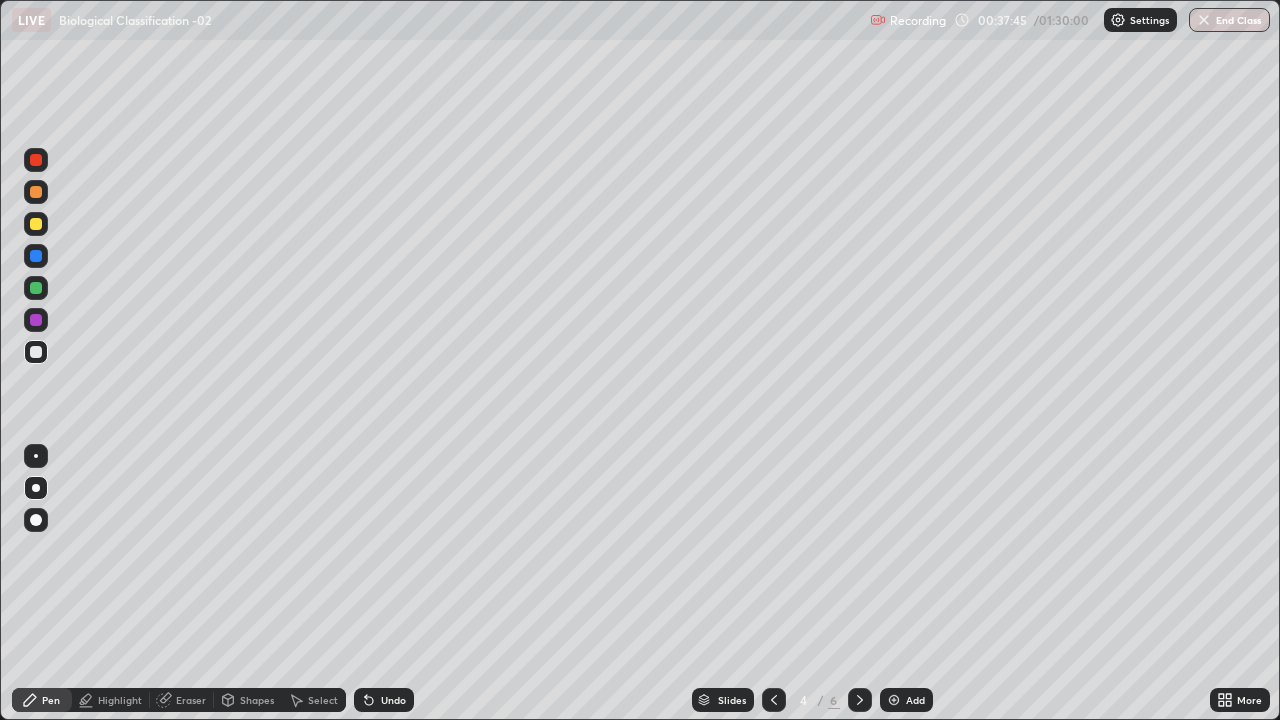 click 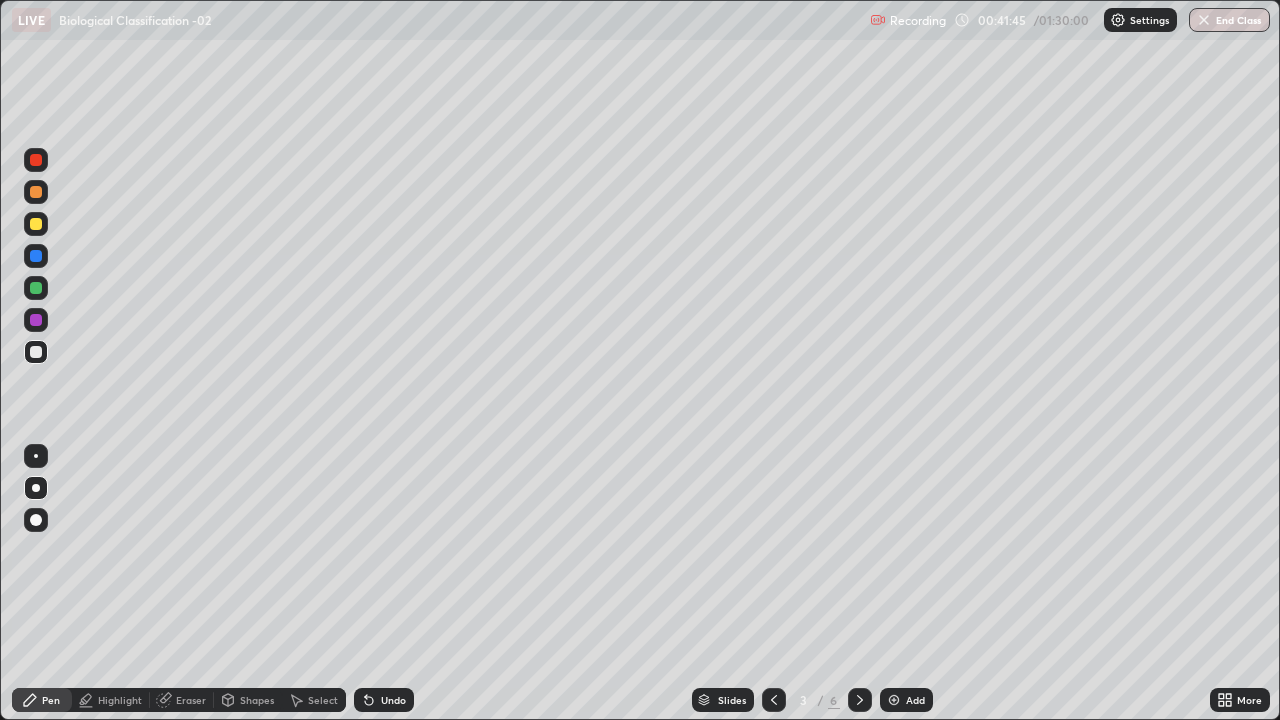 click 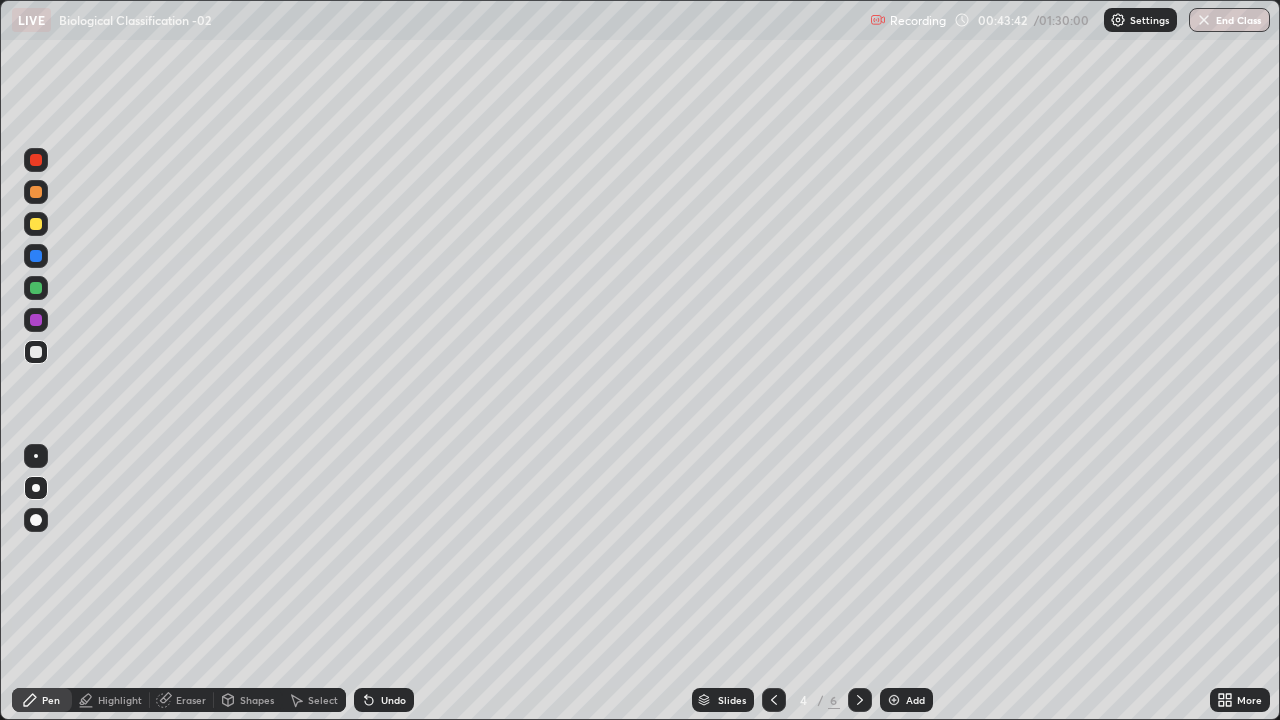 click on "Pen" at bounding box center (42, 700) 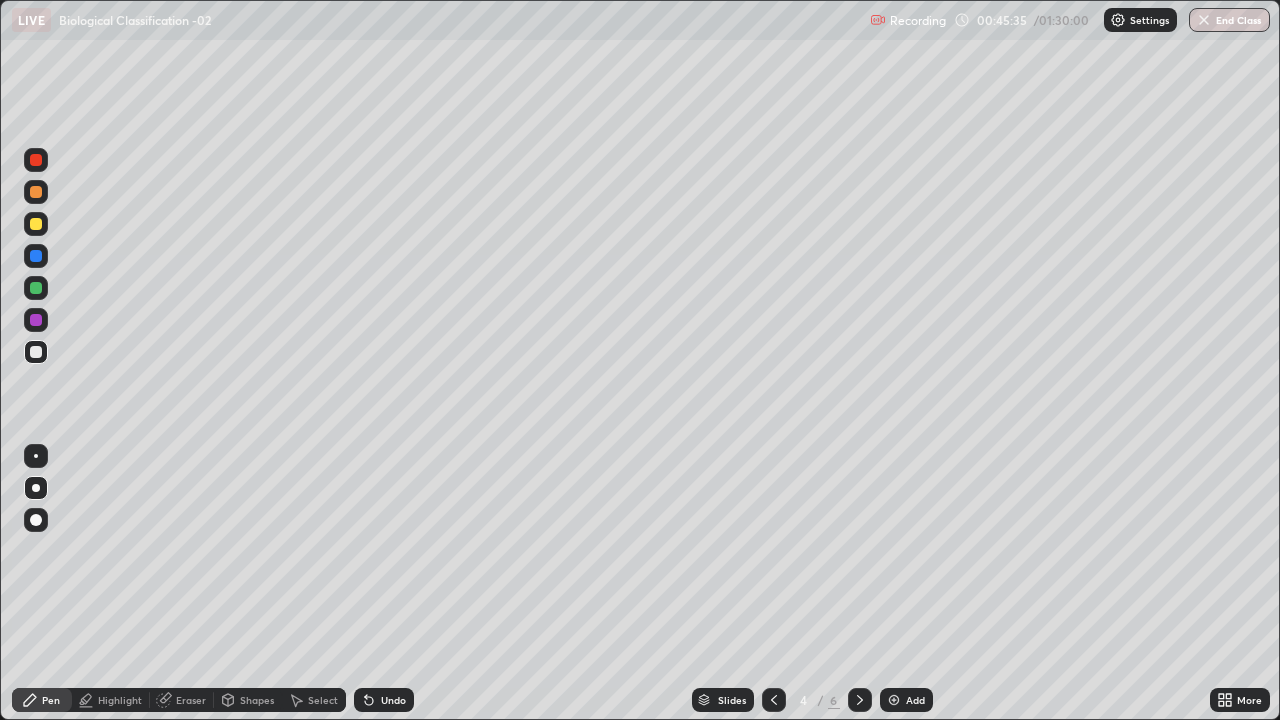 click 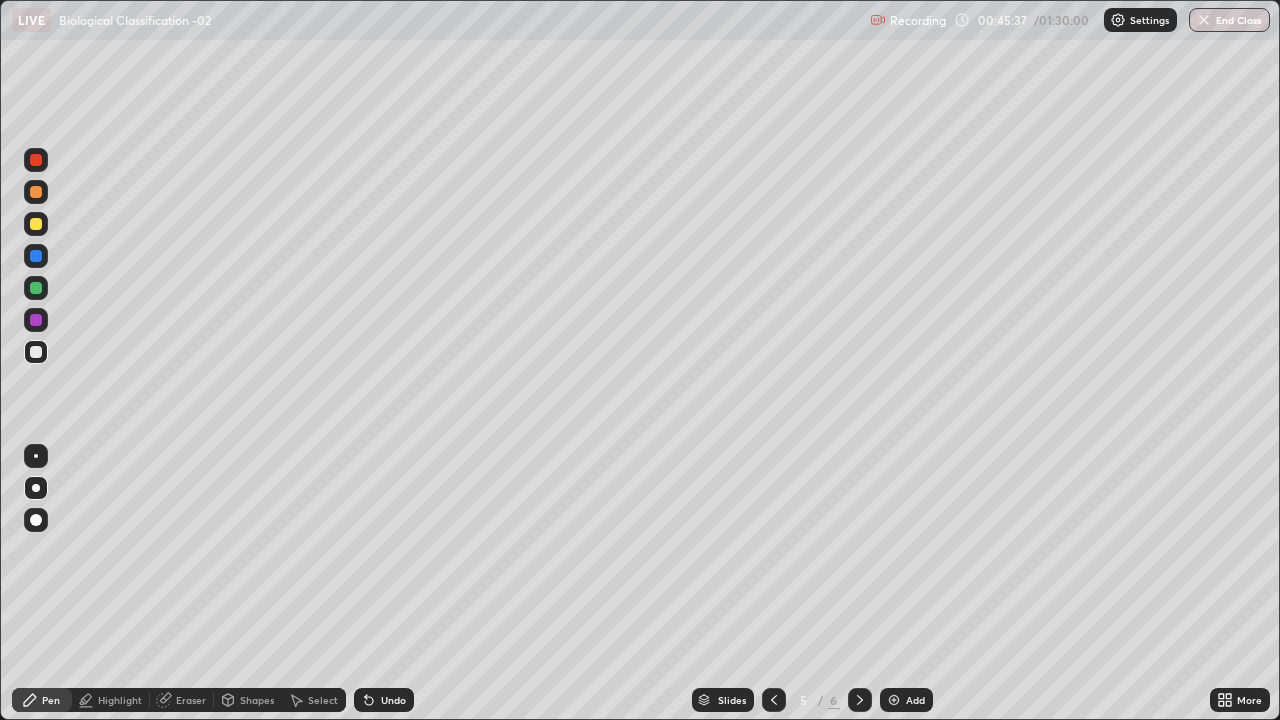 click 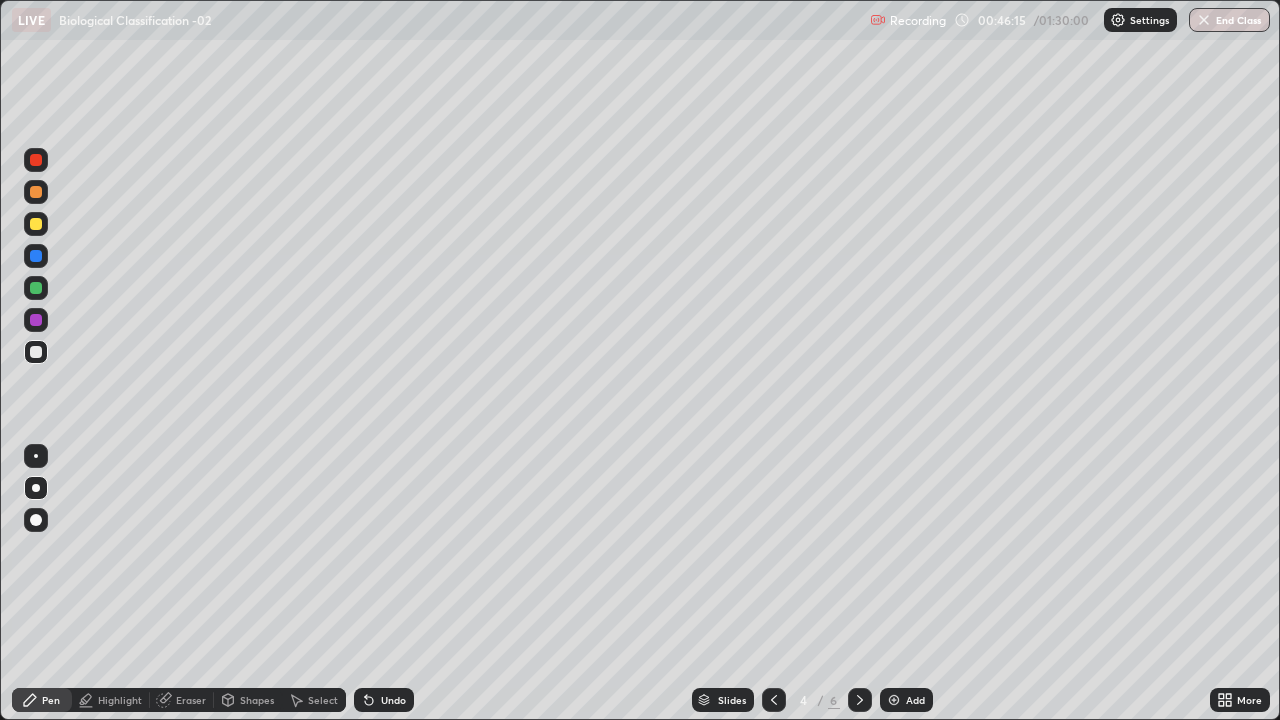 click 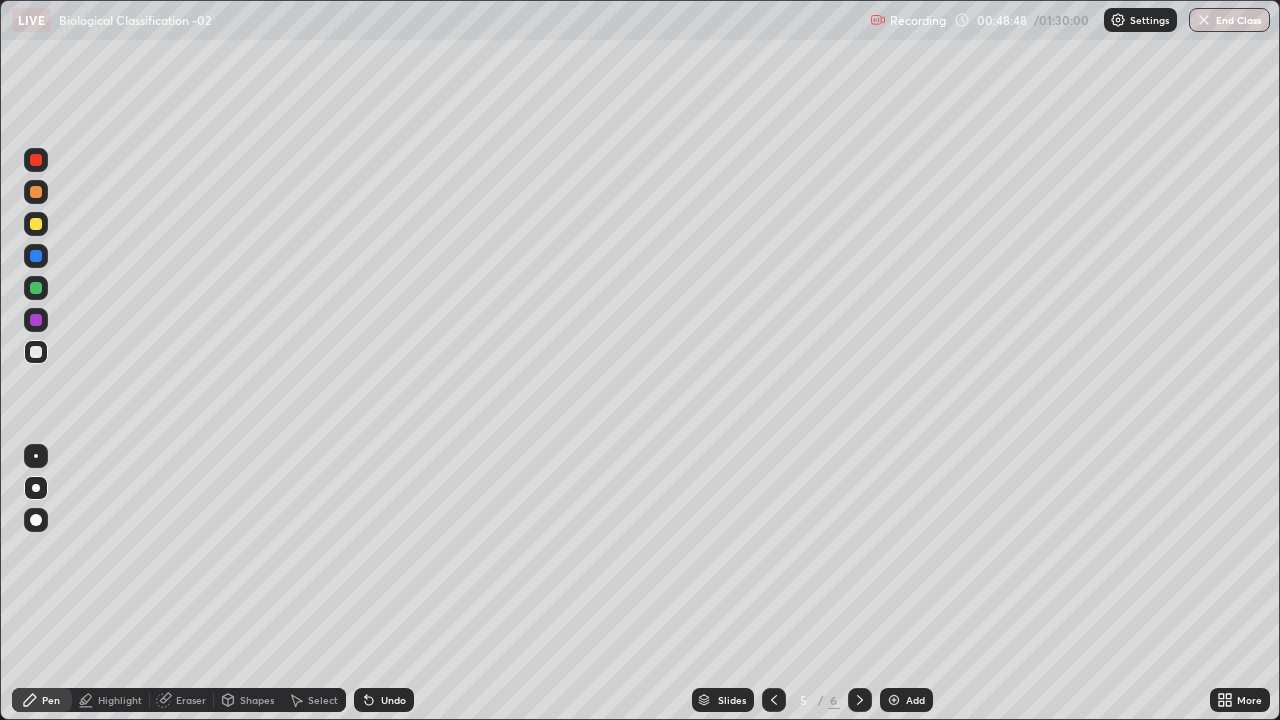 click at bounding box center (36, 320) 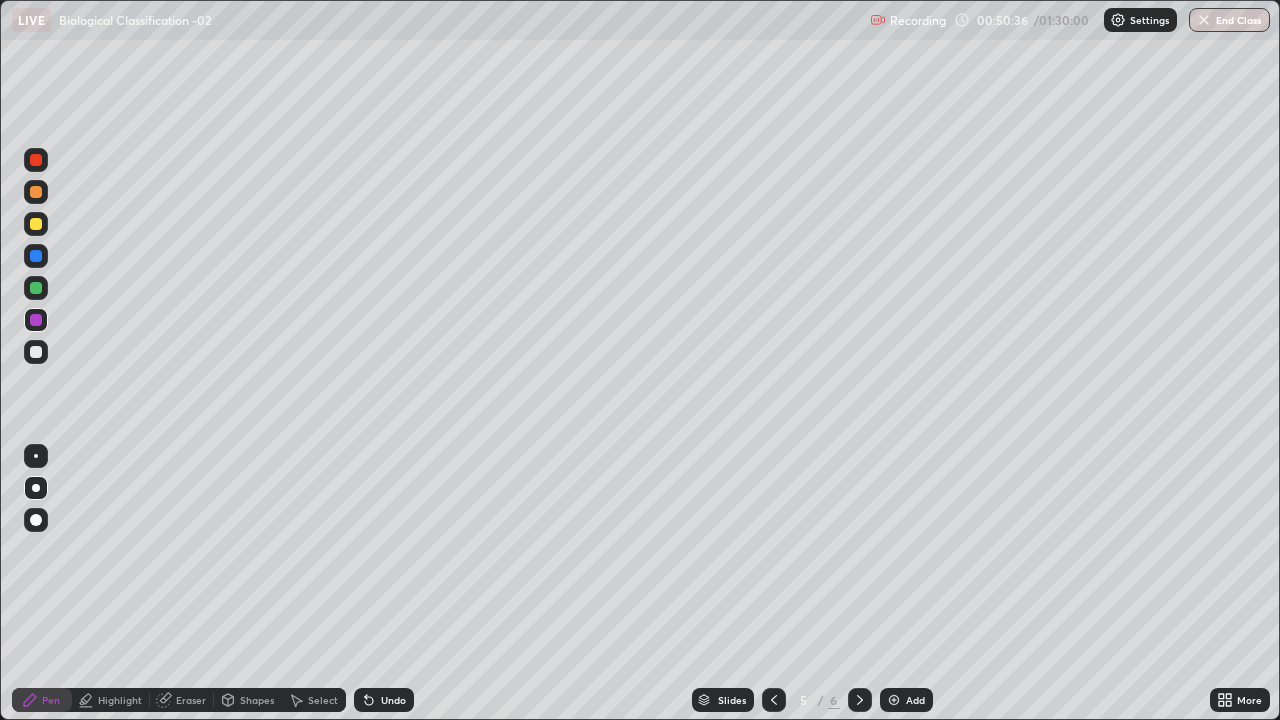 click on "Eraser" at bounding box center (191, 700) 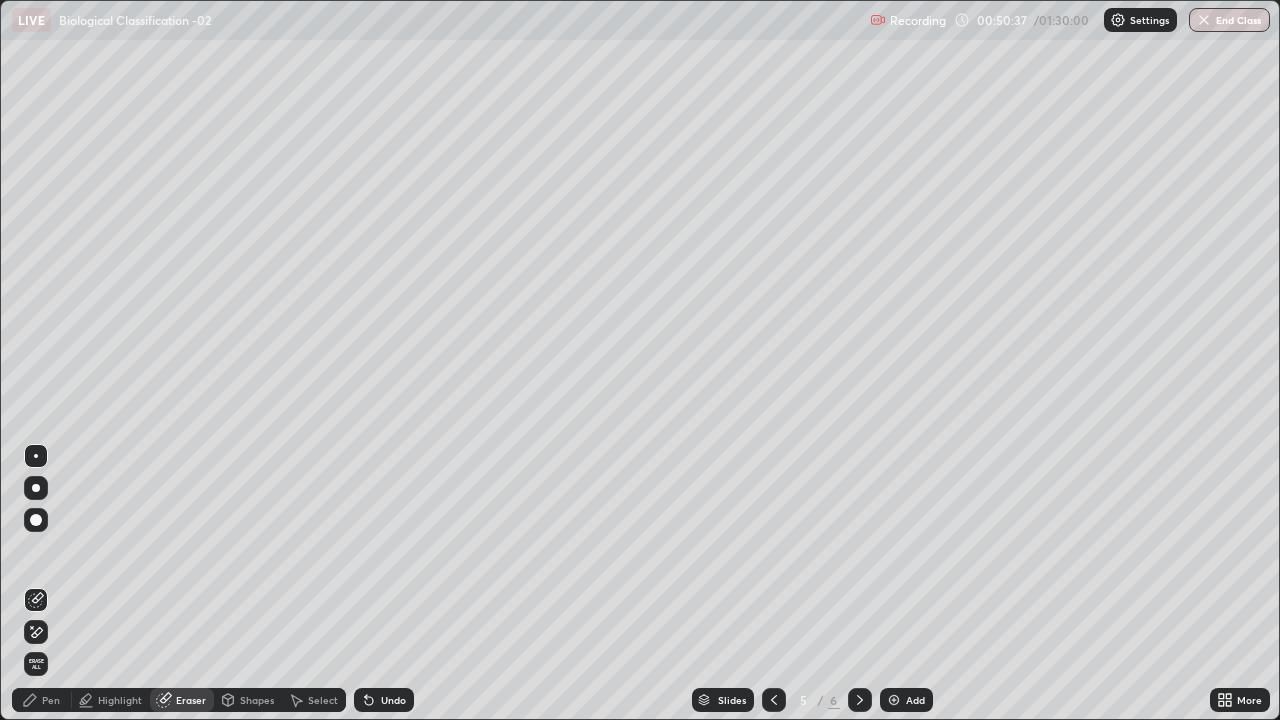 click 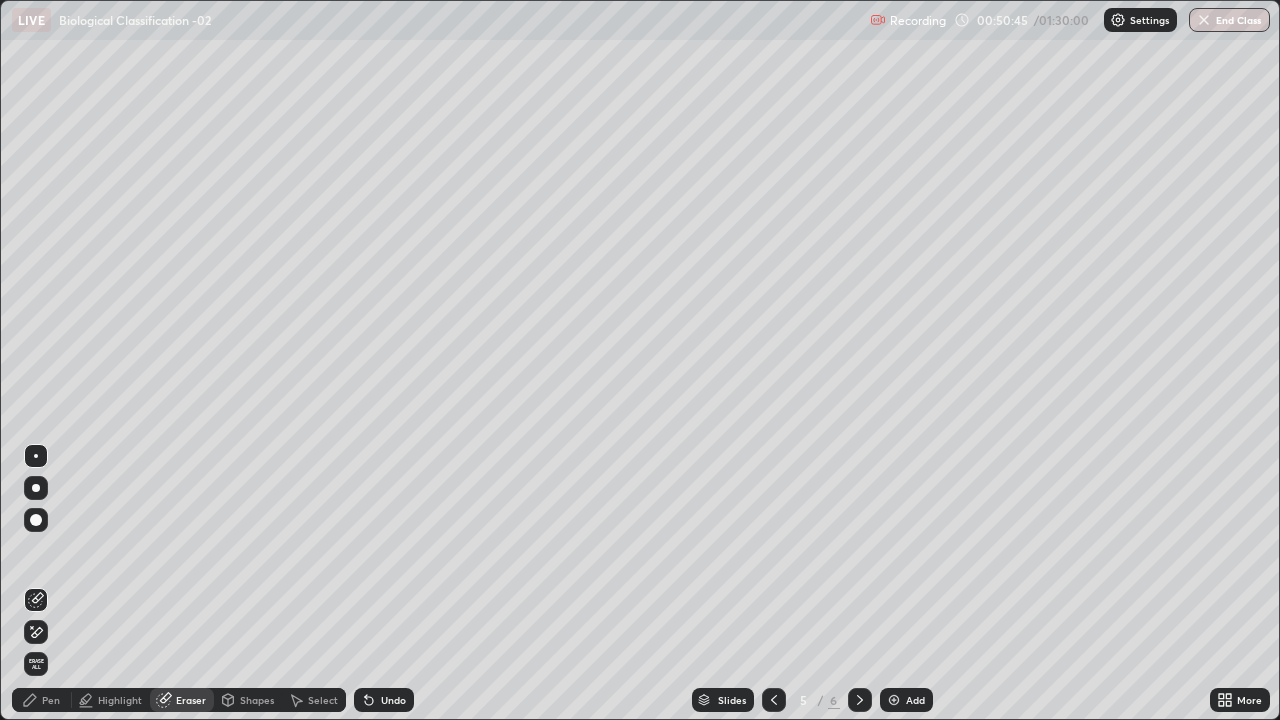 click 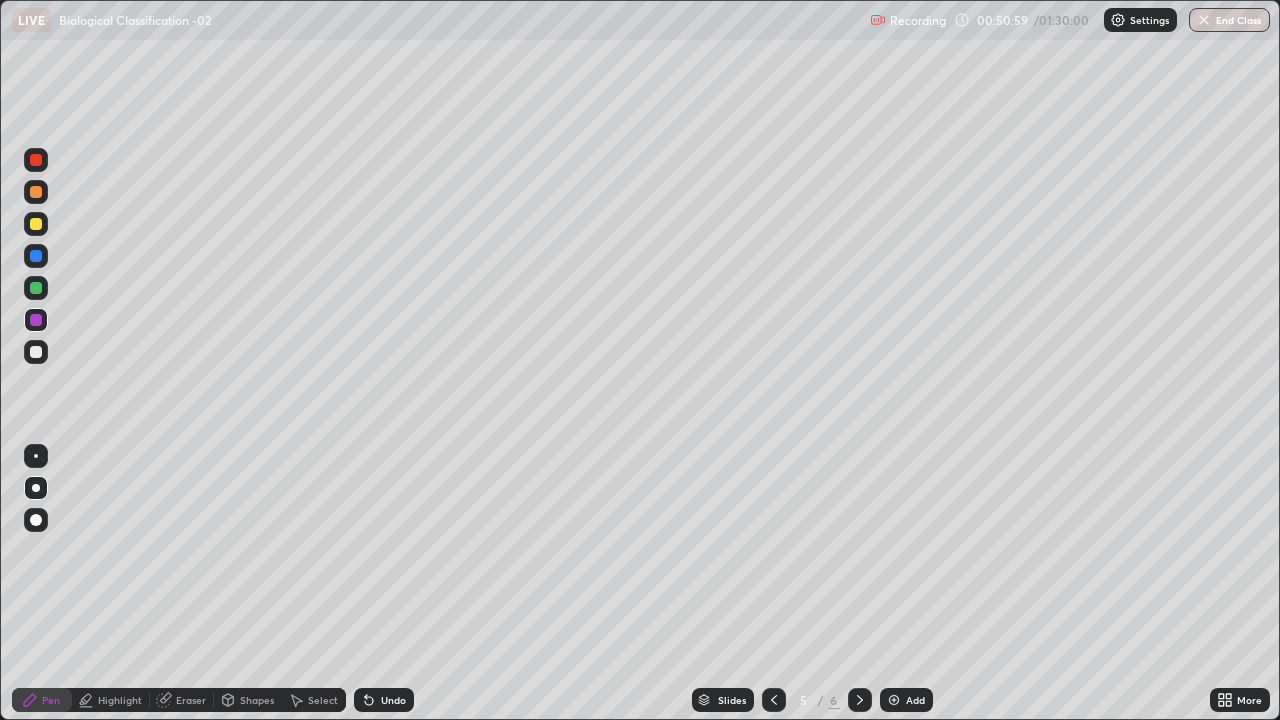 click at bounding box center (36, 160) 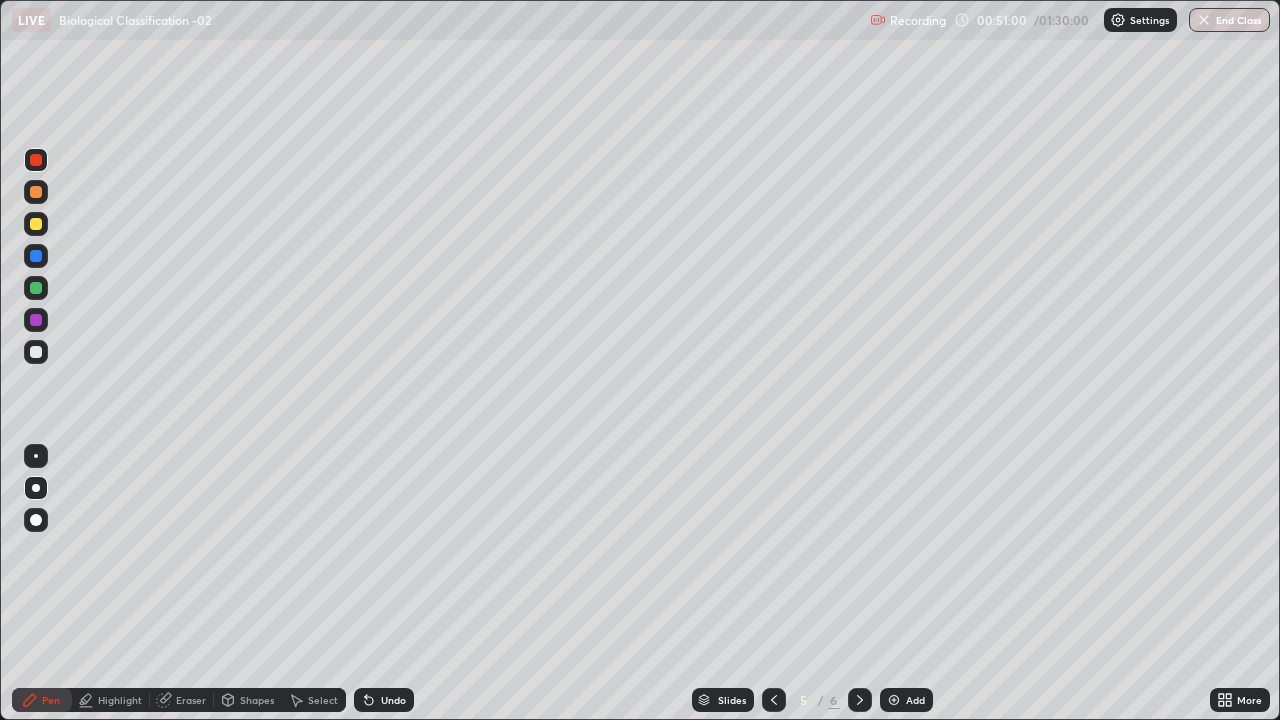 click on "Erase all" at bounding box center (36, 360) 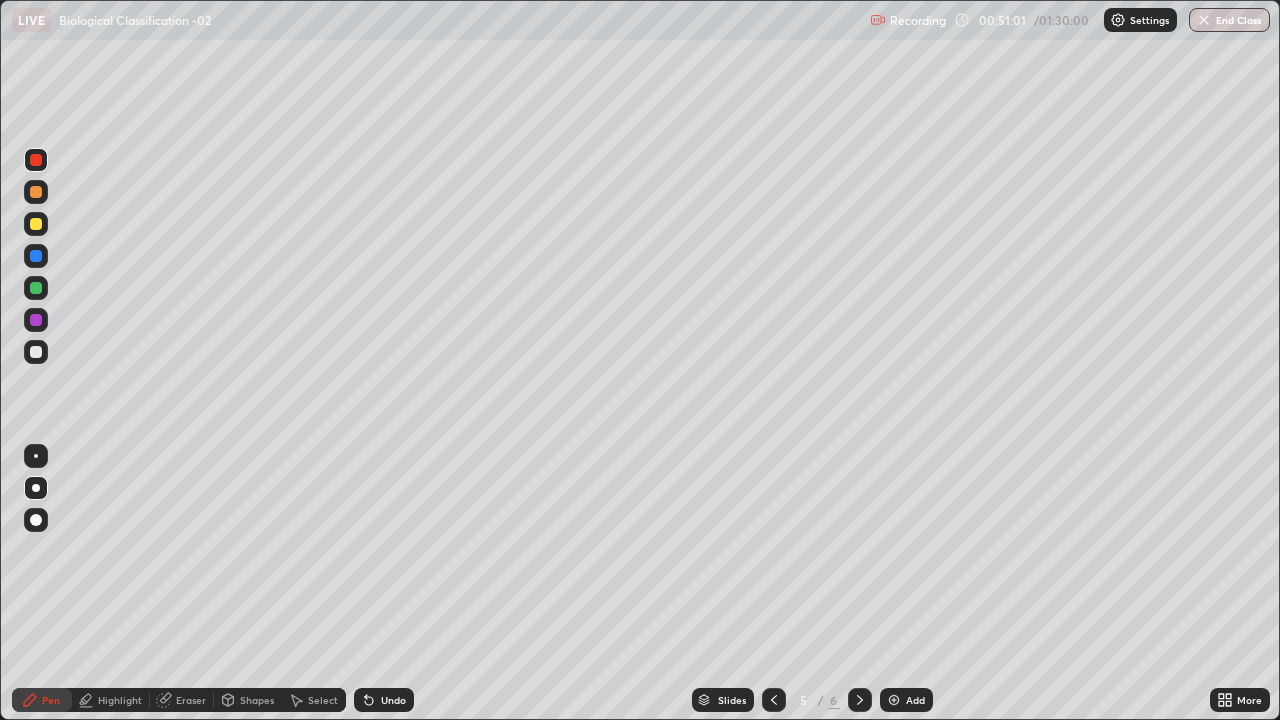 click on "Erase all" at bounding box center (36, 360) 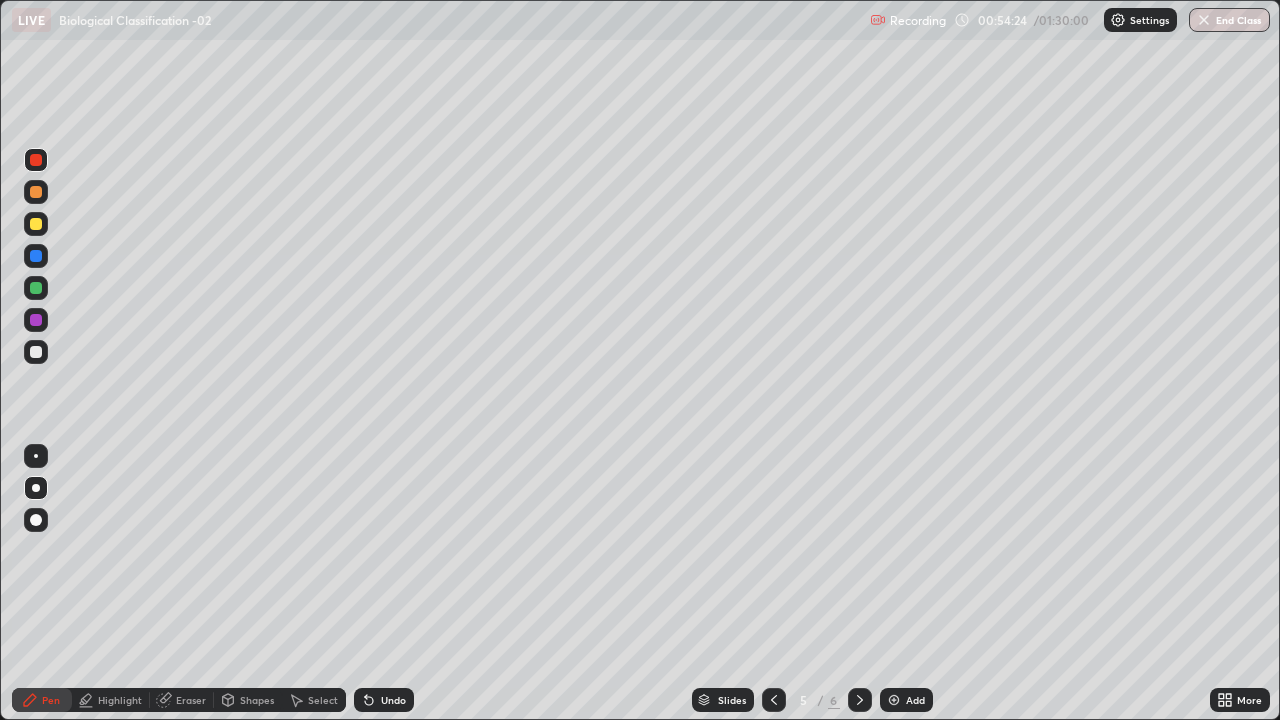 click 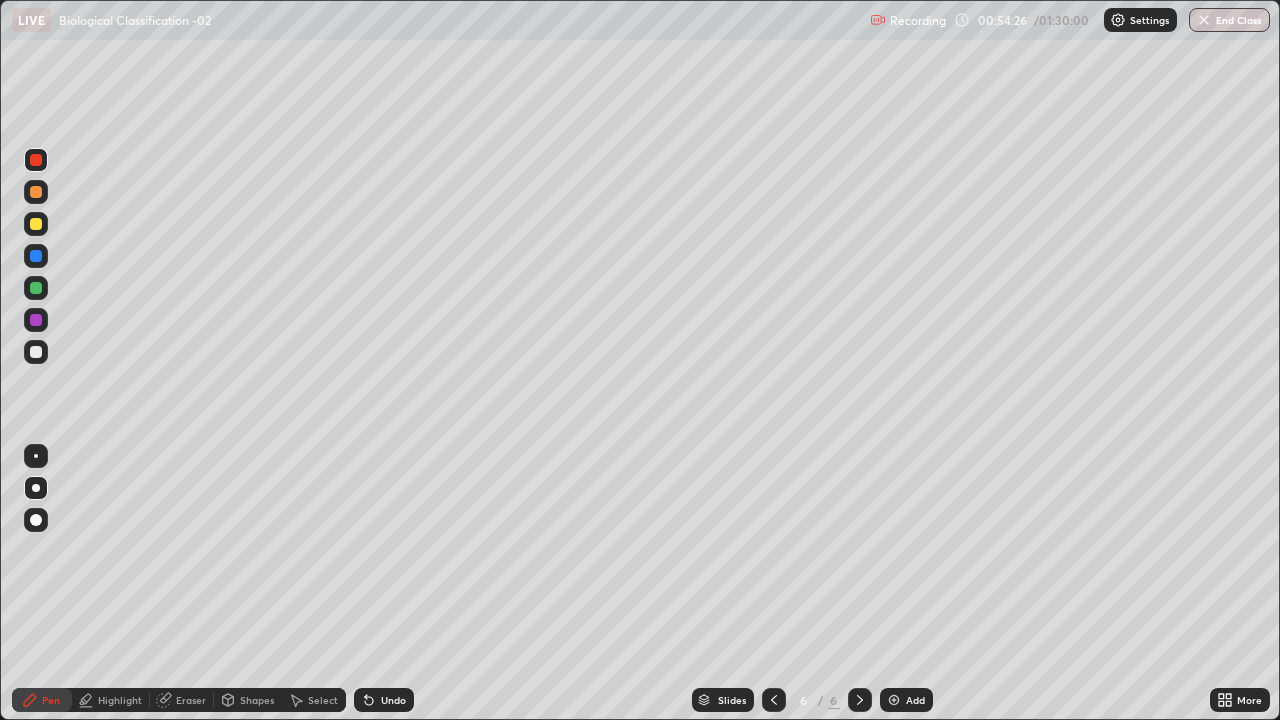 click 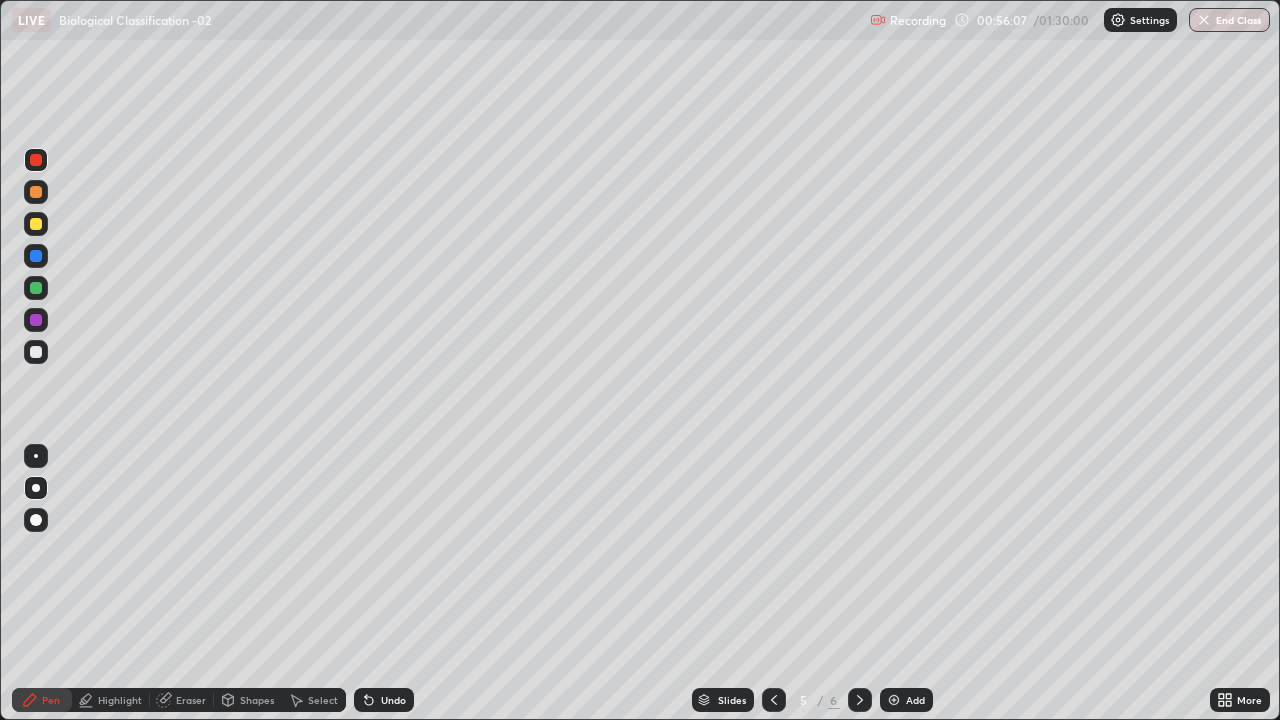 click on "Pen" at bounding box center (42, 700) 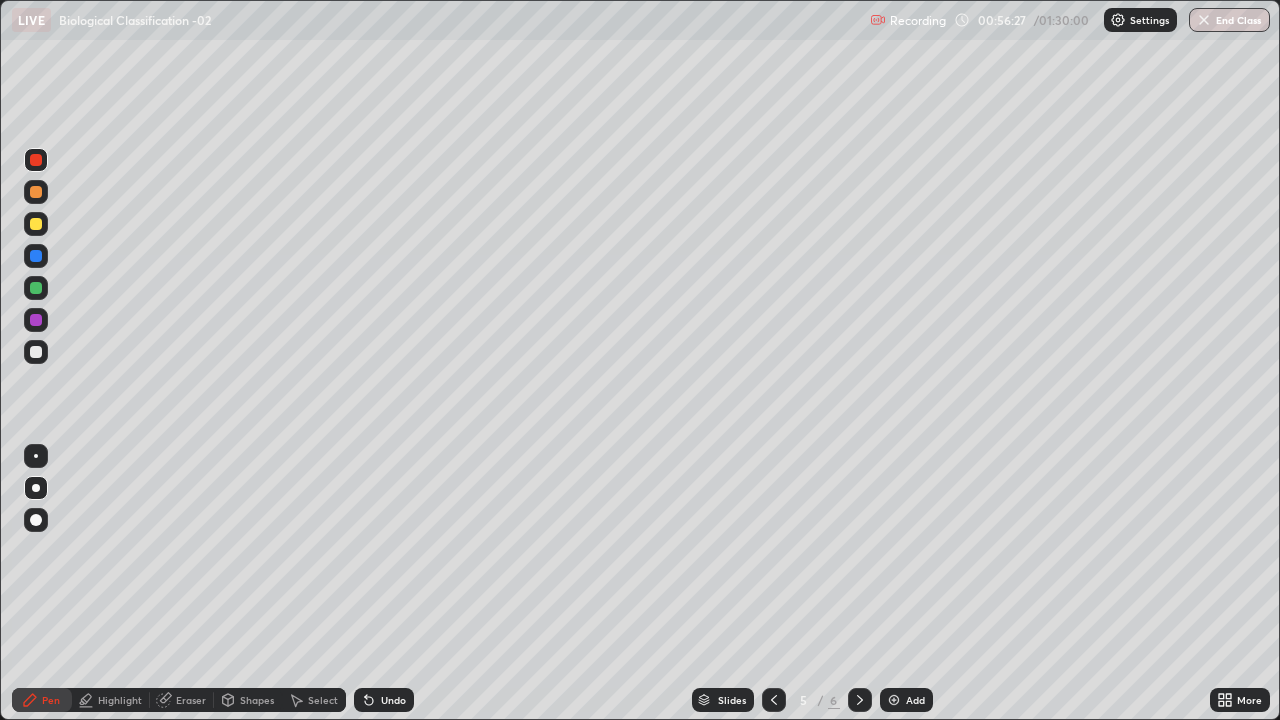 click 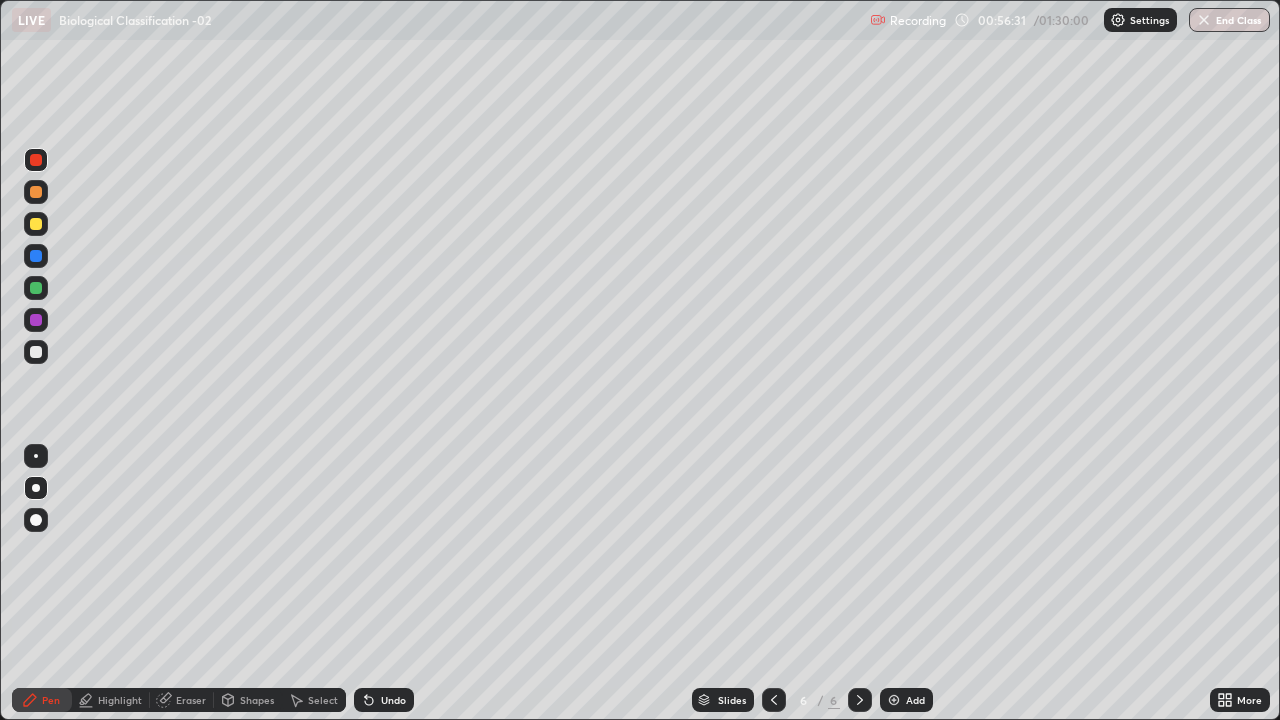 click 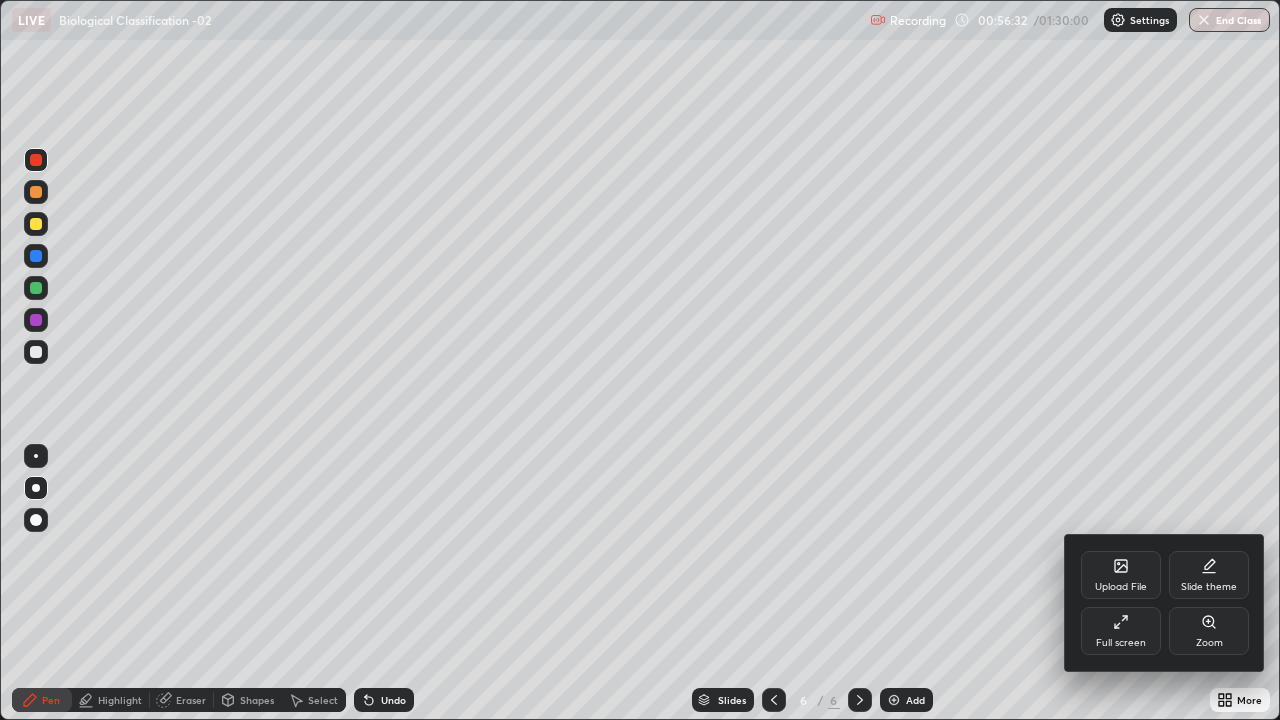click 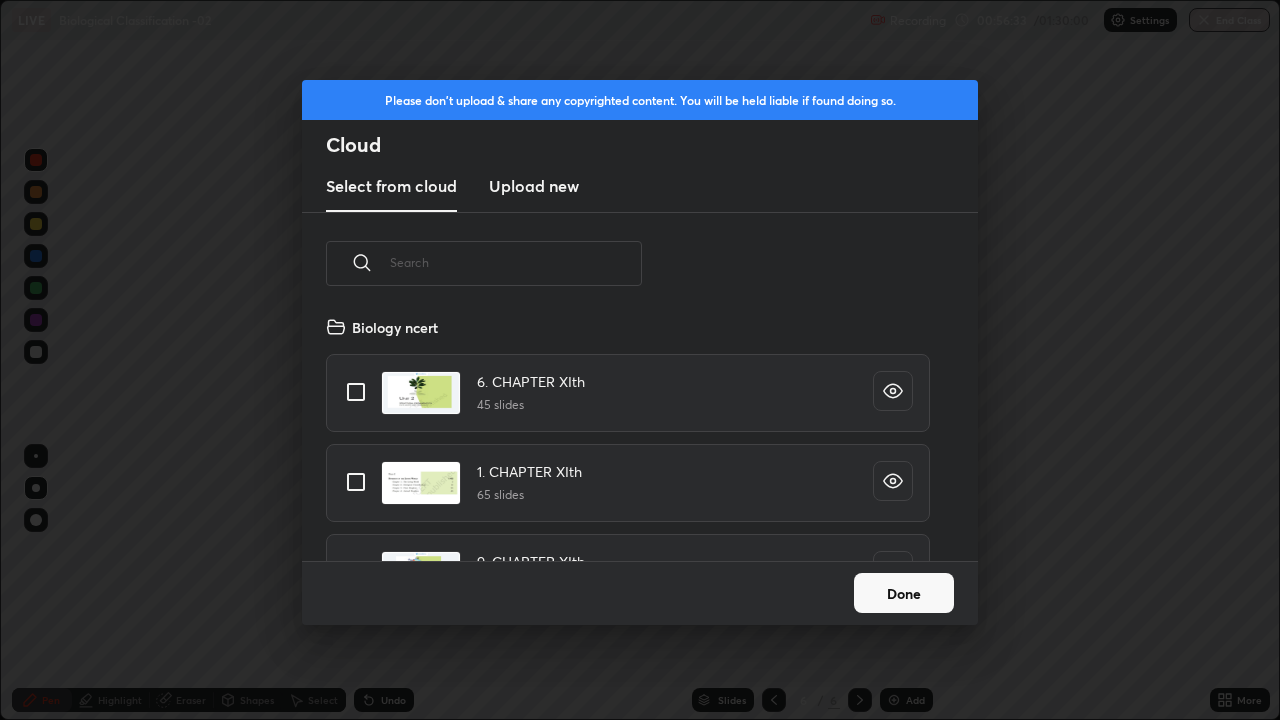 scroll, scrollTop: 246, scrollLeft: 642, axis: both 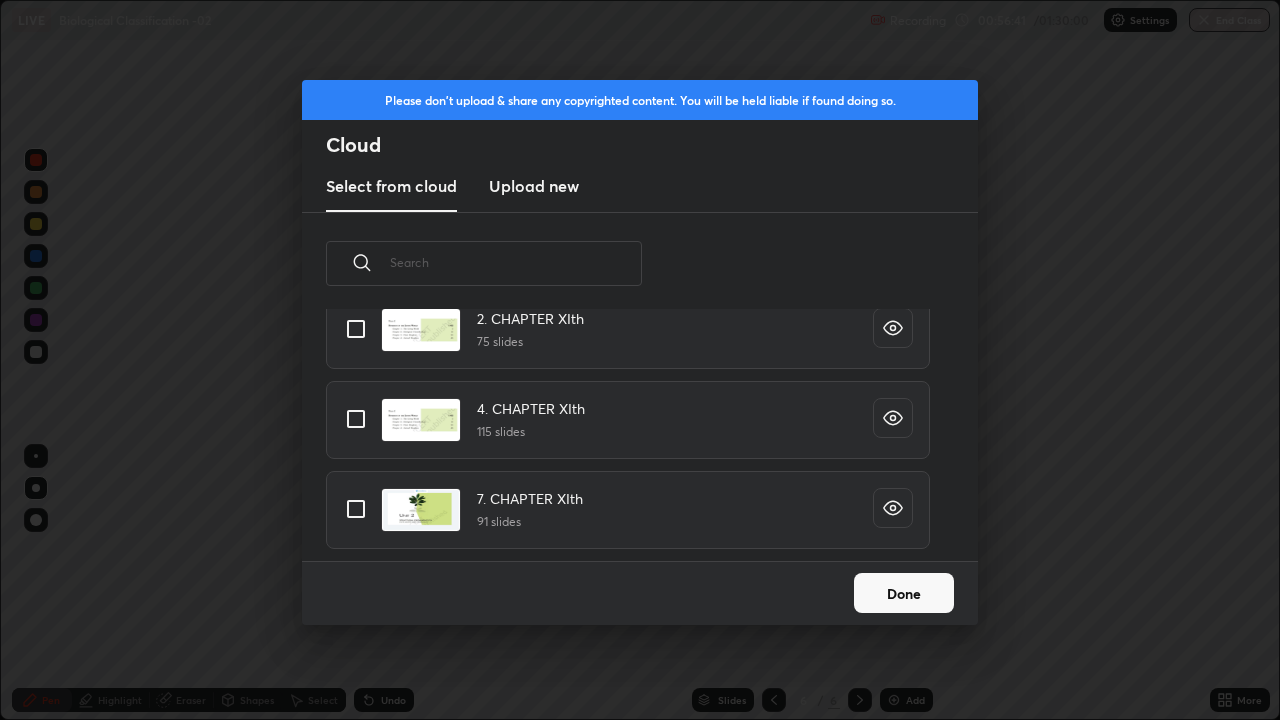 click at bounding box center (356, 329) 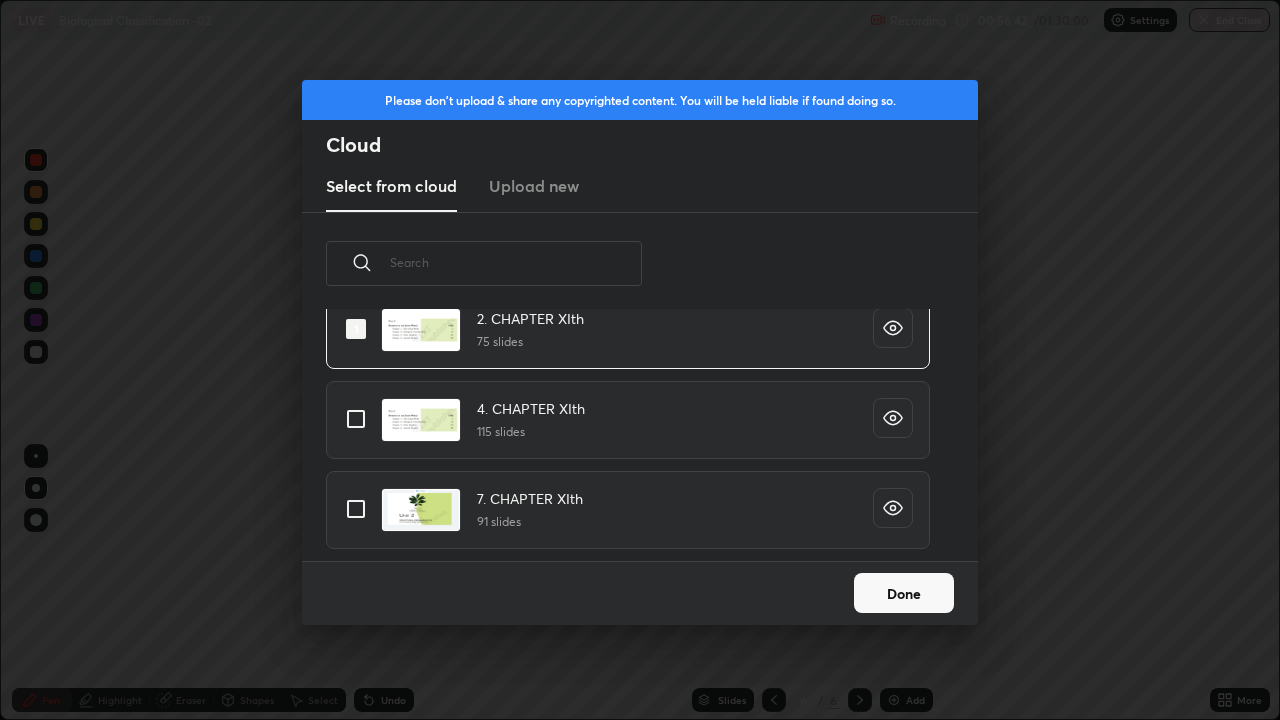 click on "Done" at bounding box center [904, 593] 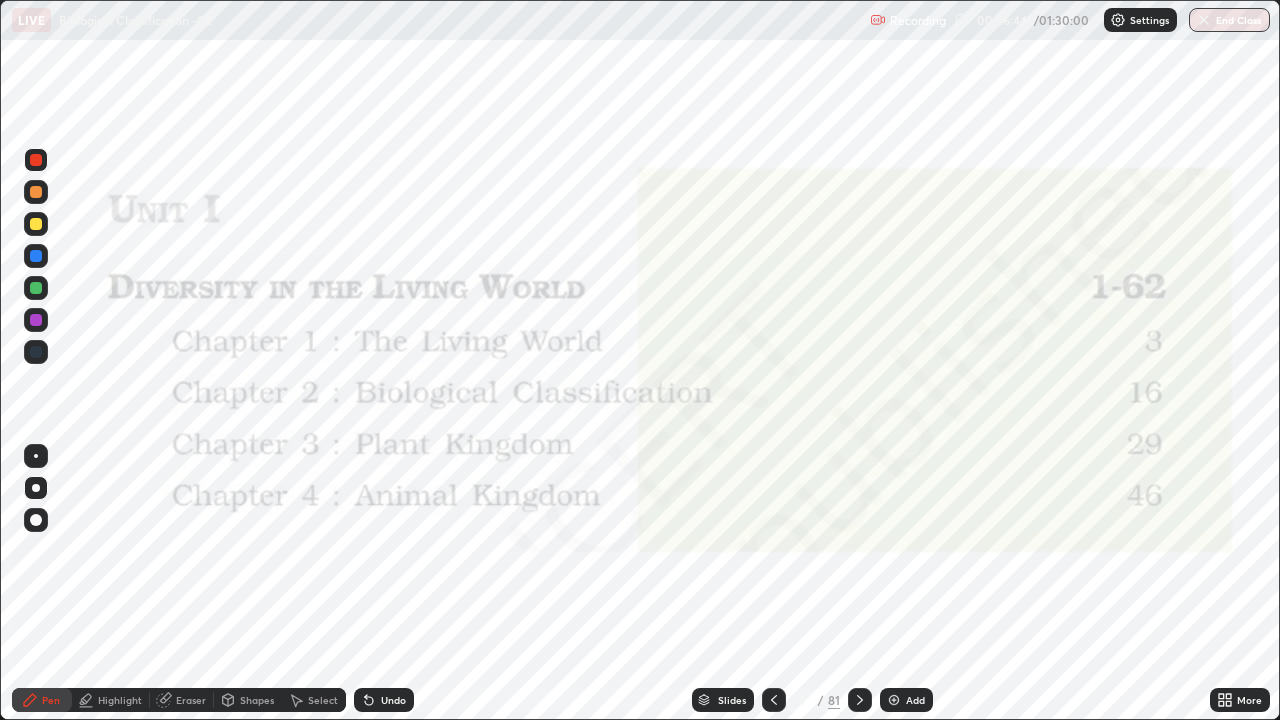 click 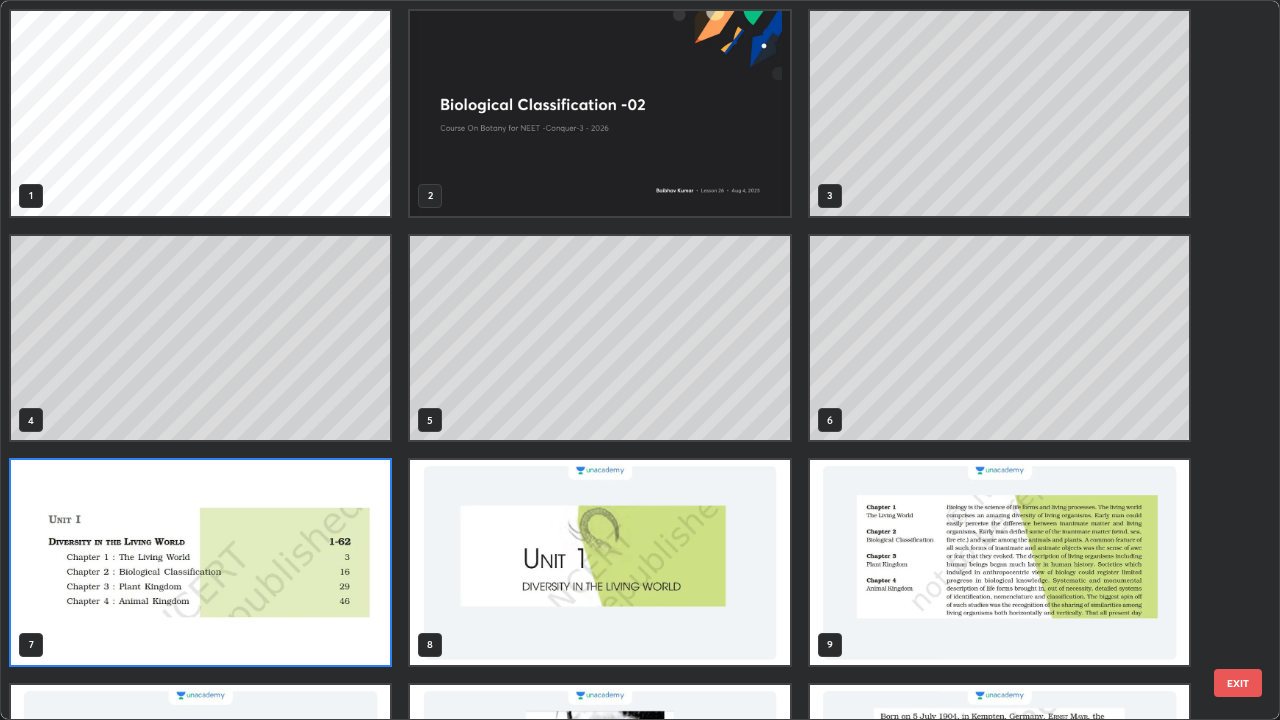 scroll, scrollTop: 7, scrollLeft: 11, axis: both 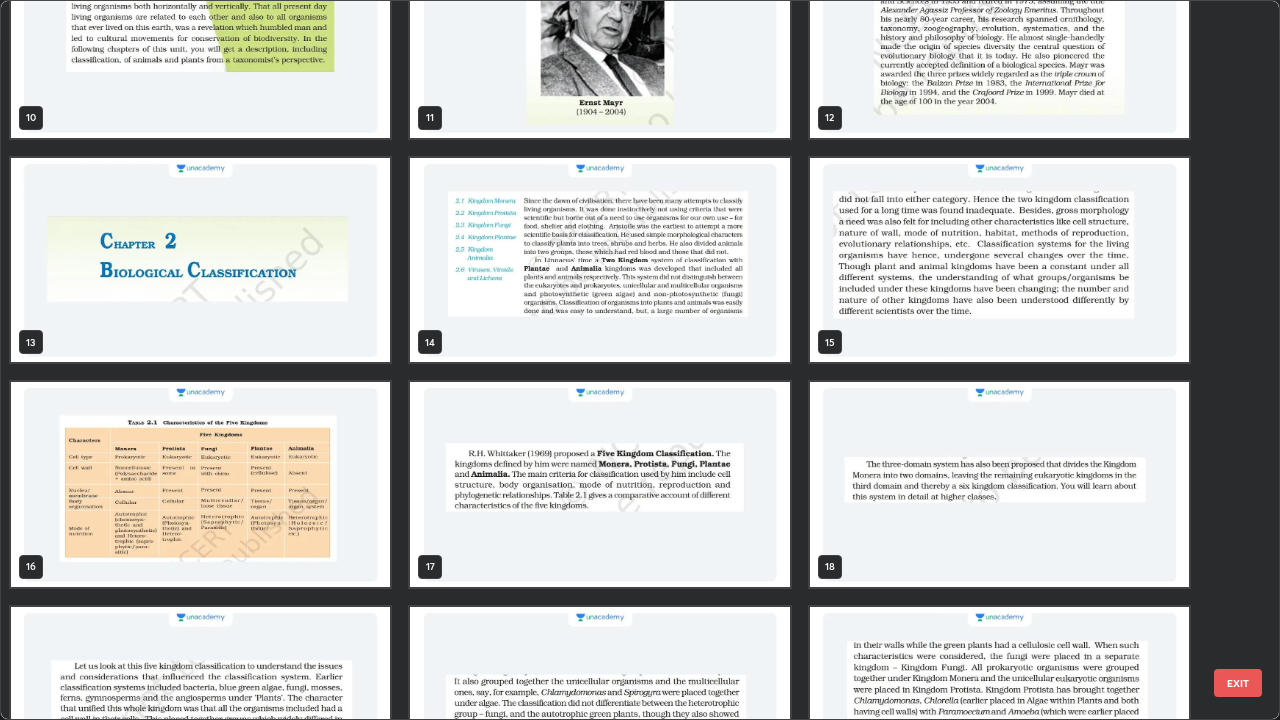 click at bounding box center [599, 260] 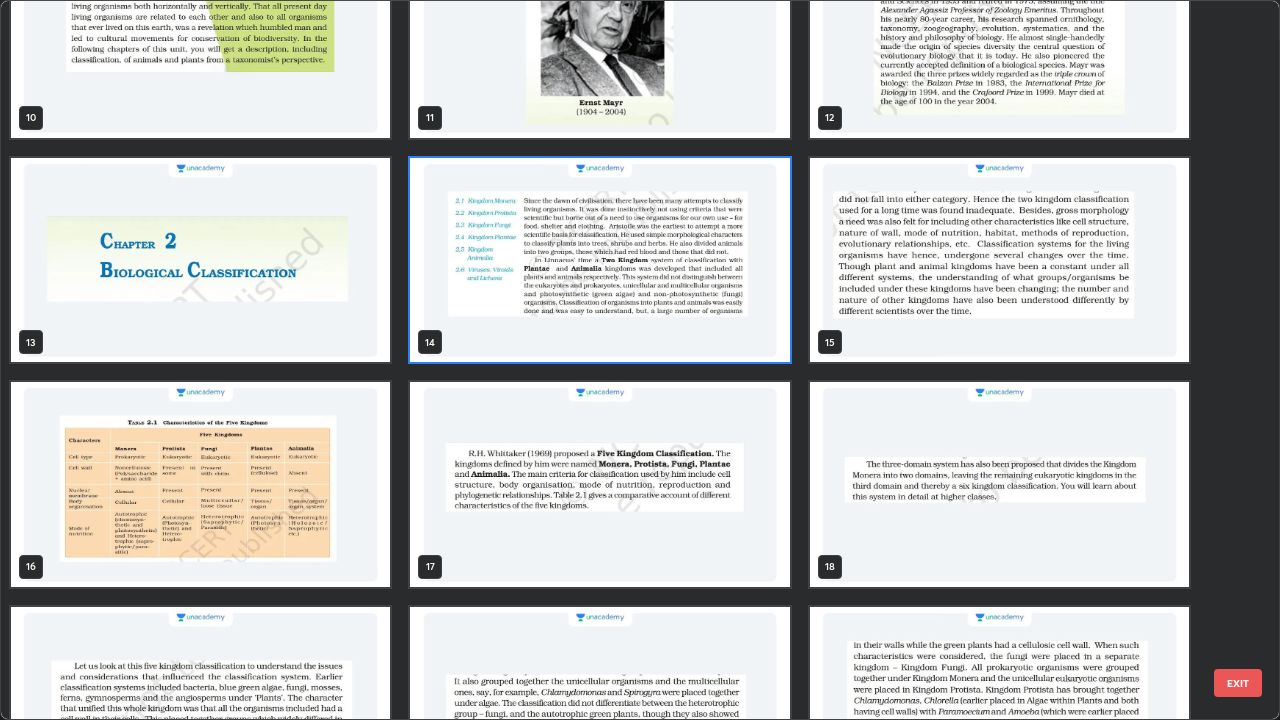 click at bounding box center (599, 260) 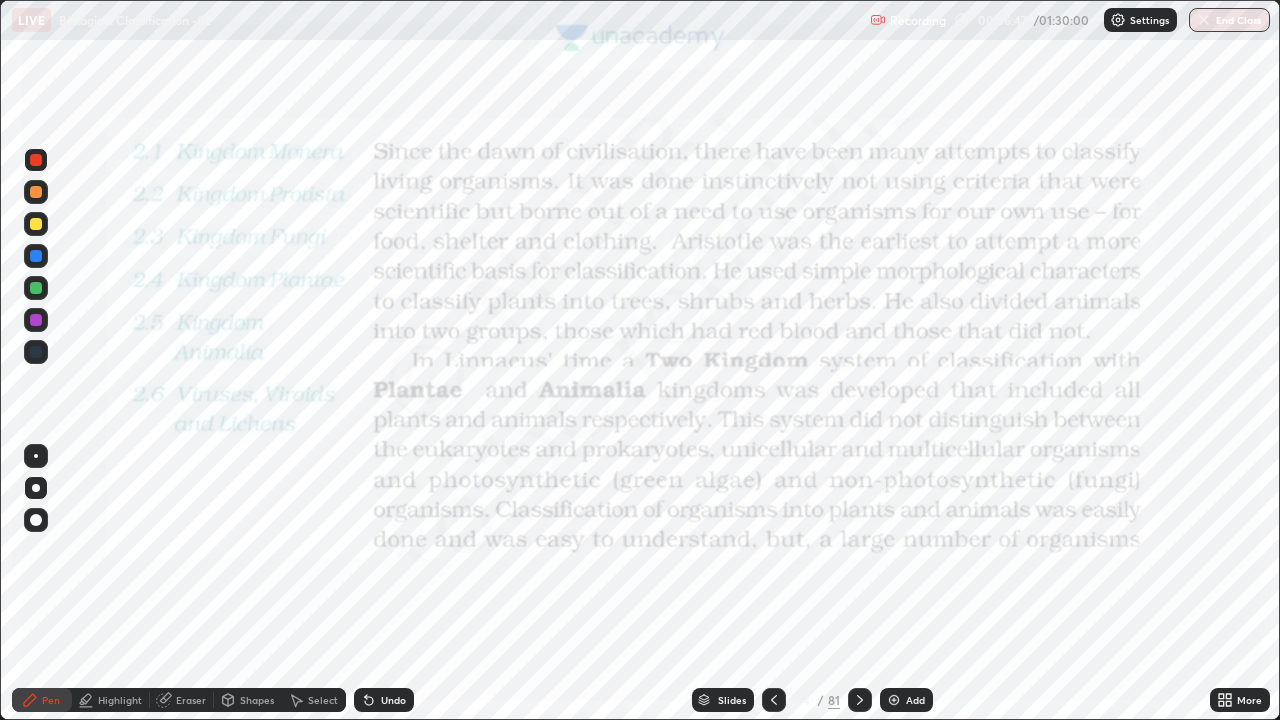 click at bounding box center [599, 260] 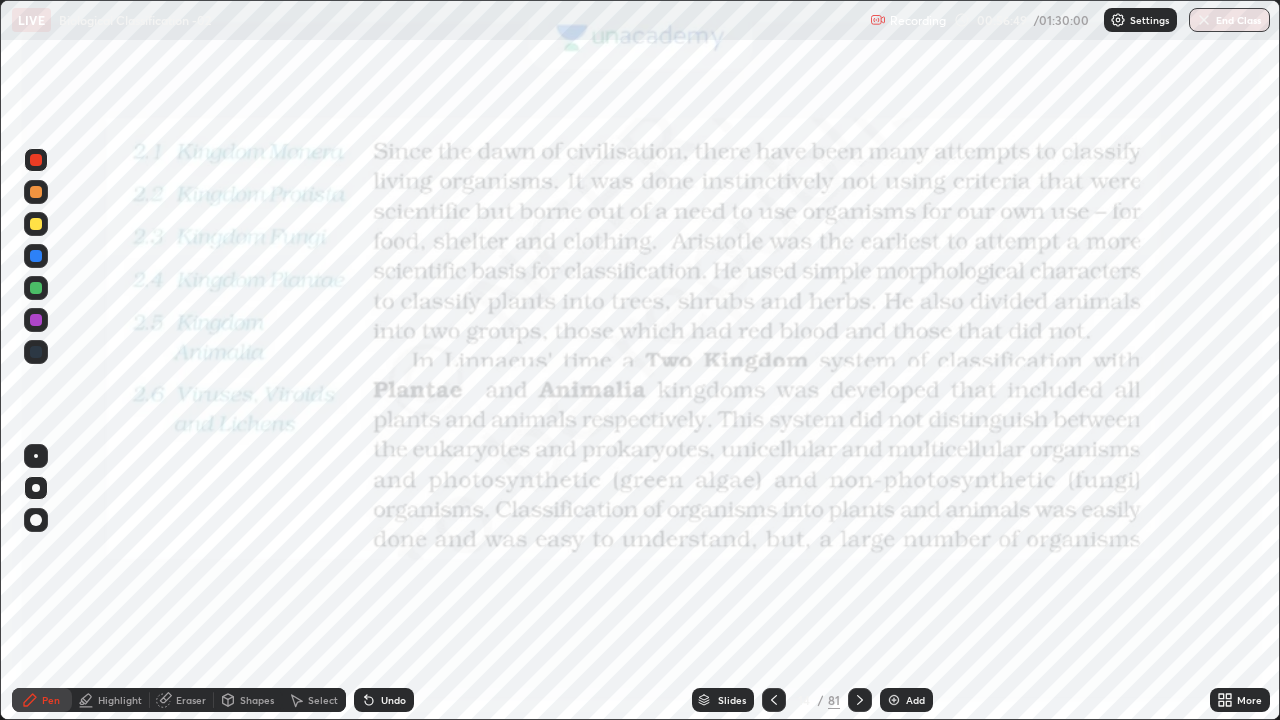 click on "Shapes" at bounding box center [257, 700] 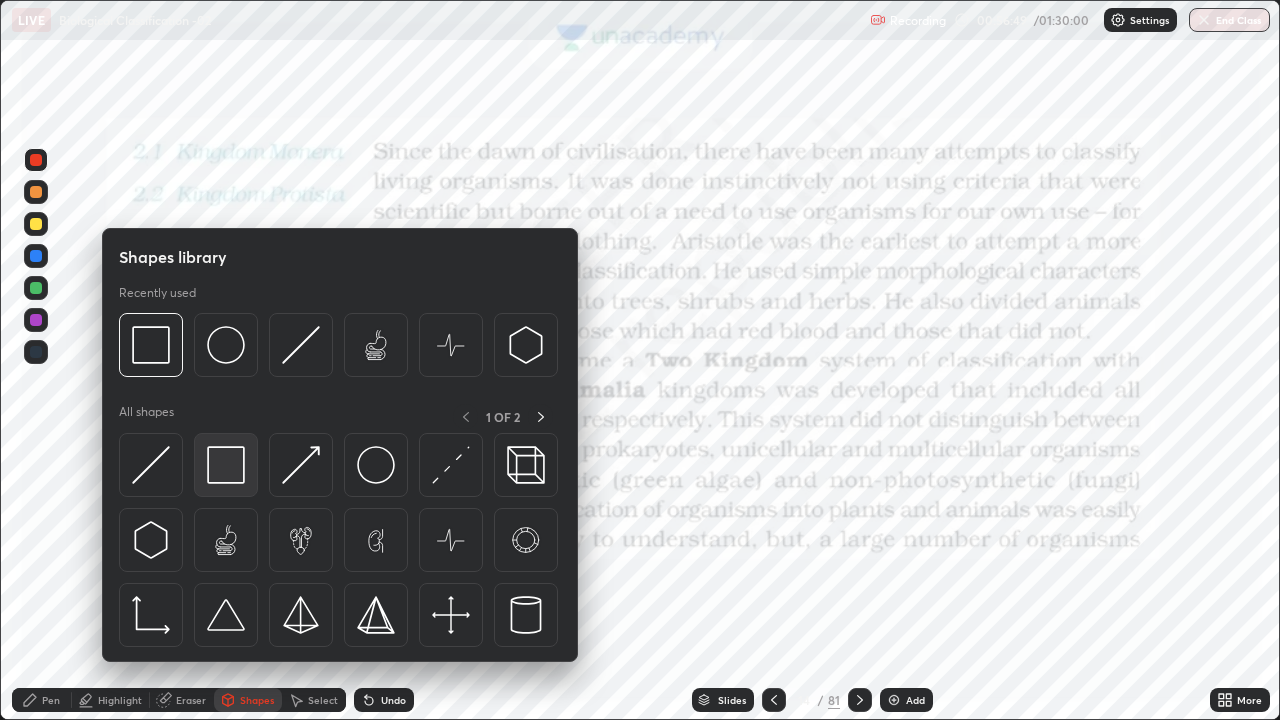 click at bounding box center [226, 465] 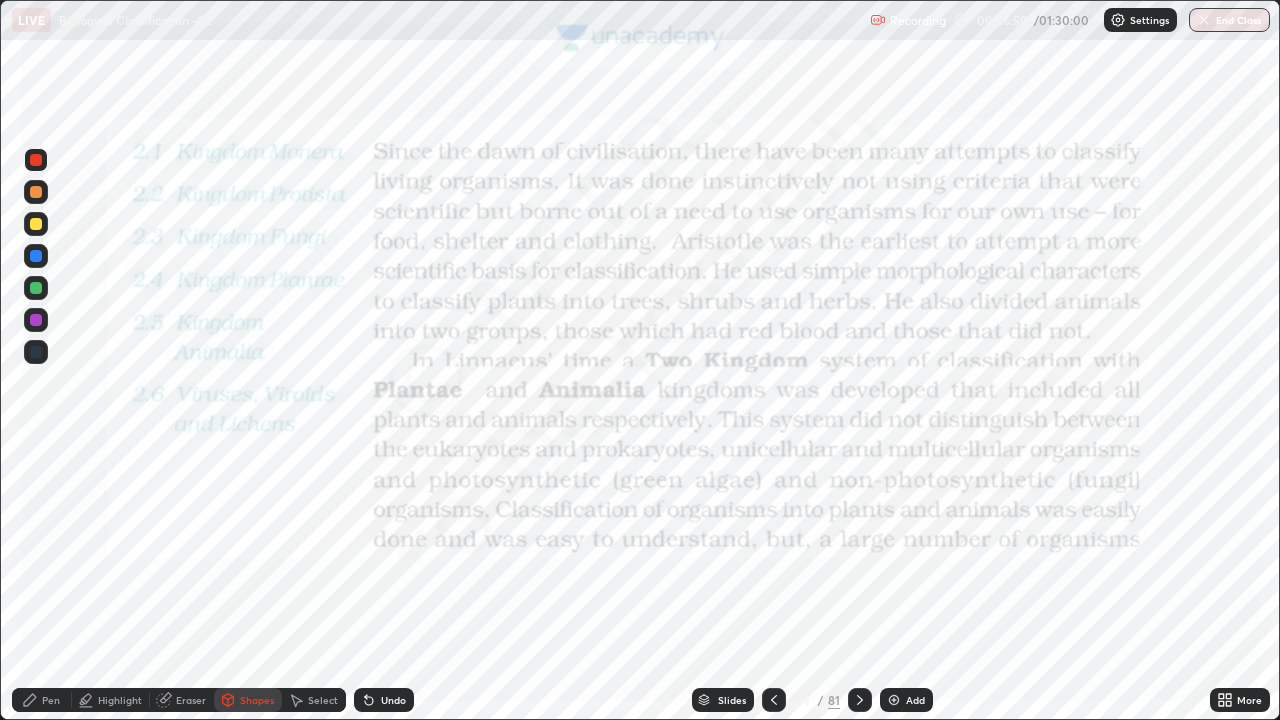 click at bounding box center (36, 160) 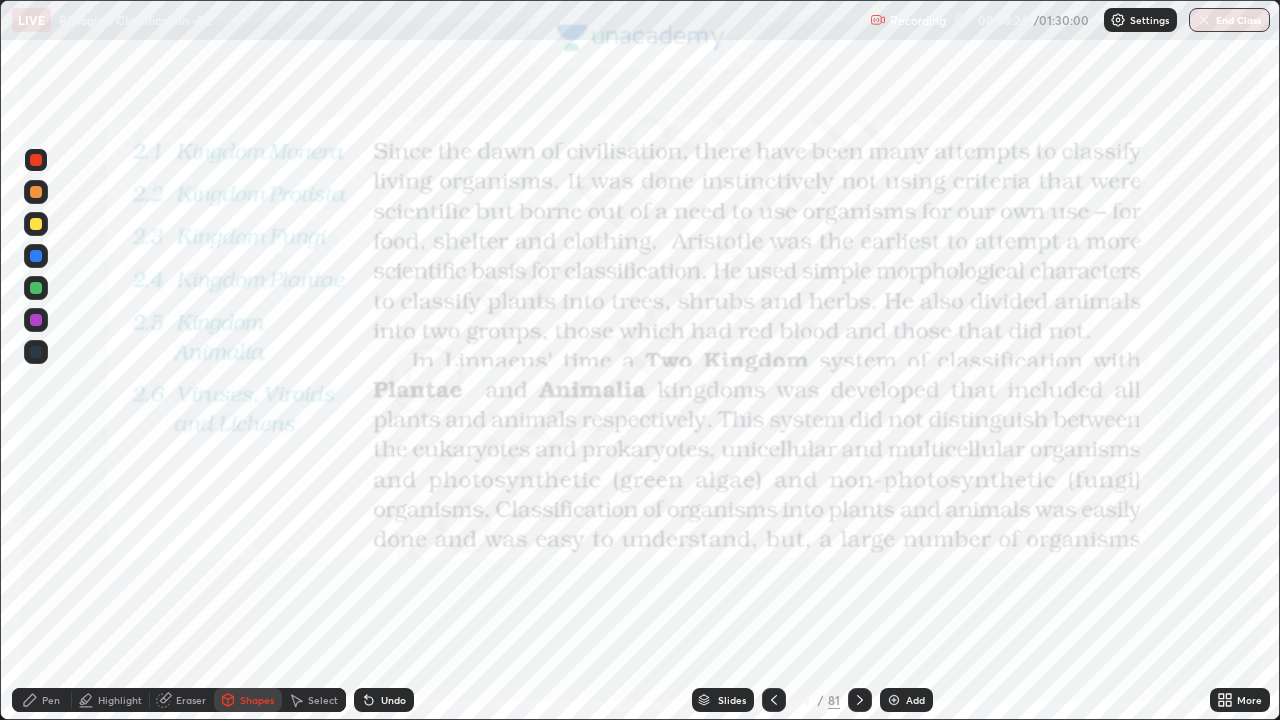 click on "Pen" at bounding box center (42, 700) 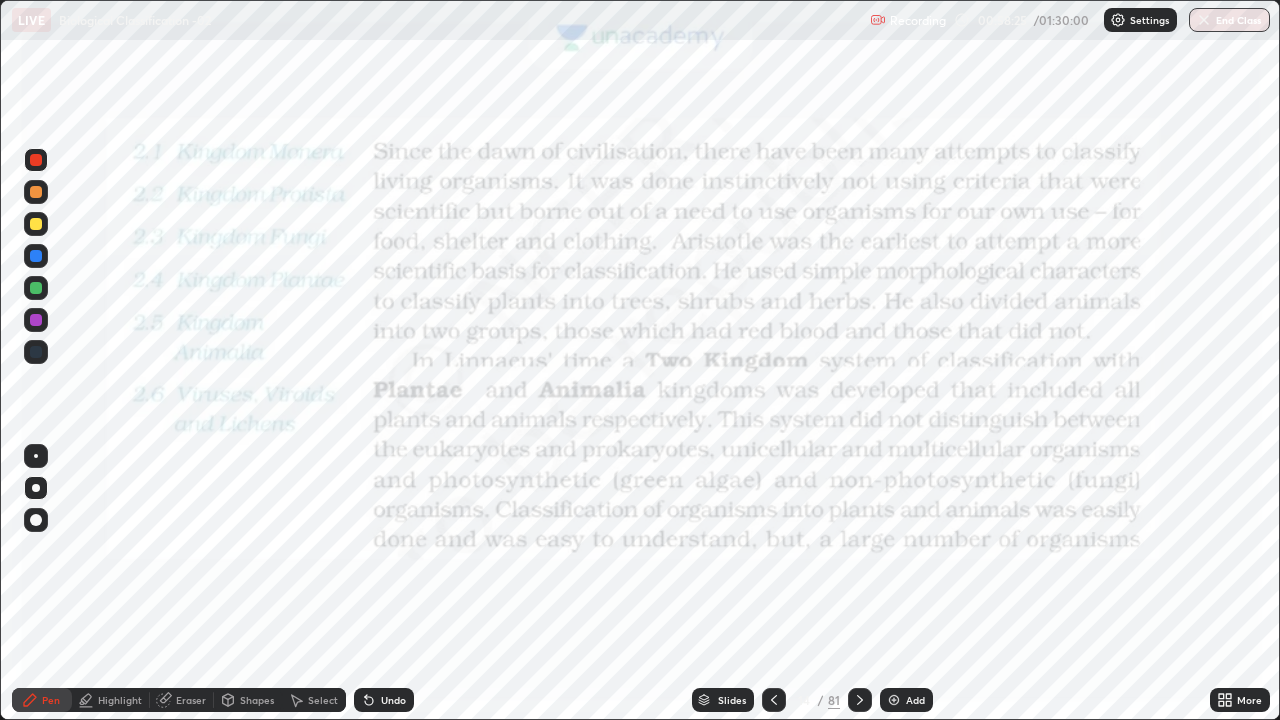 click 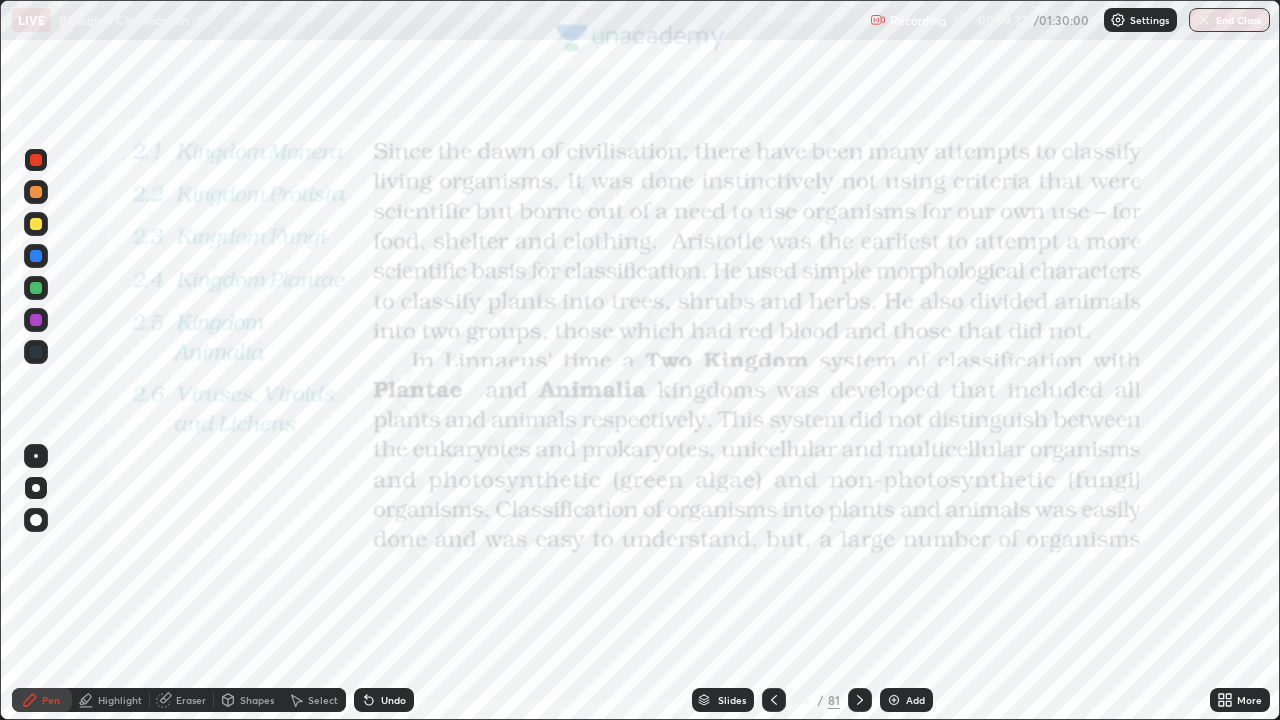 click on "Shapes" at bounding box center (257, 700) 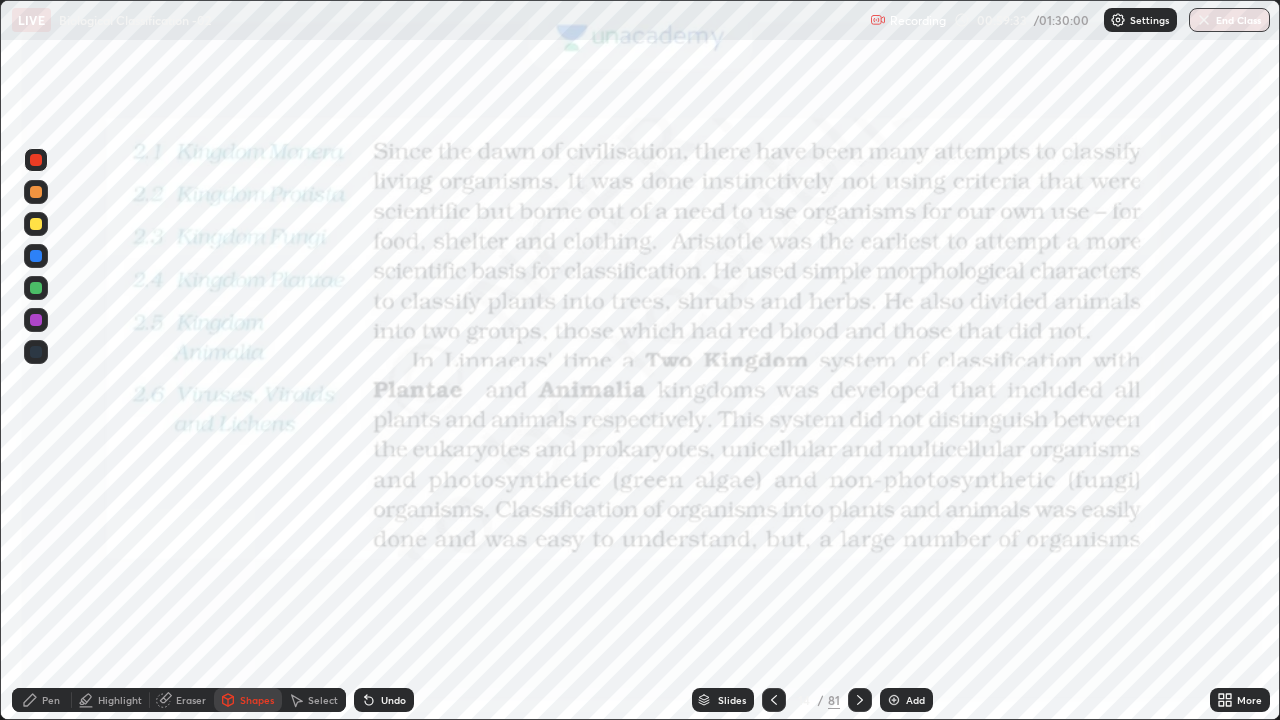 click on "Eraser" at bounding box center [191, 700] 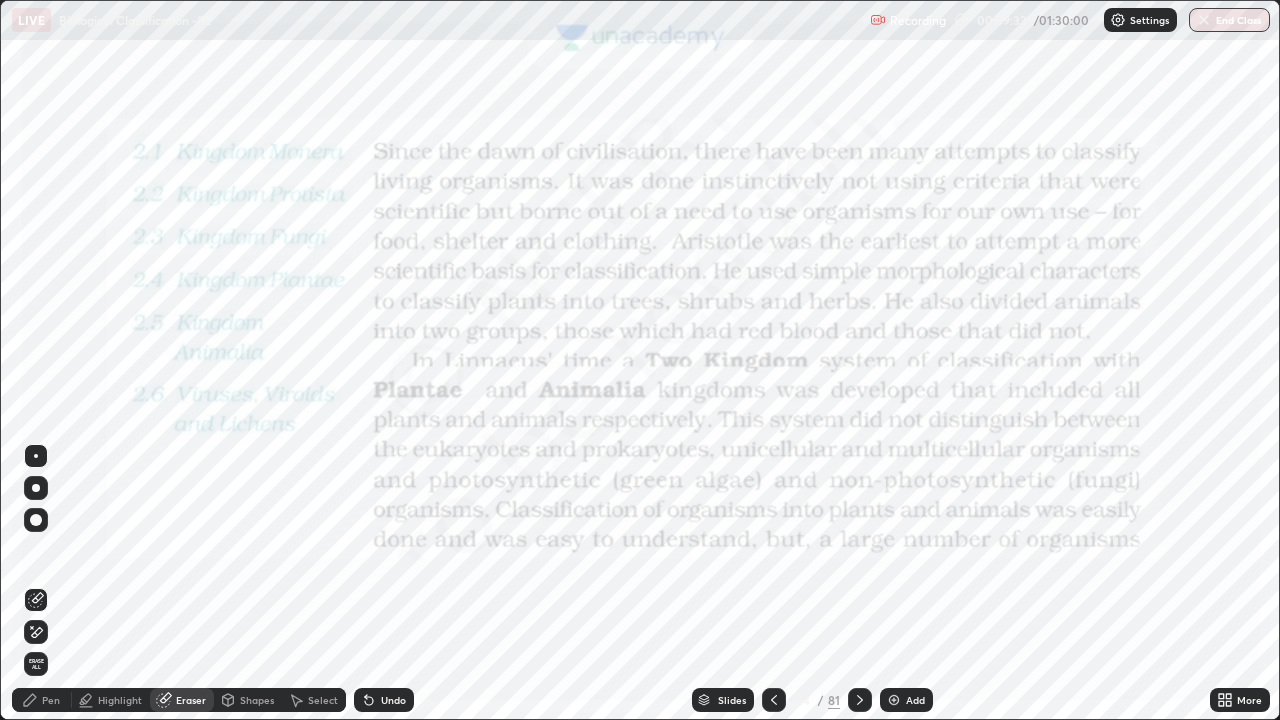 click on "Highlight" at bounding box center (120, 700) 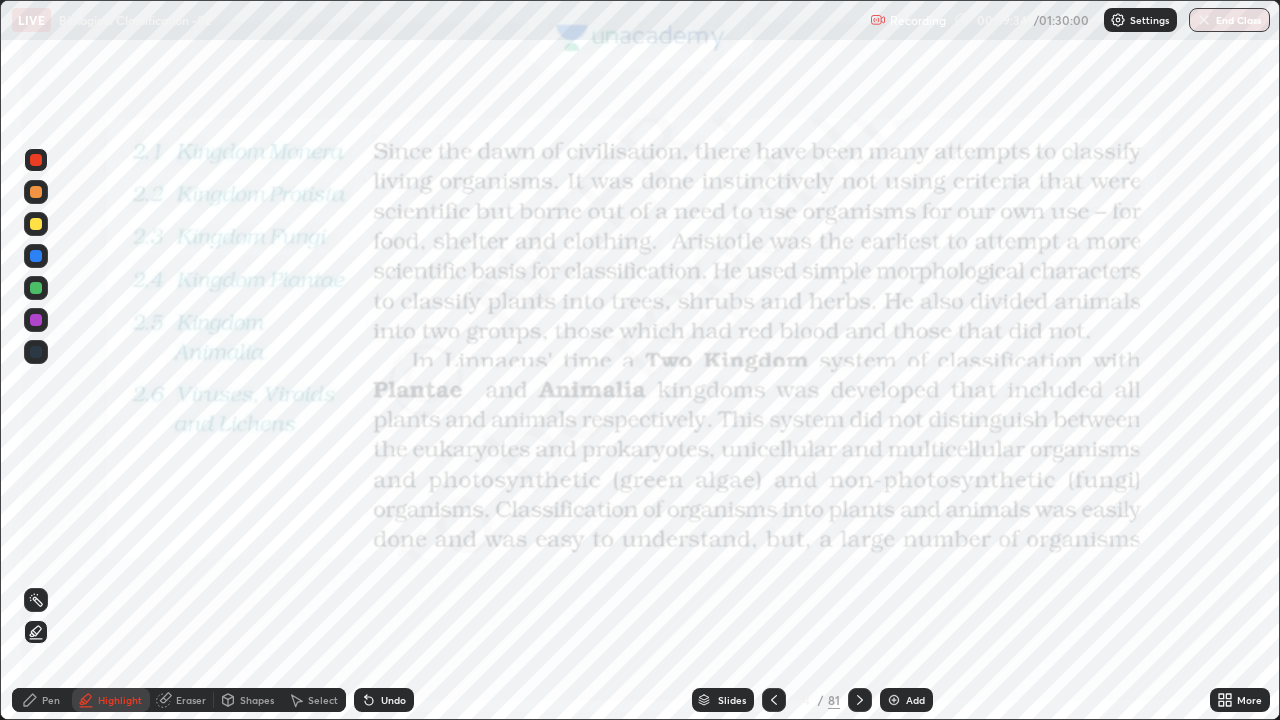 click 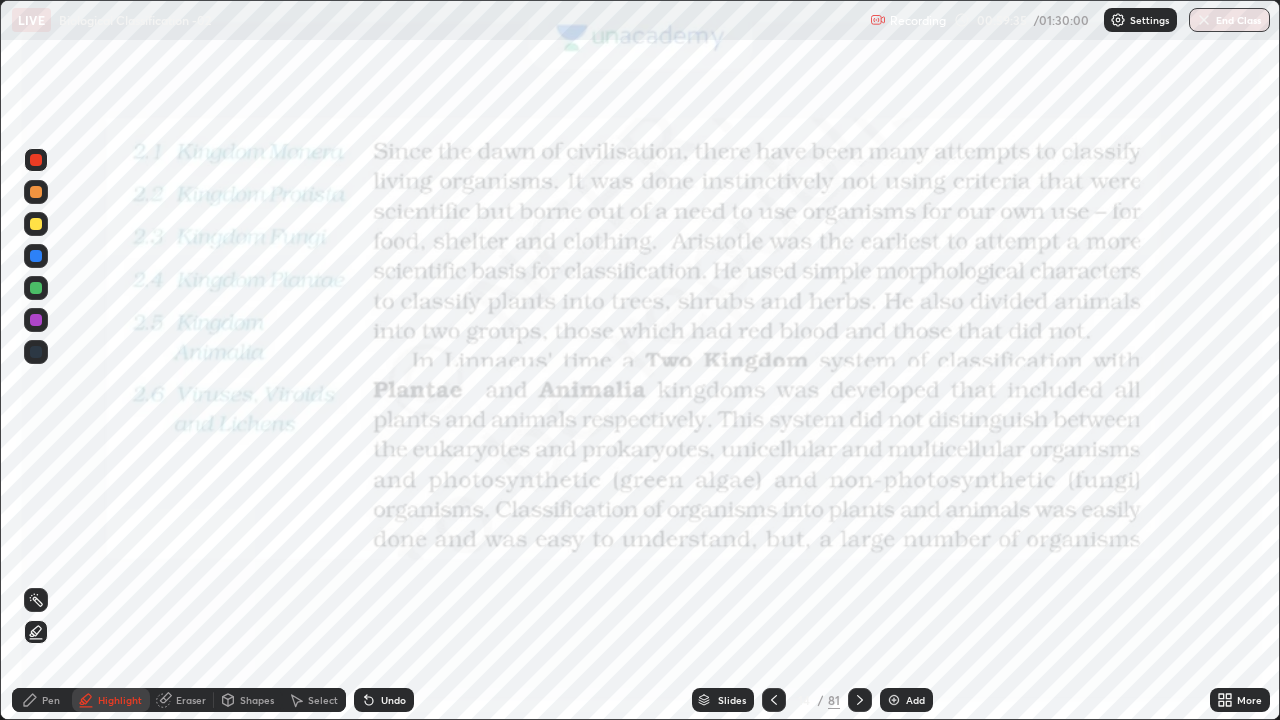 click at bounding box center (36, 352) 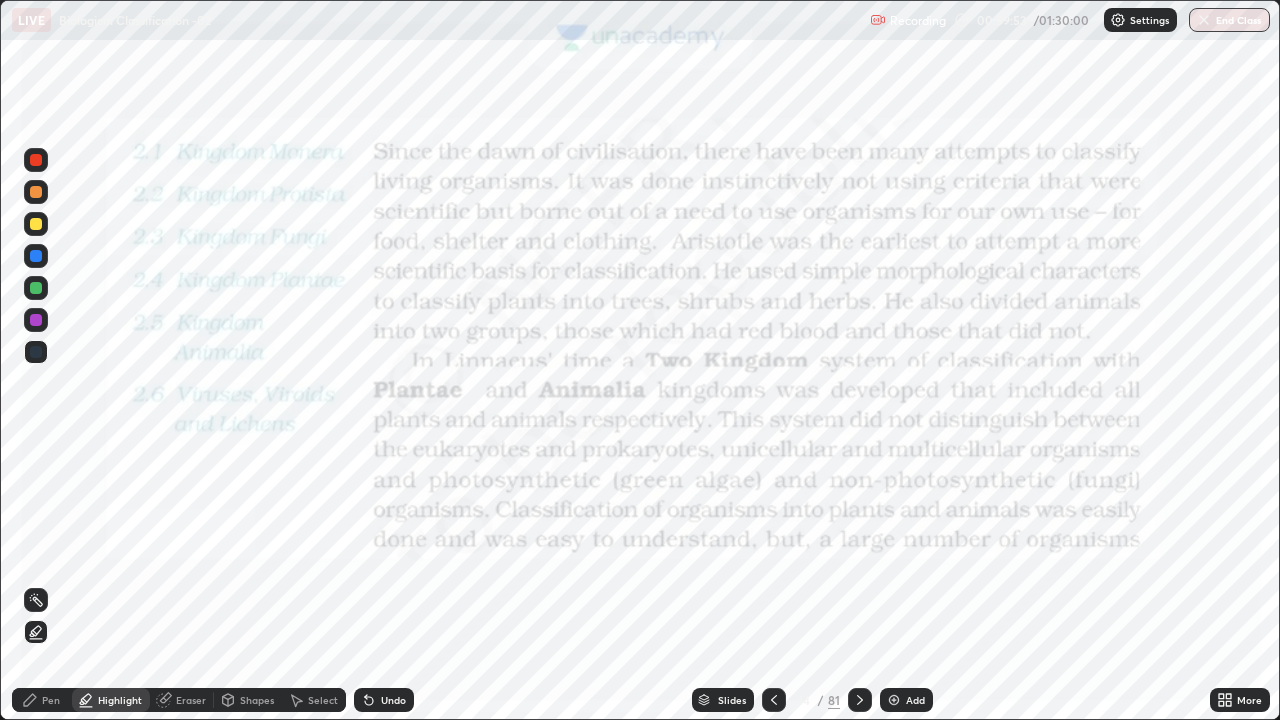 click on "Pen" at bounding box center [51, 700] 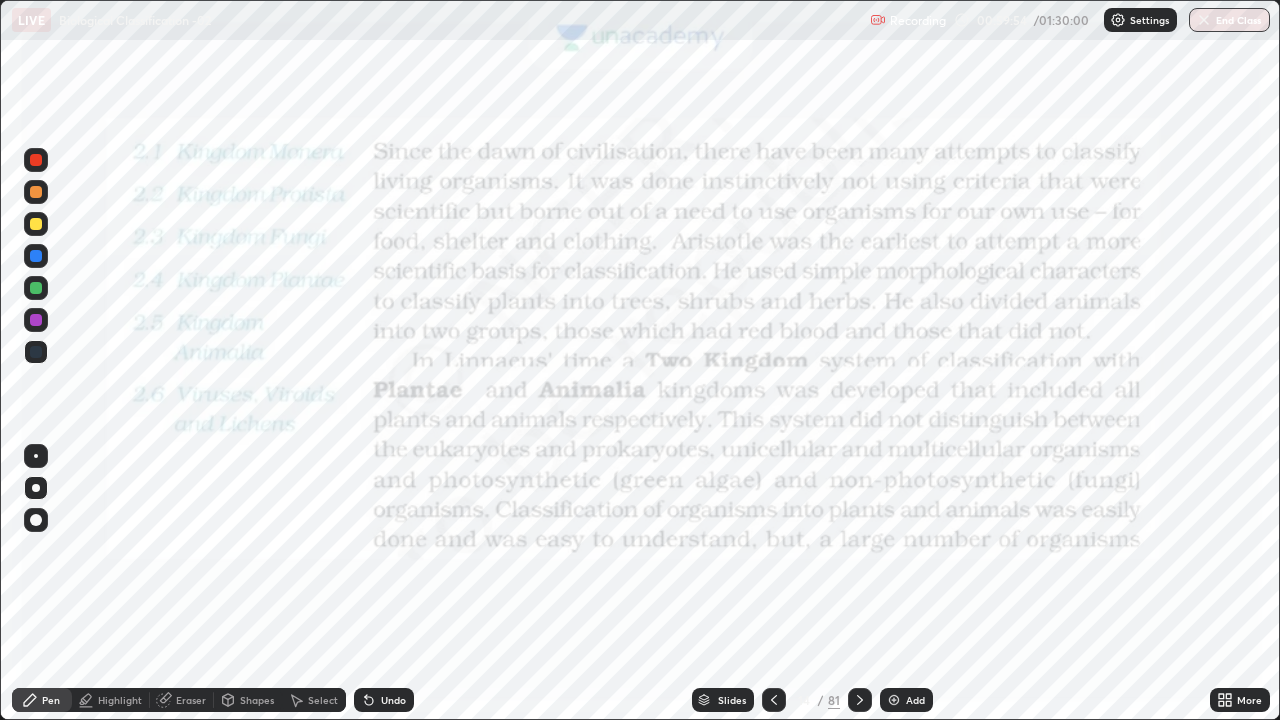 click at bounding box center [36, 160] 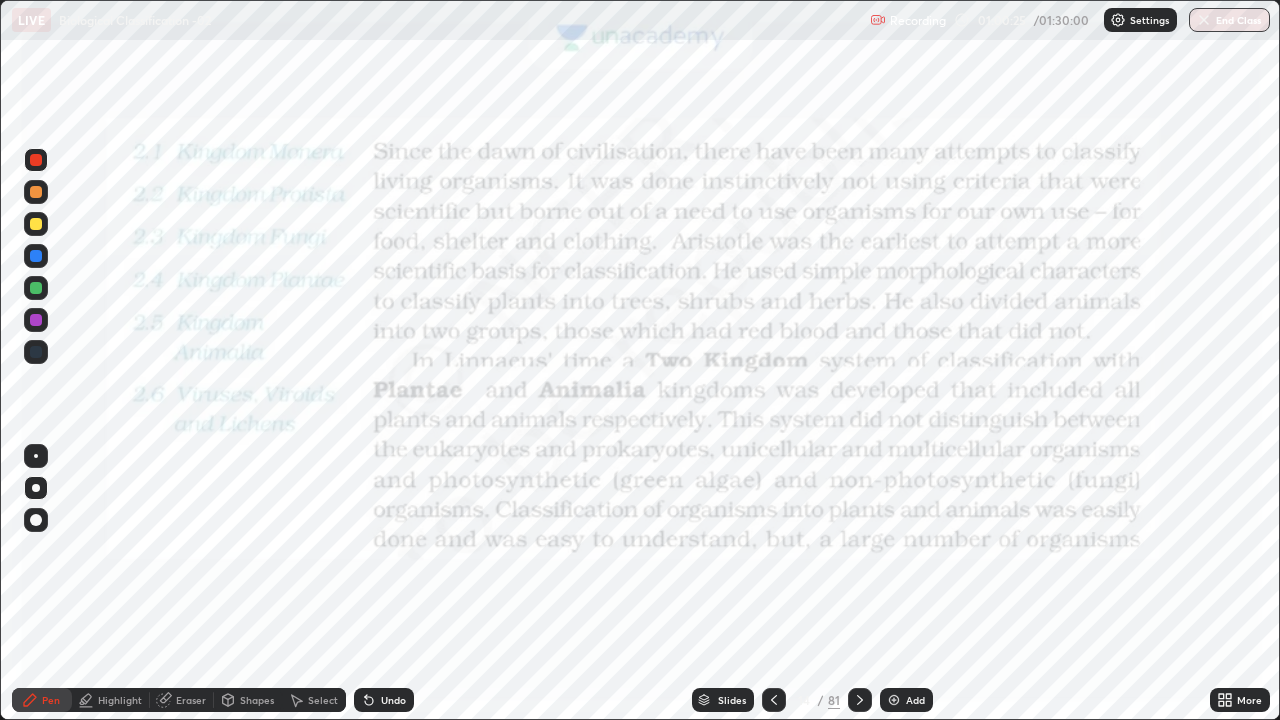 click 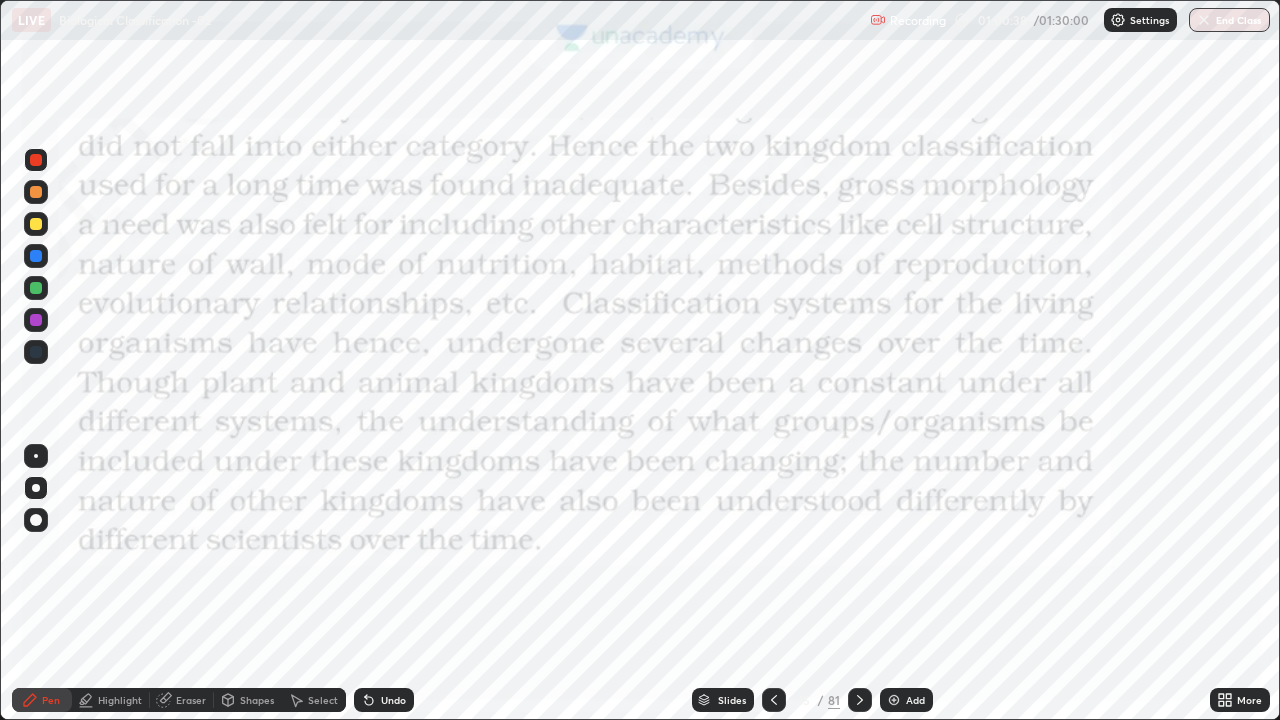 click at bounding box center [36, 352] 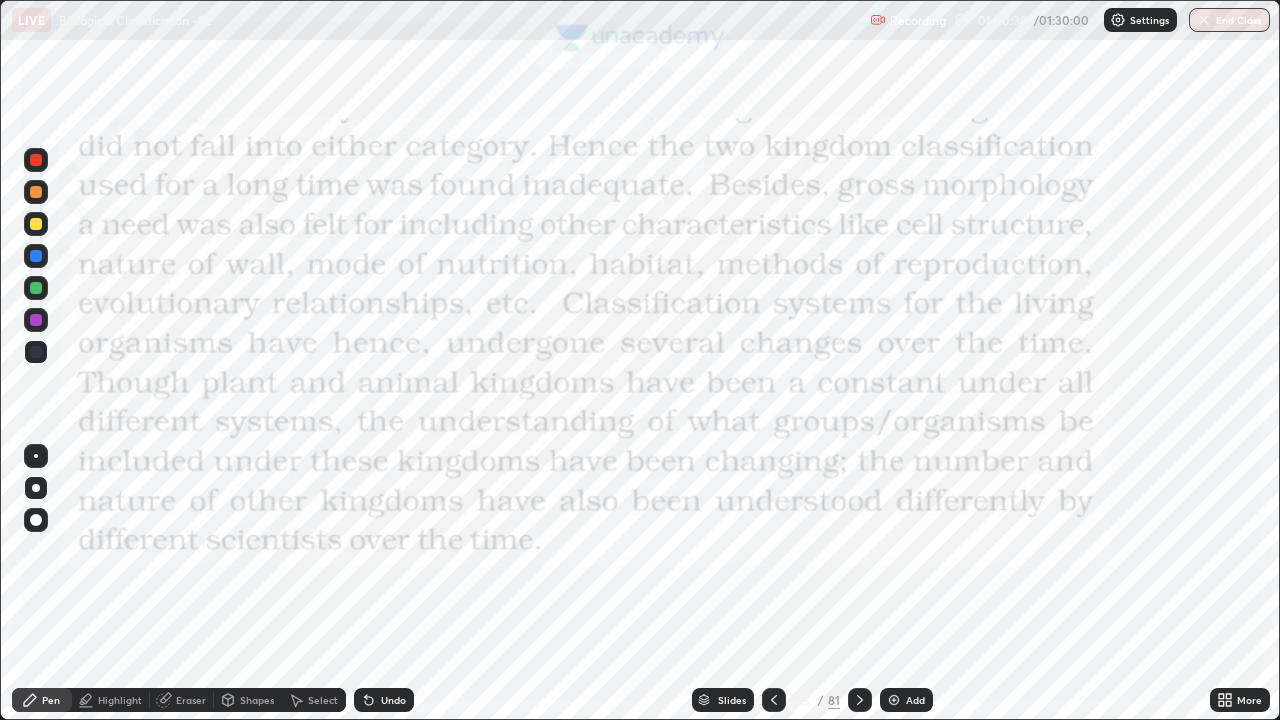 click at bounding box center (36, 352) 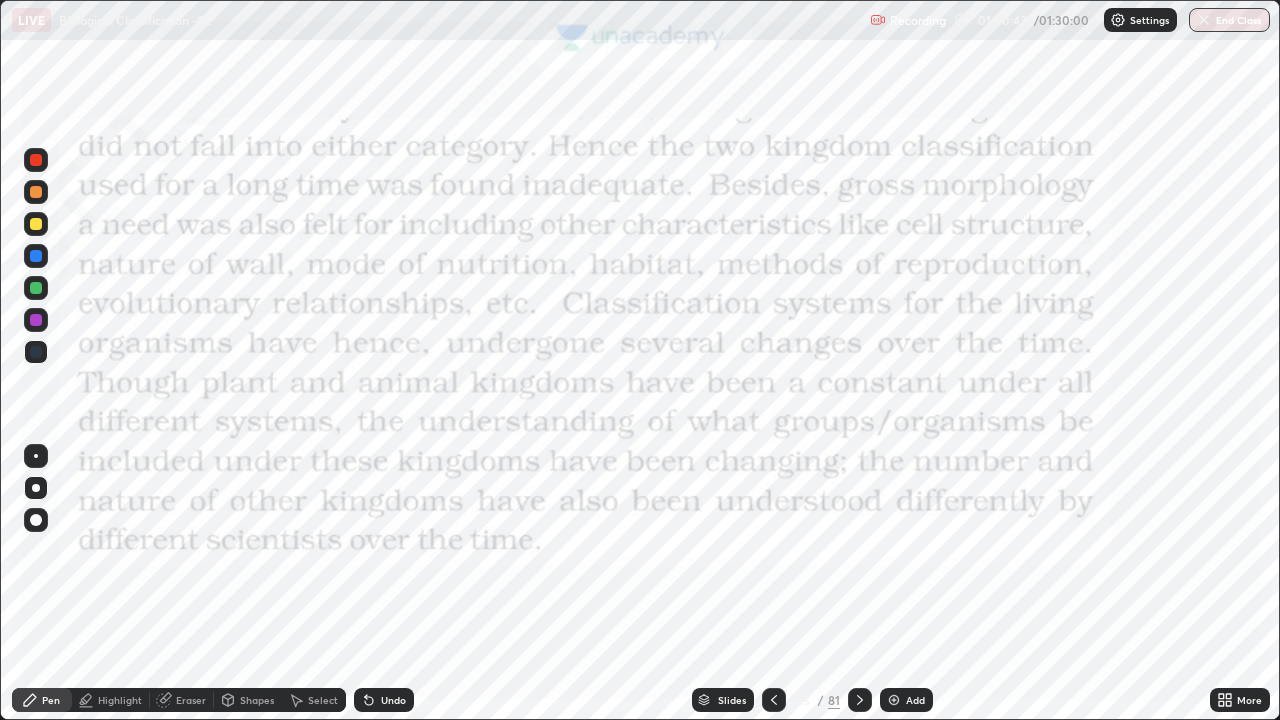 click at bounding box center [36, 160] 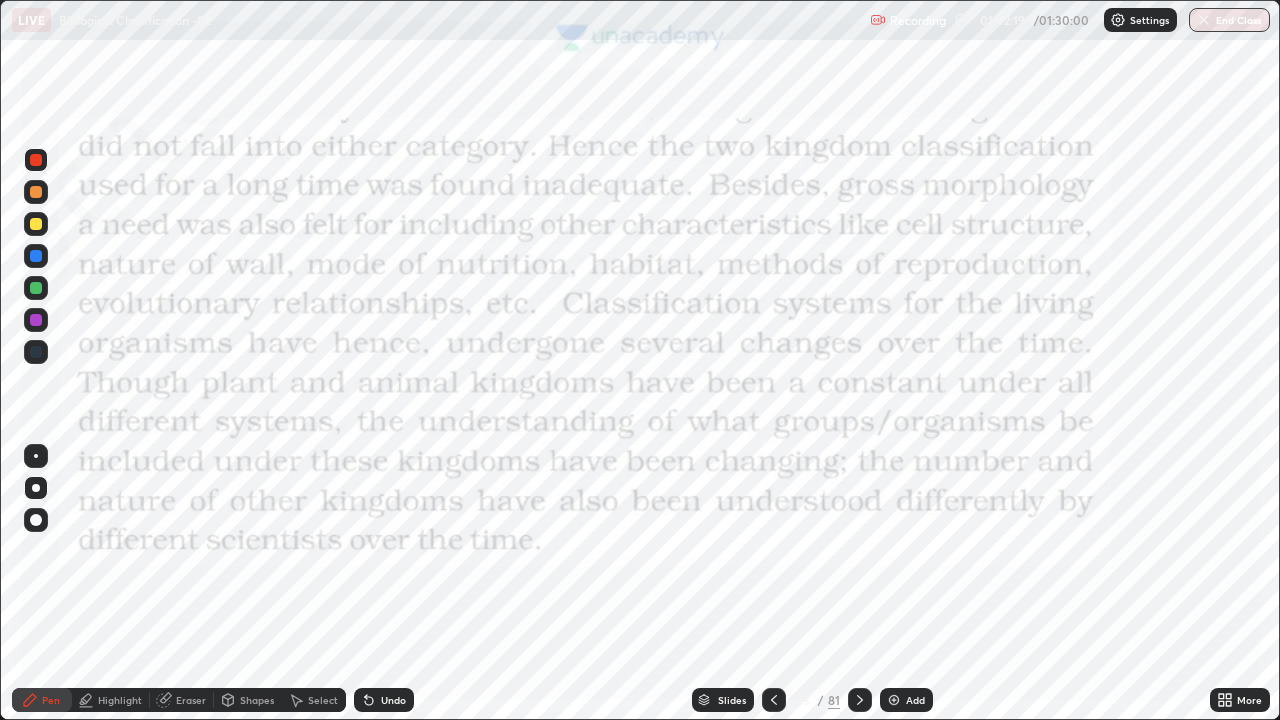 click 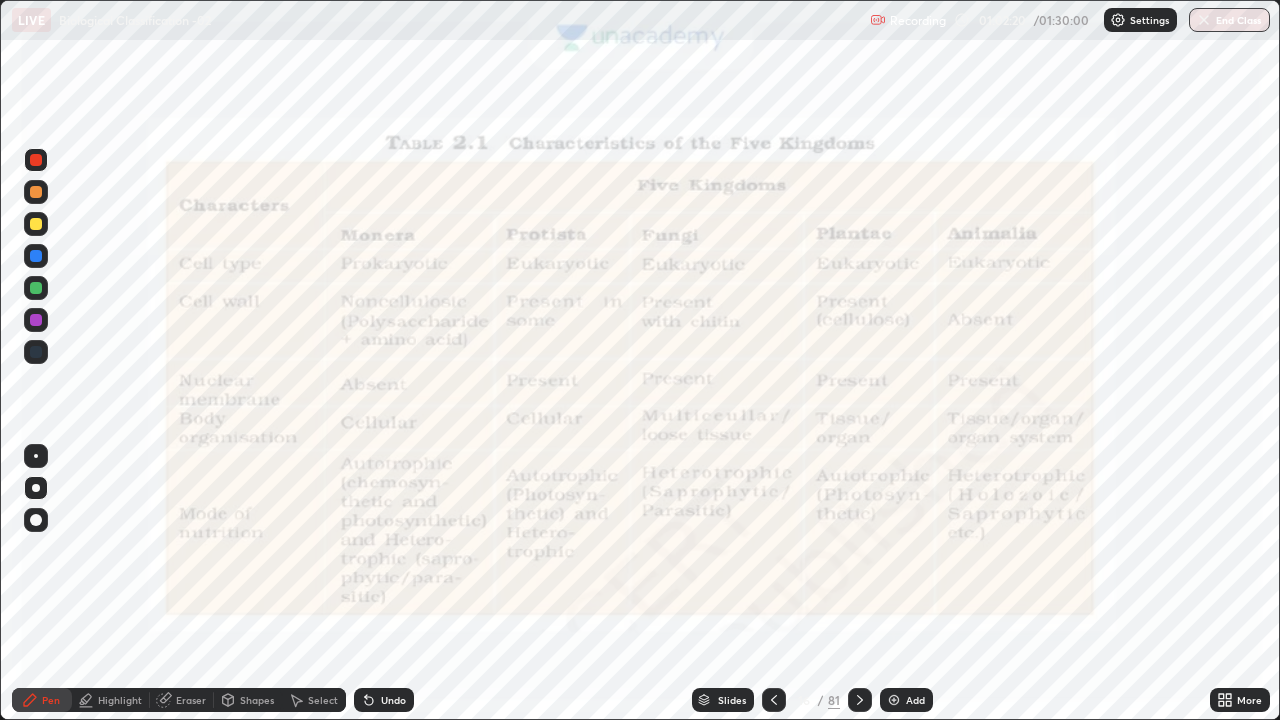 click at bounding box center (860, 700) 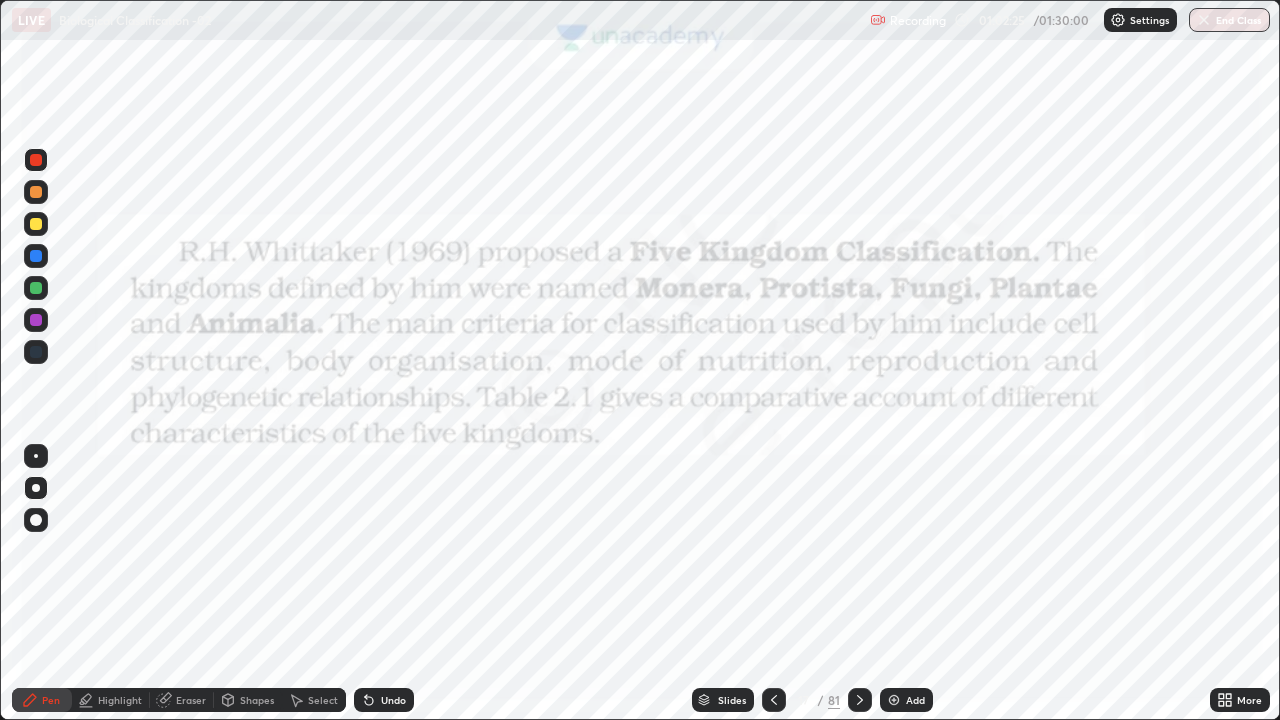 click 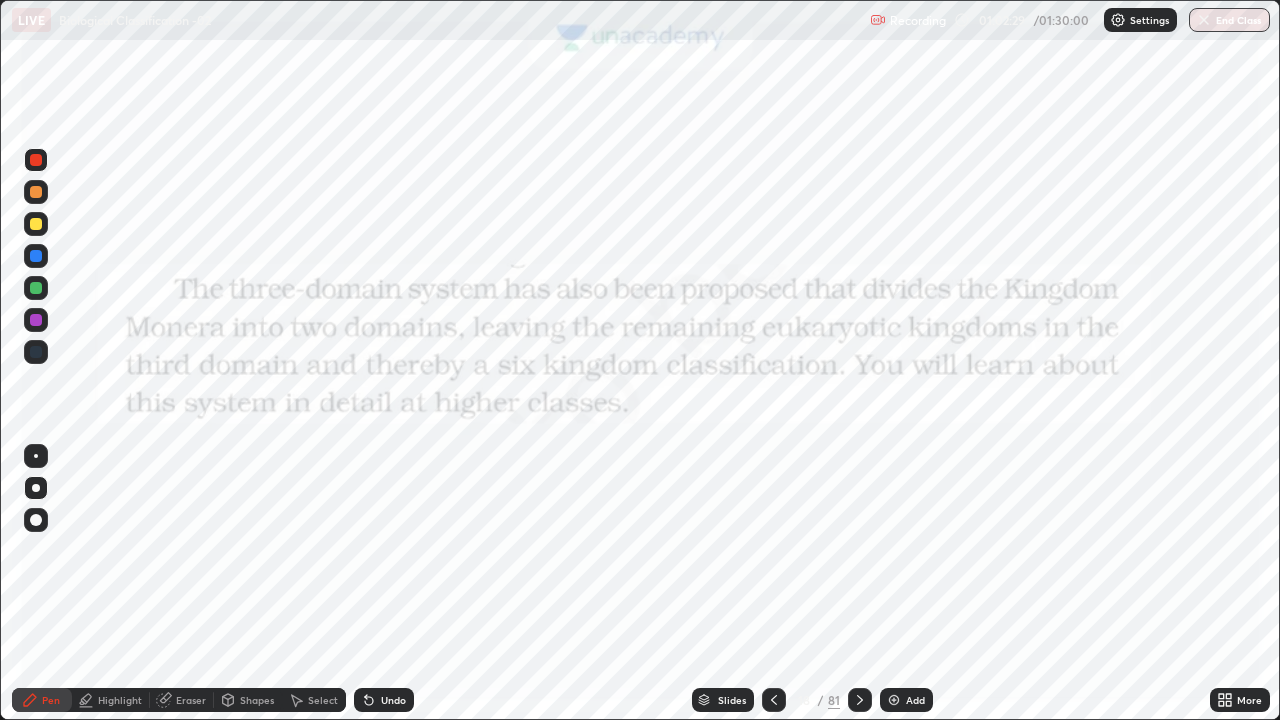 click at bounding box center (36, 488) 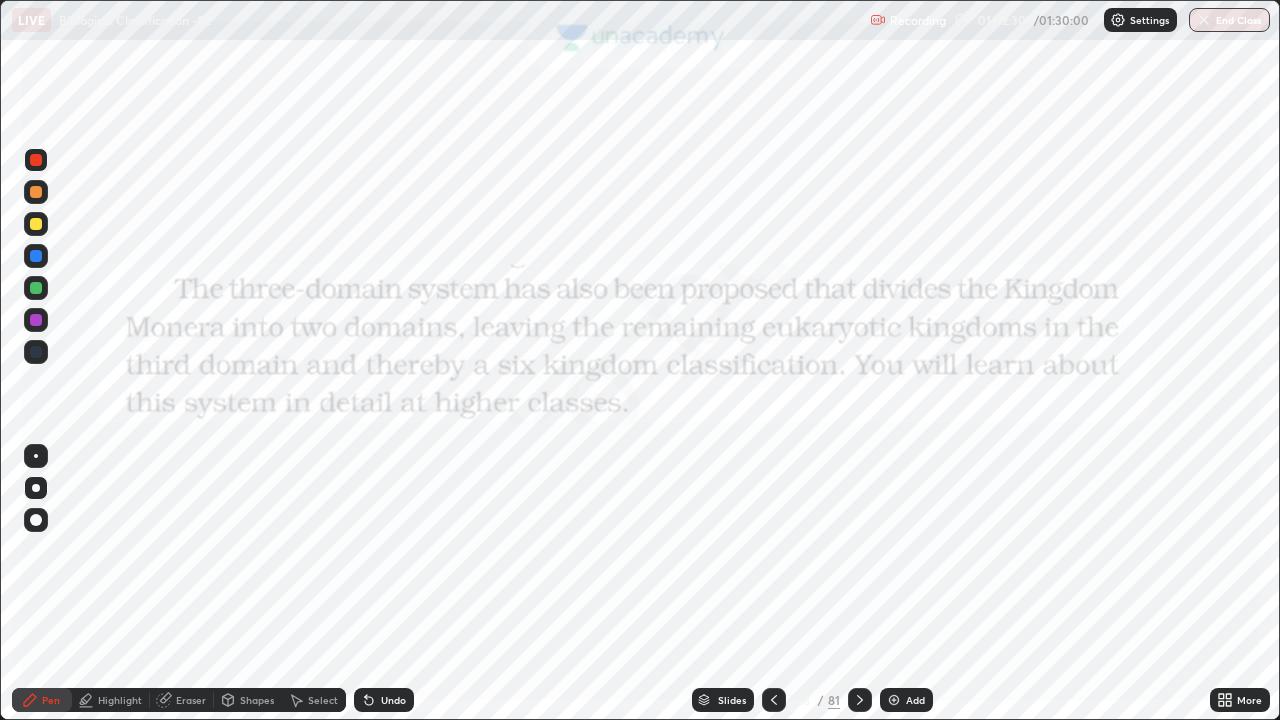 click at bounding box center [36, 352] 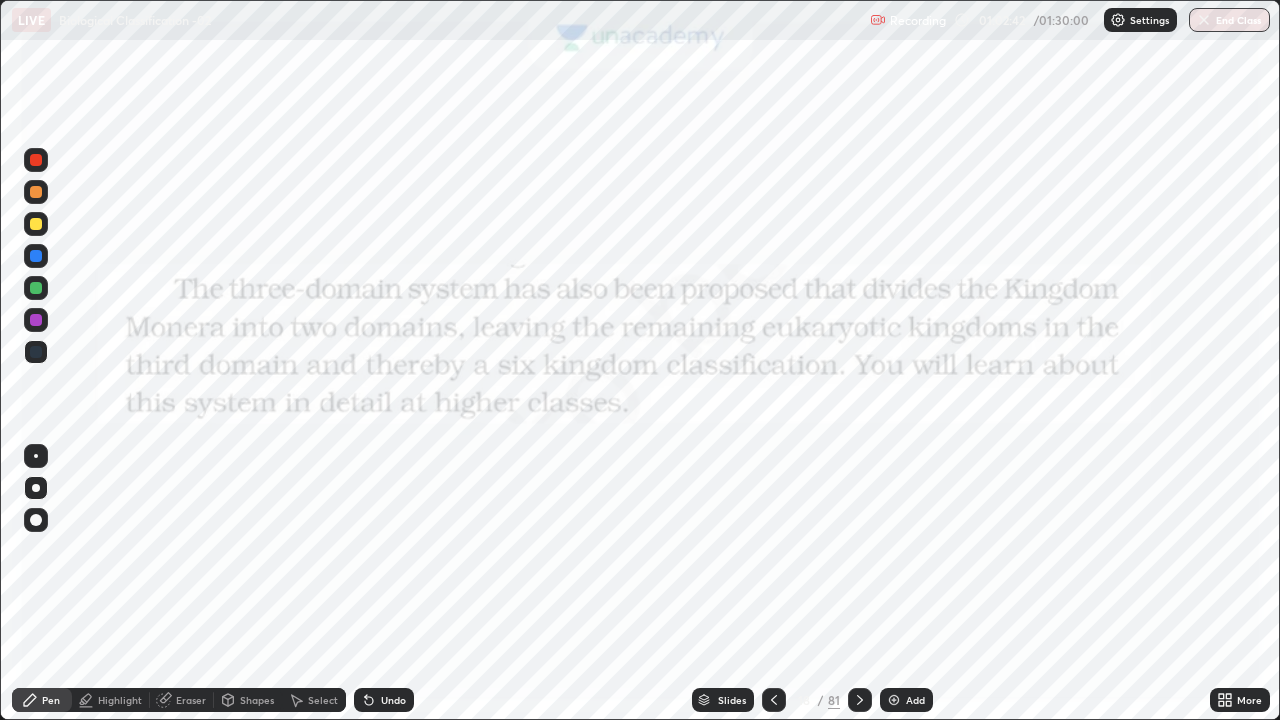 click at bounding box center (36, 160) 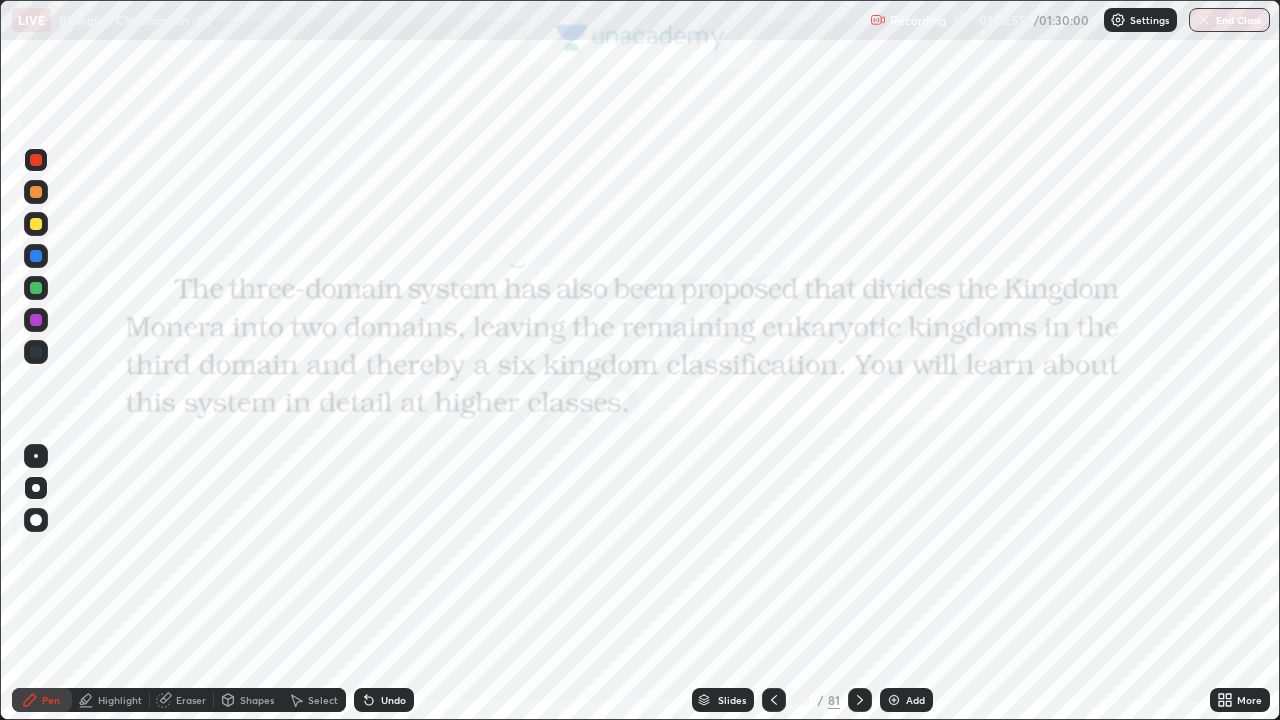 click at bounding box center [36, 352] 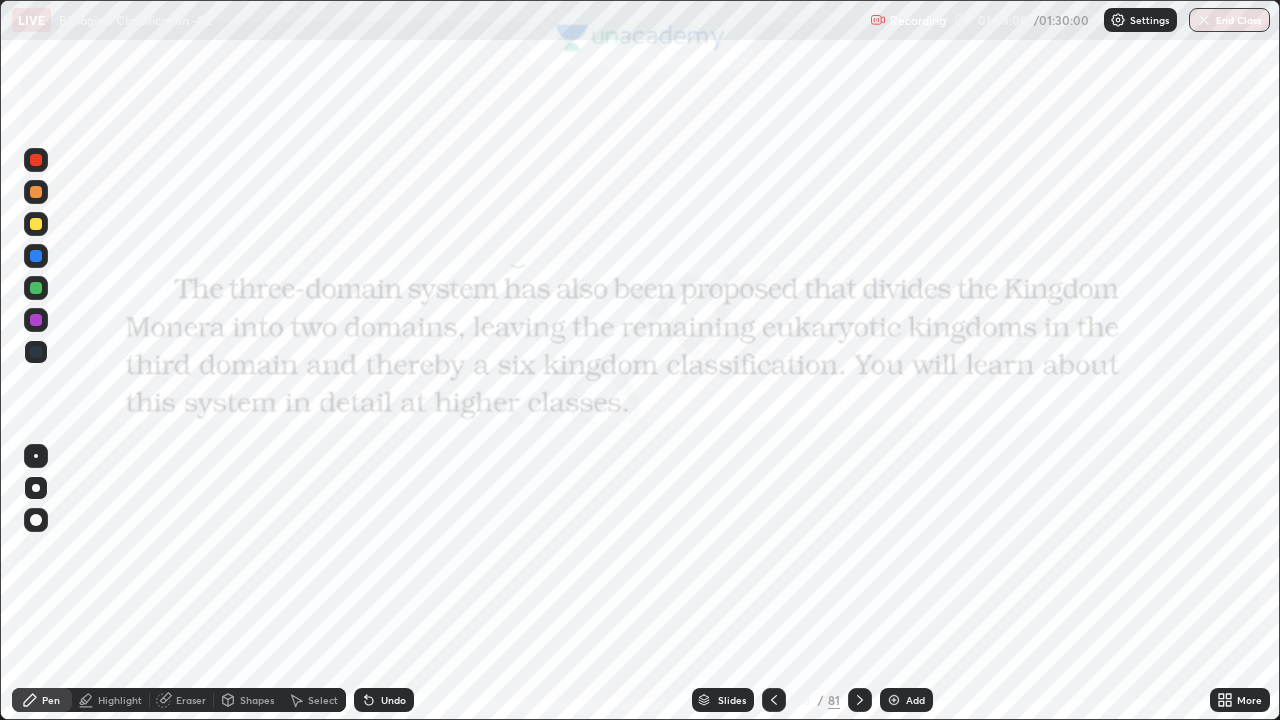 click at bounding box center (36, 160) 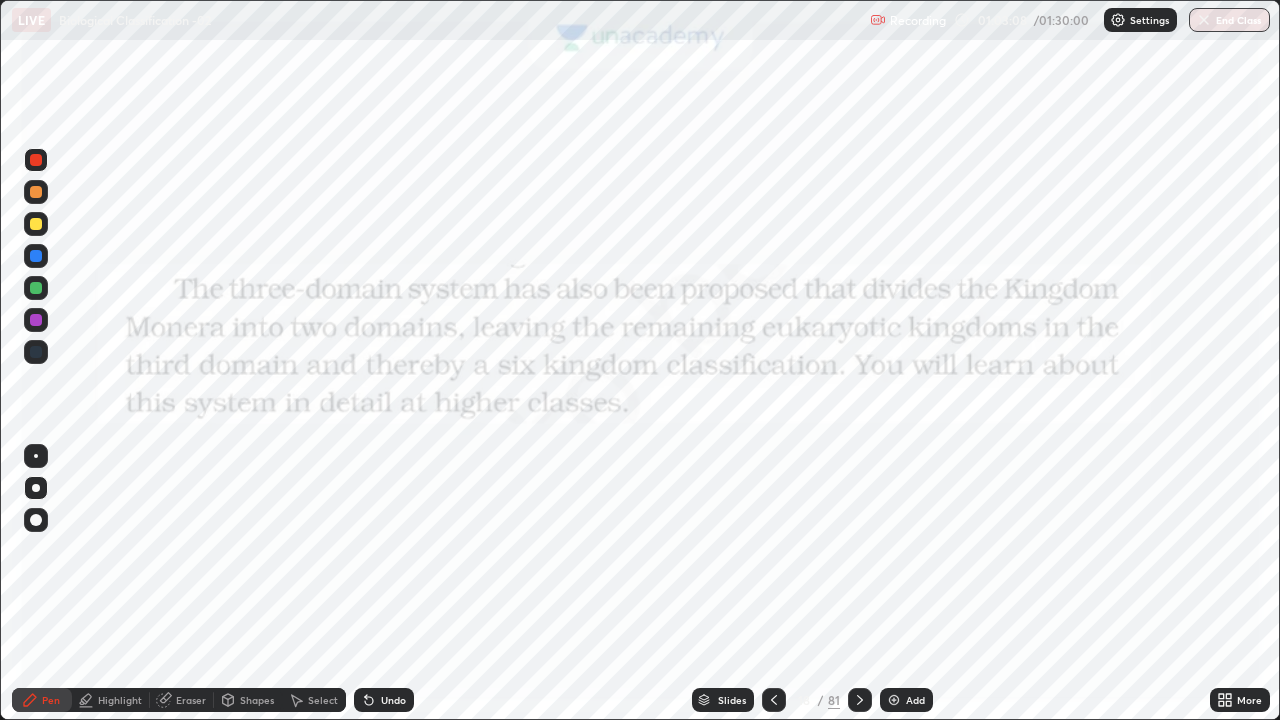 click at bounding box center (36, 160) 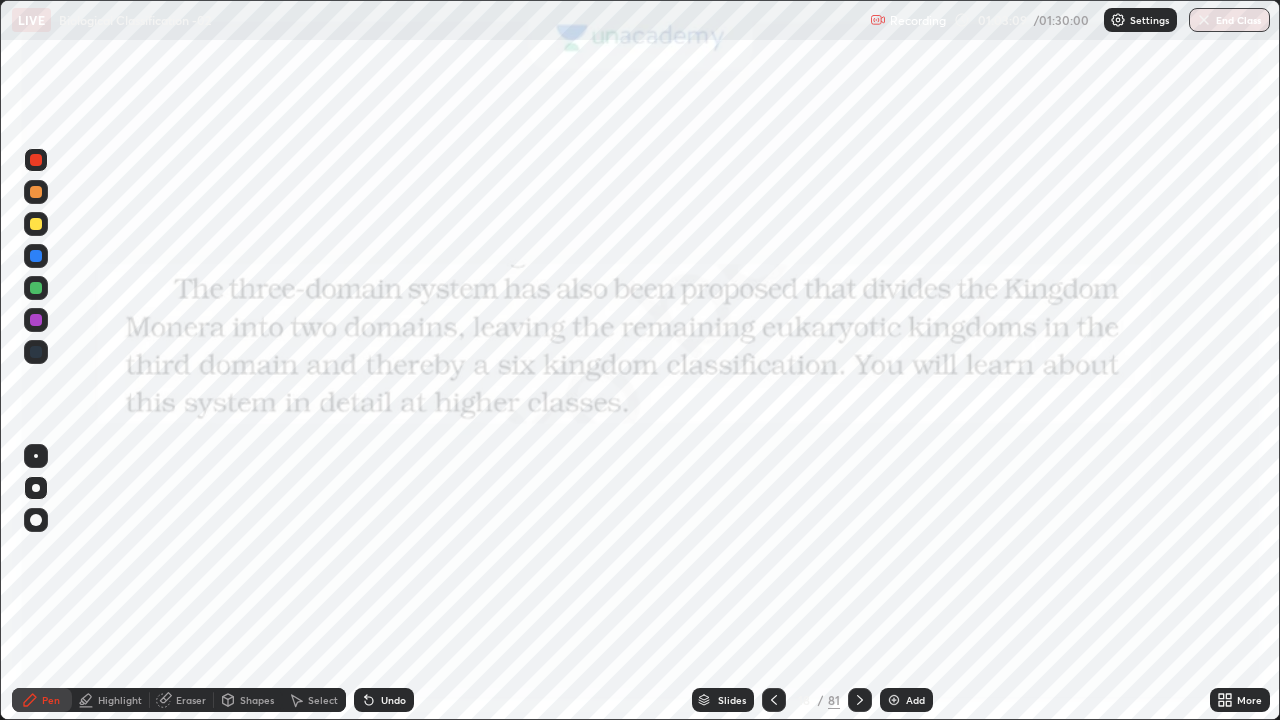 click at bounding box center [36, 488] 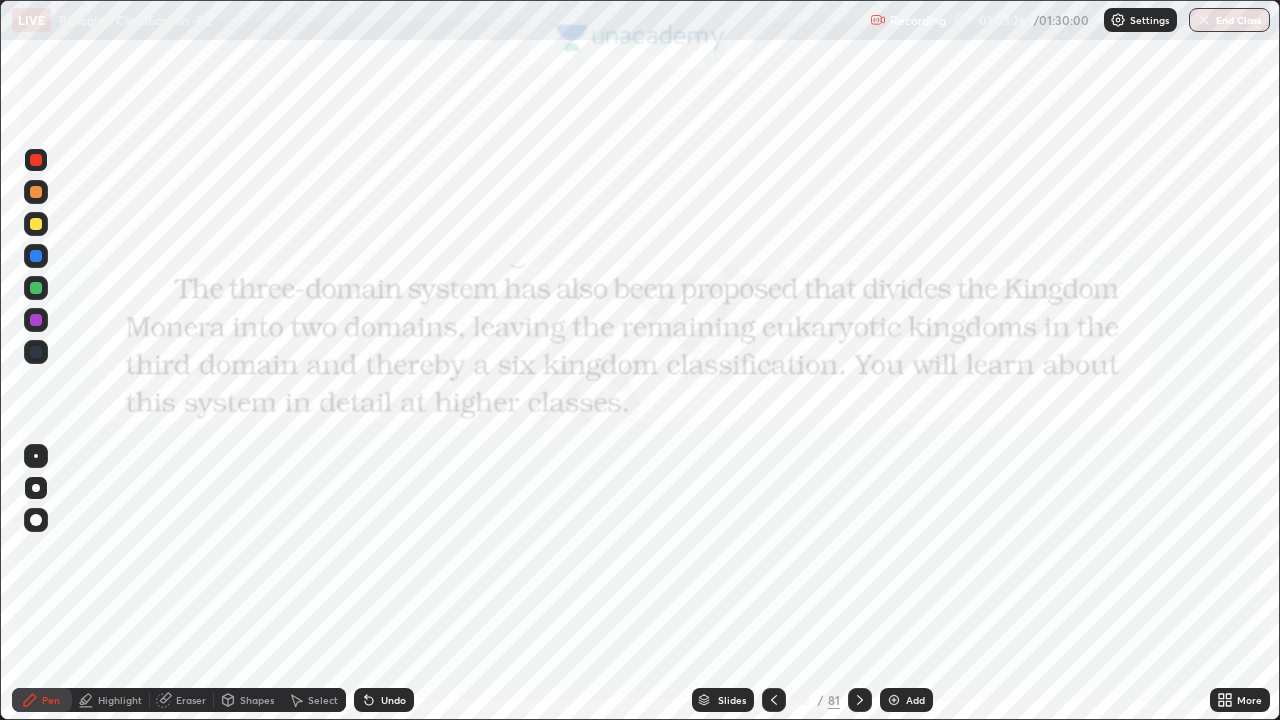click at bounding box center [36, 352] 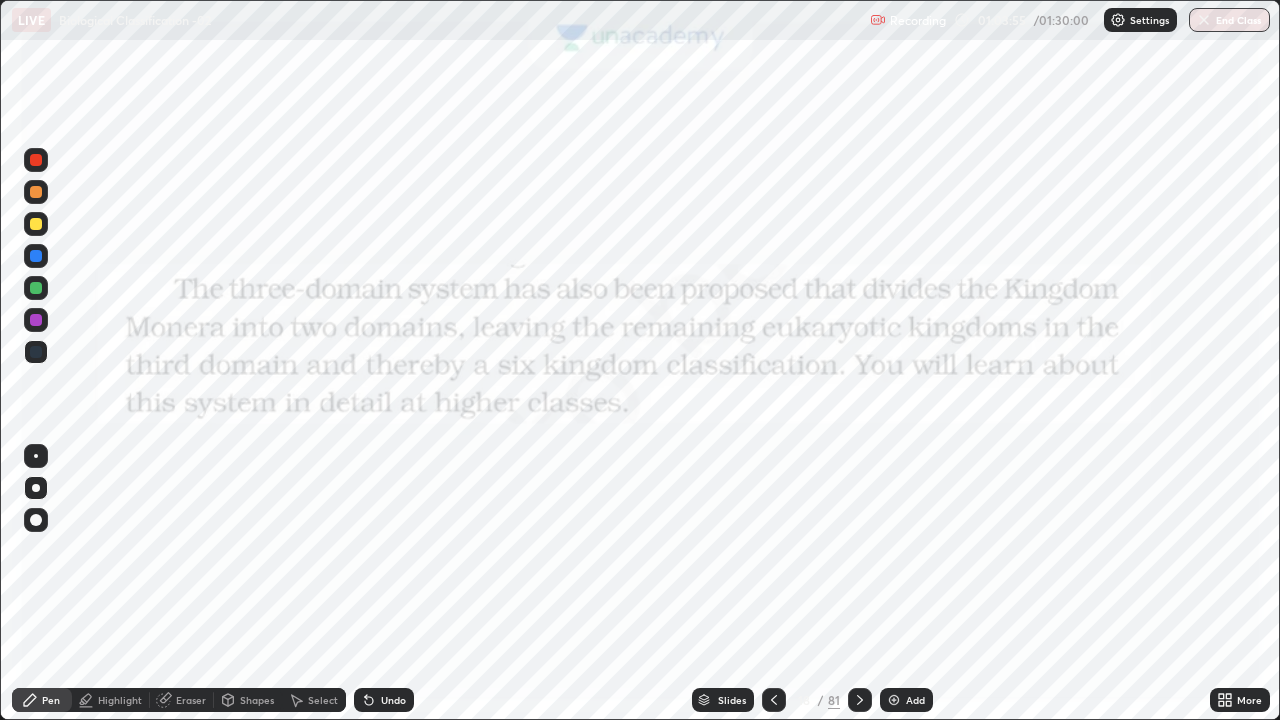 click at bounding box center (36, 160) 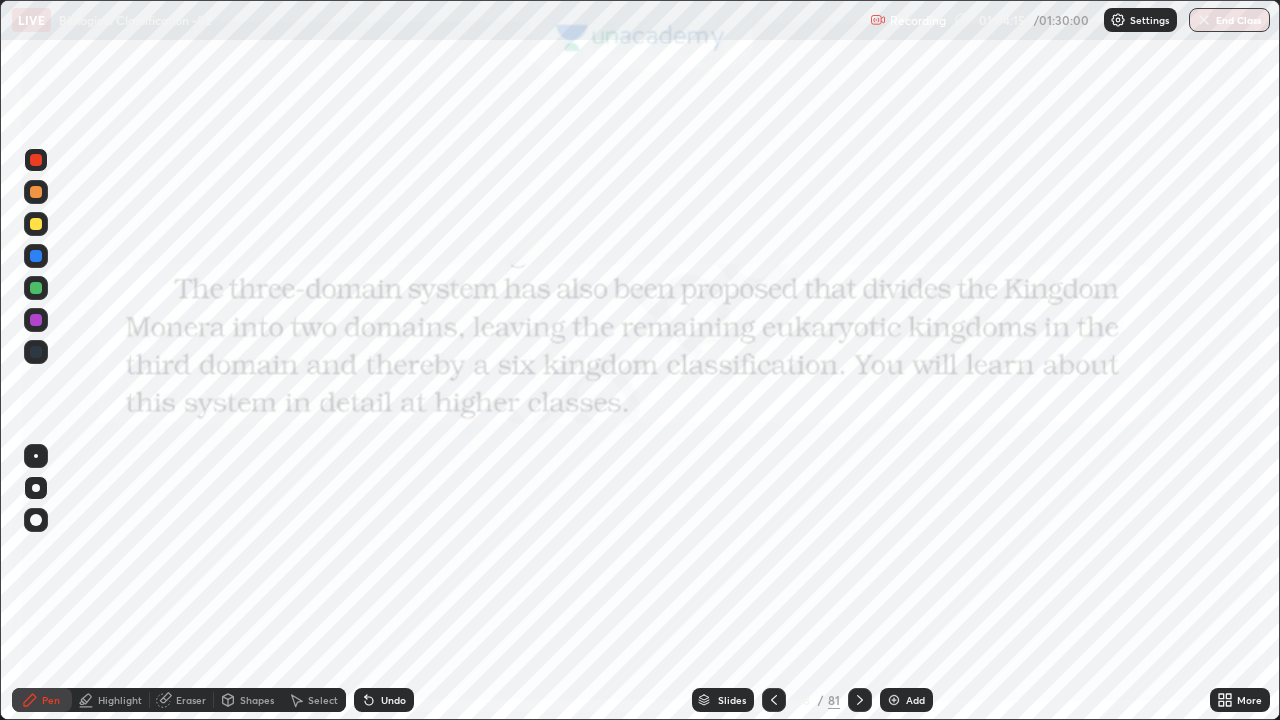 click at bounding box center (36, 256) 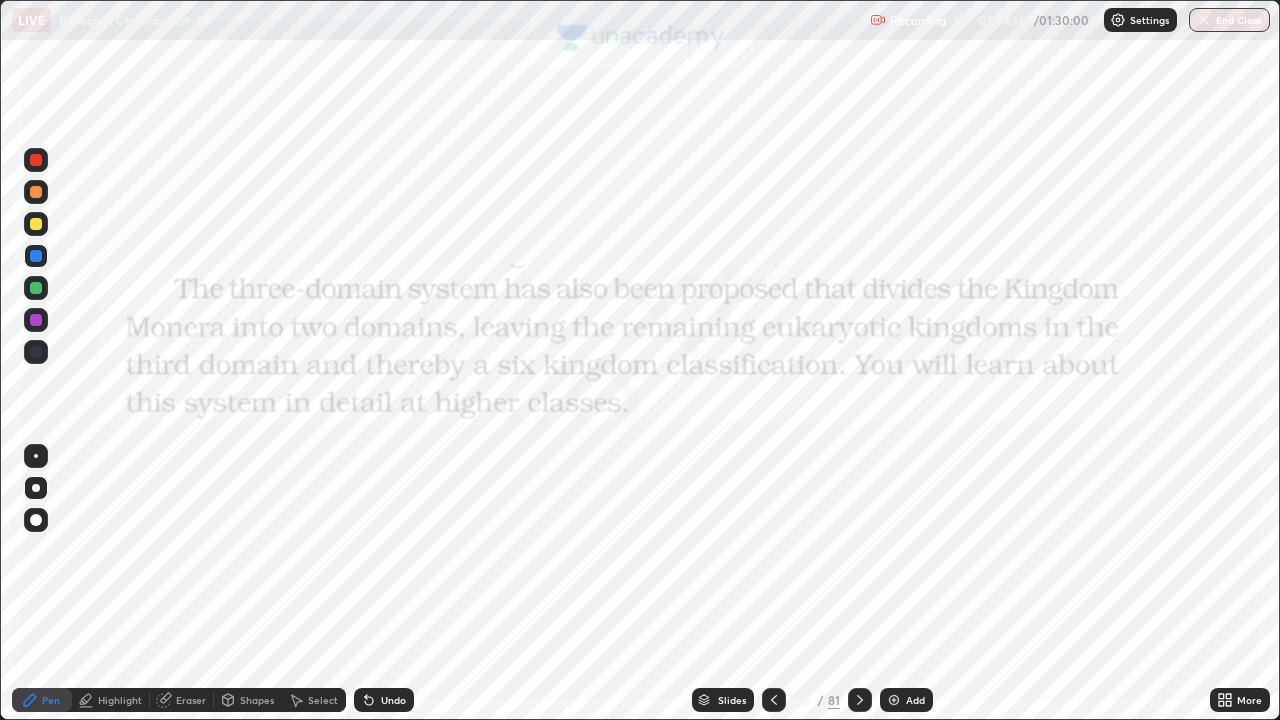 click on "Eraser" at bounding box center (191, 700) 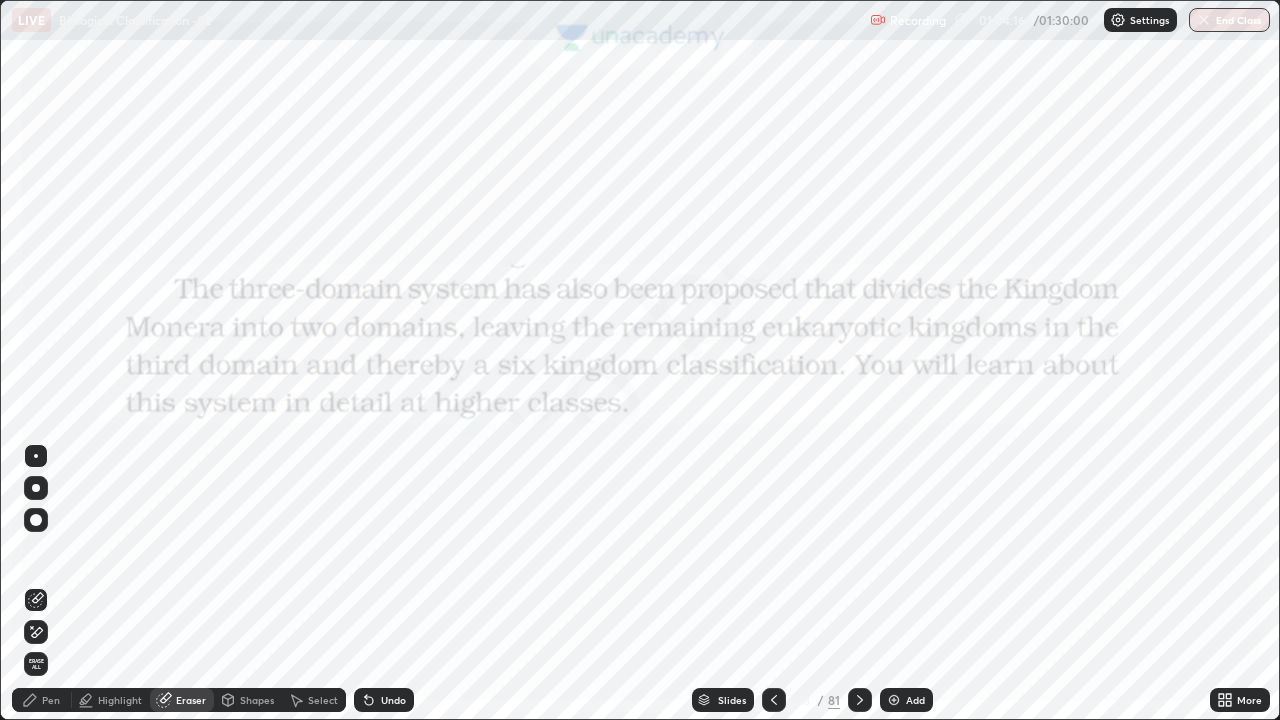click on "Shapes" at bounding box center [257, 700] 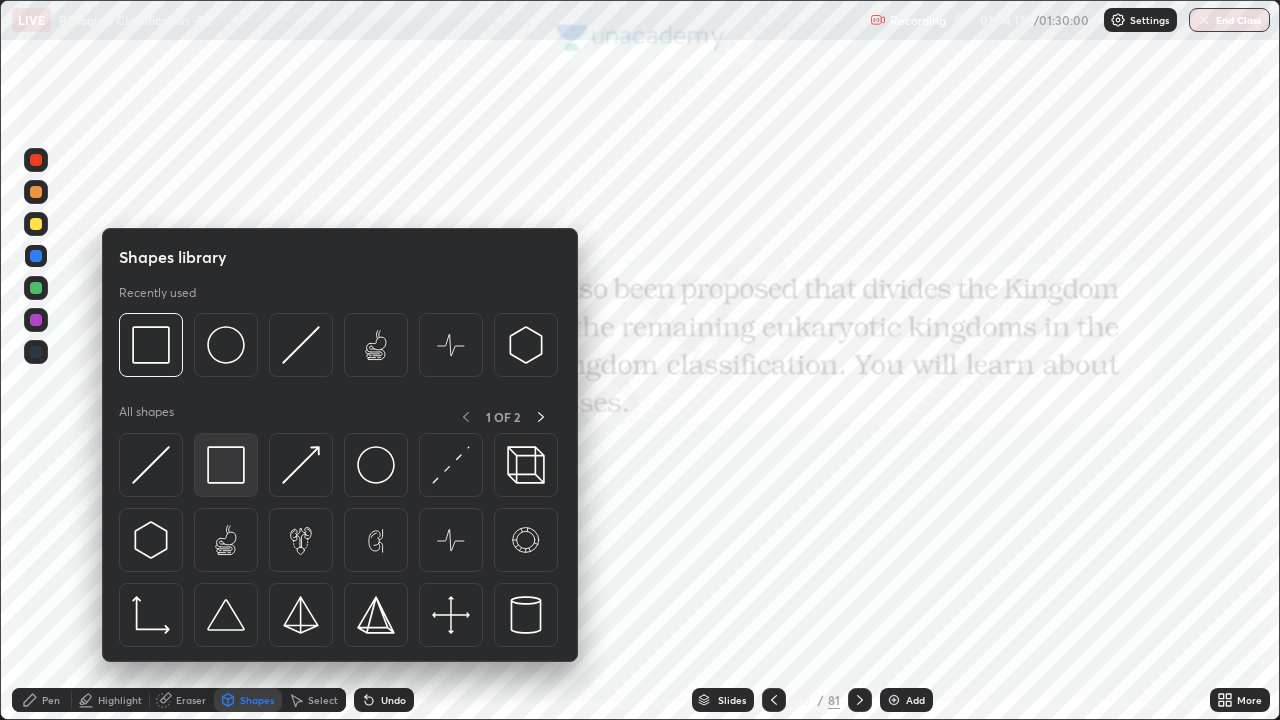 click at bounding box center (226, 465) 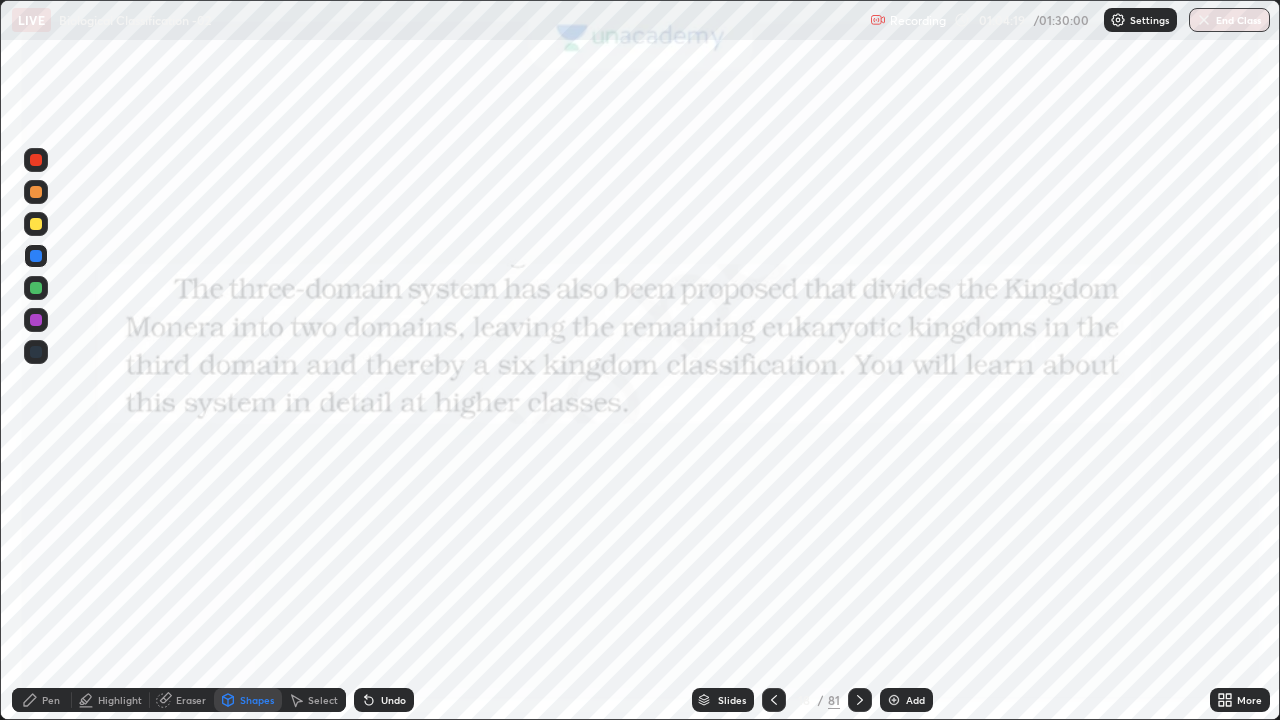 click 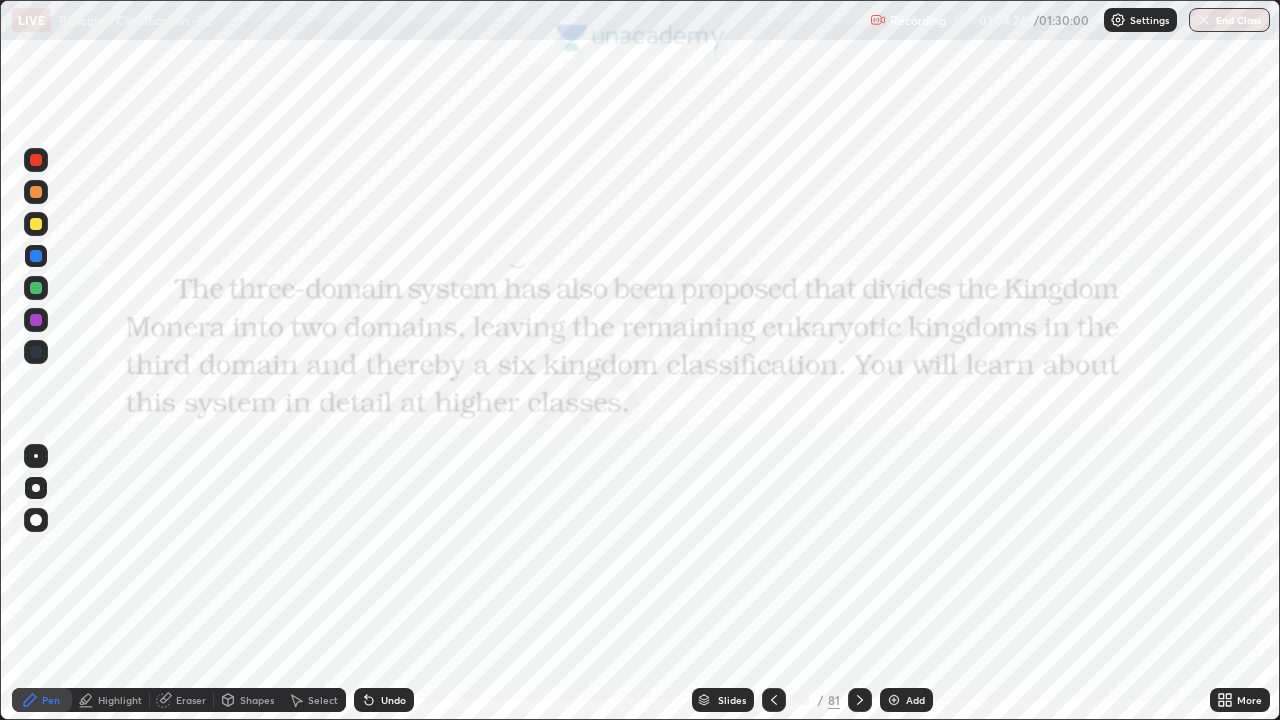 click at bounding box center (36, 160) 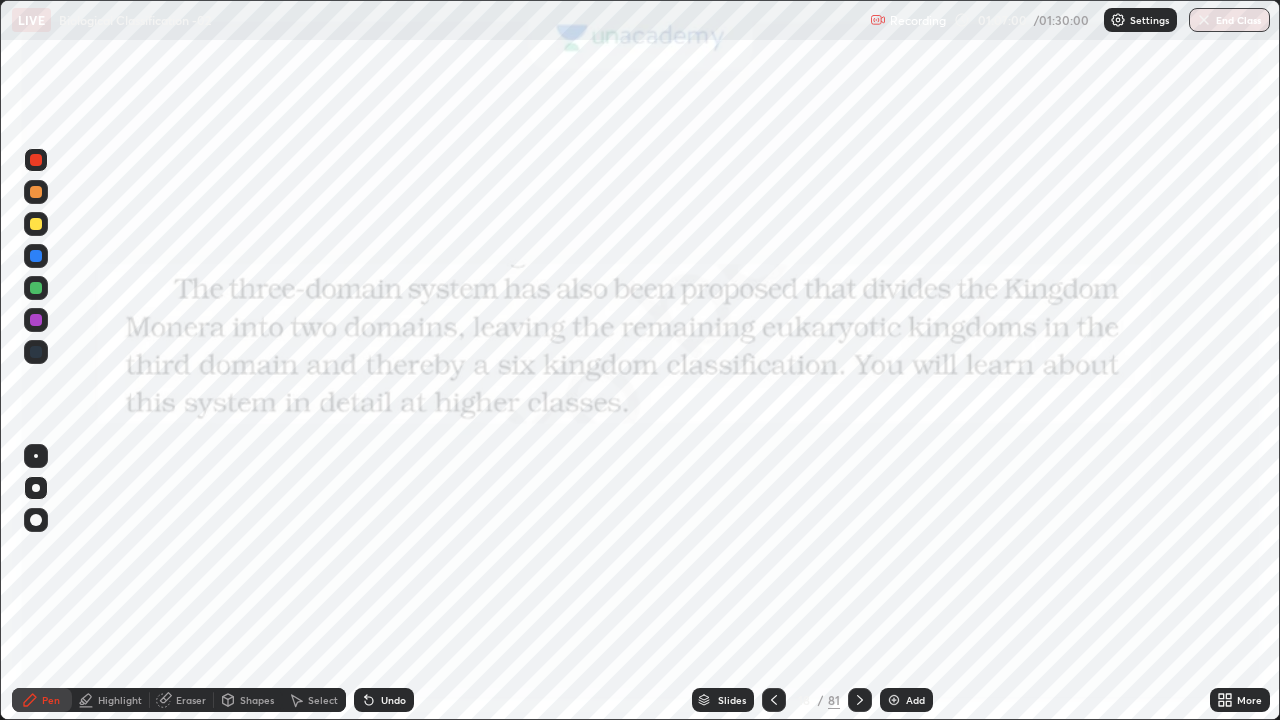 click at bounding box center (36, 352) 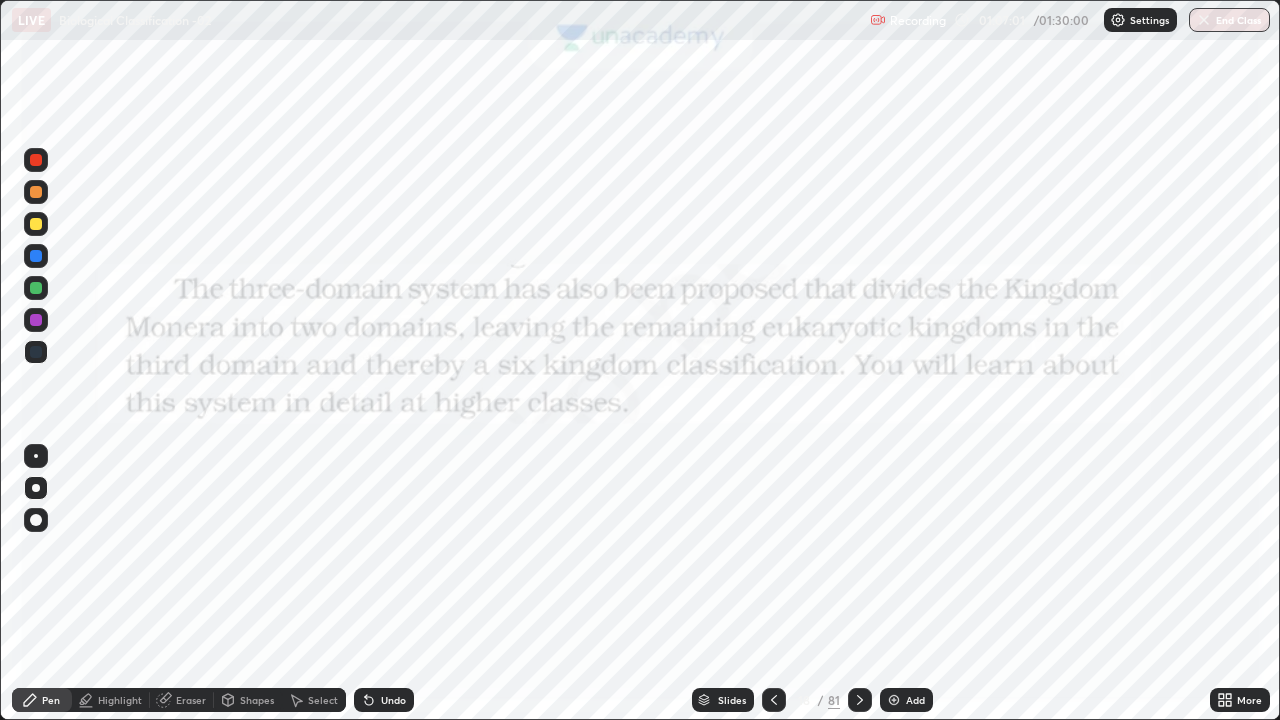 click 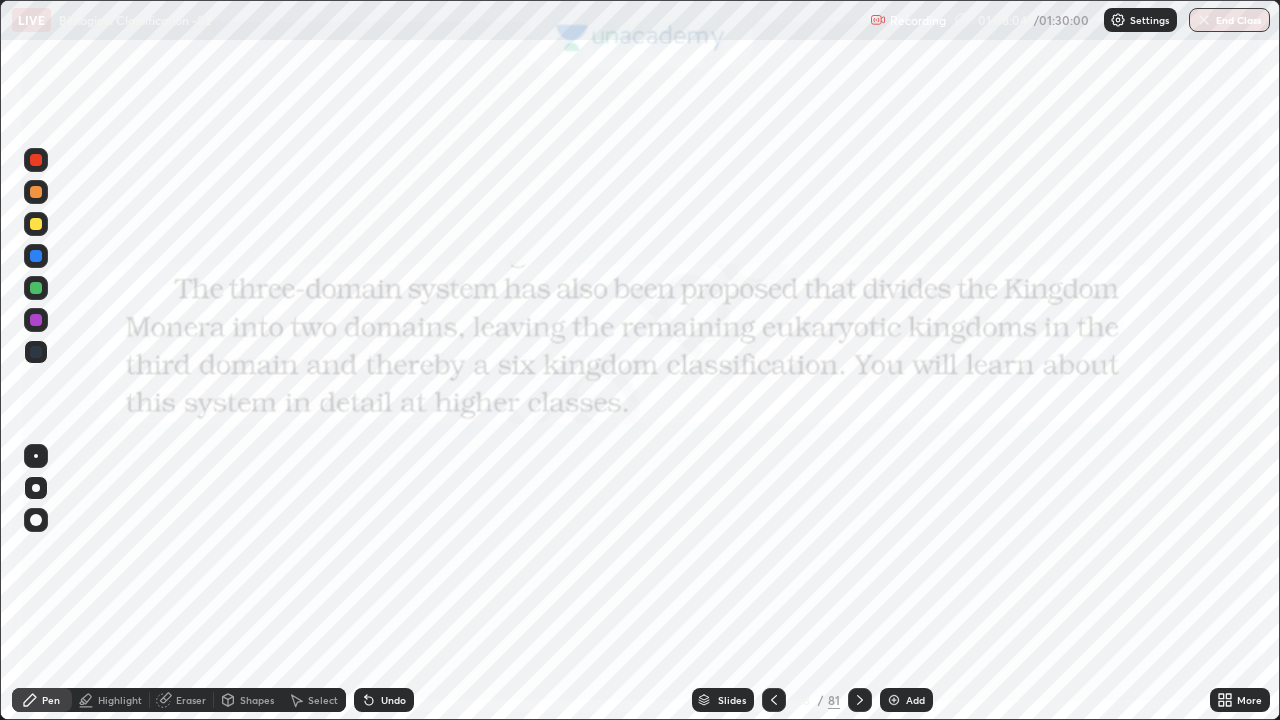 click on "Shapes" at bounding box center (257, 700) 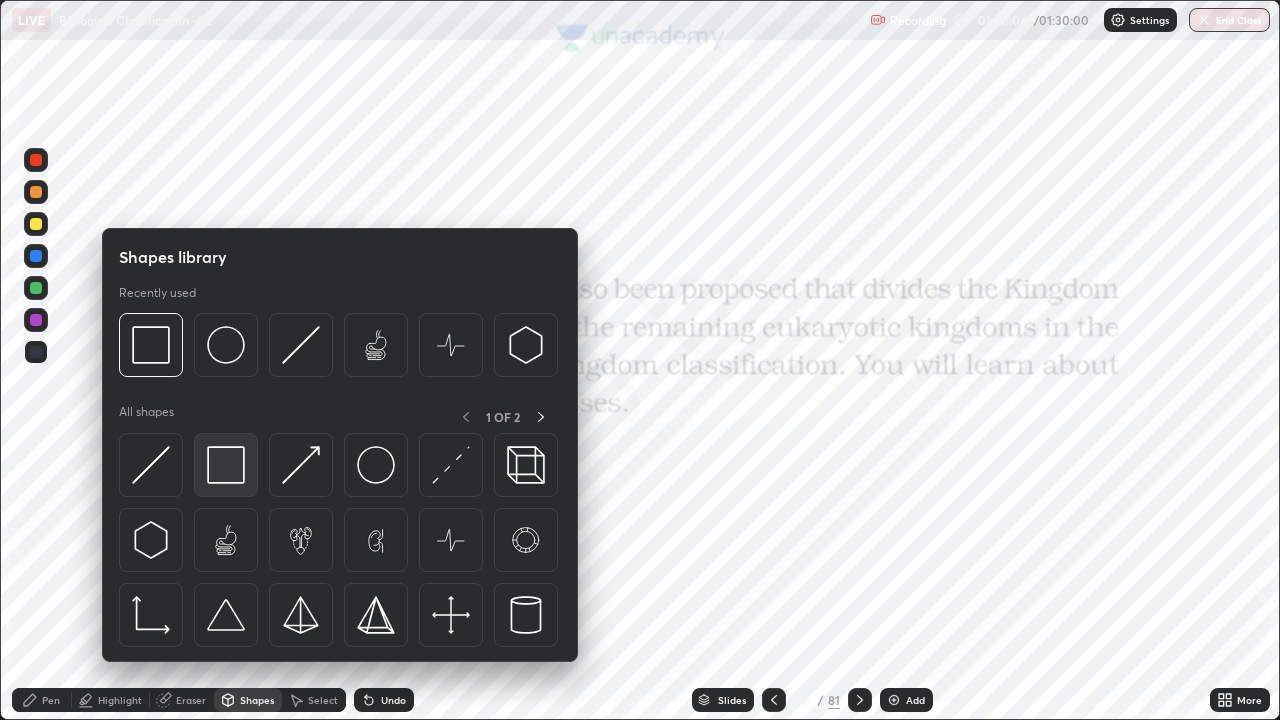click at bounding box center [226, 465] 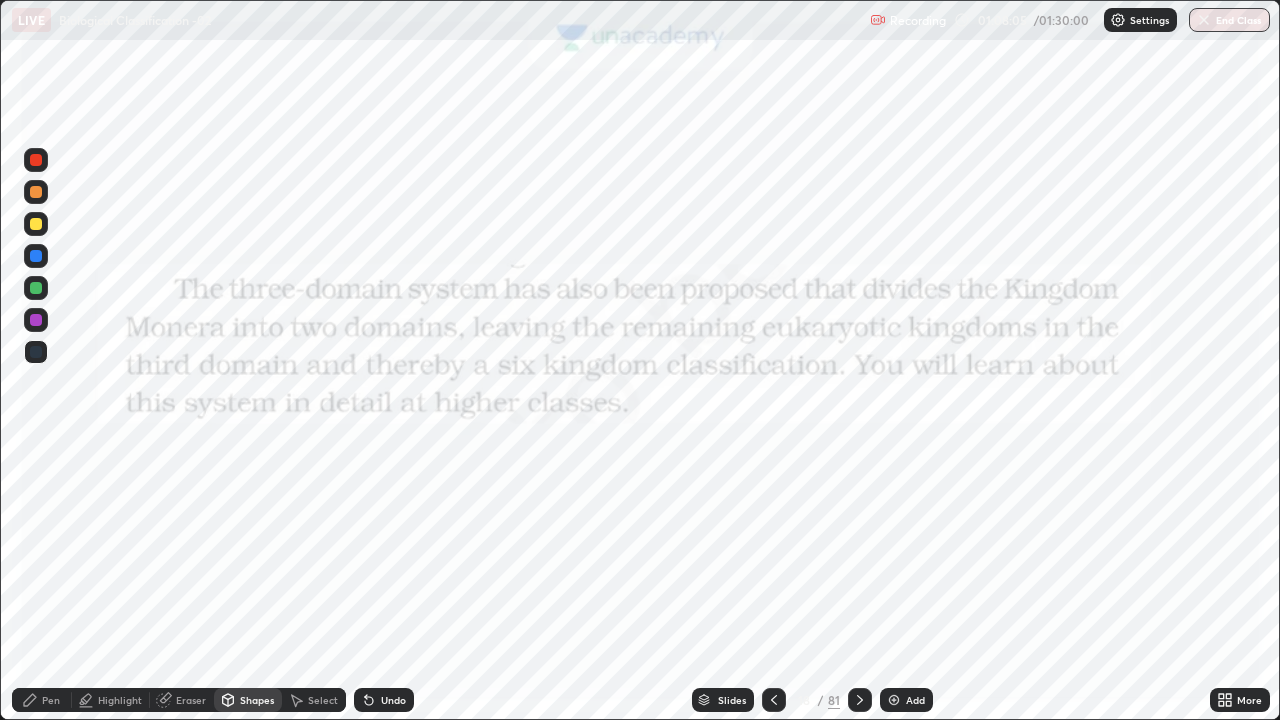 click at bounding box center [36, 160] 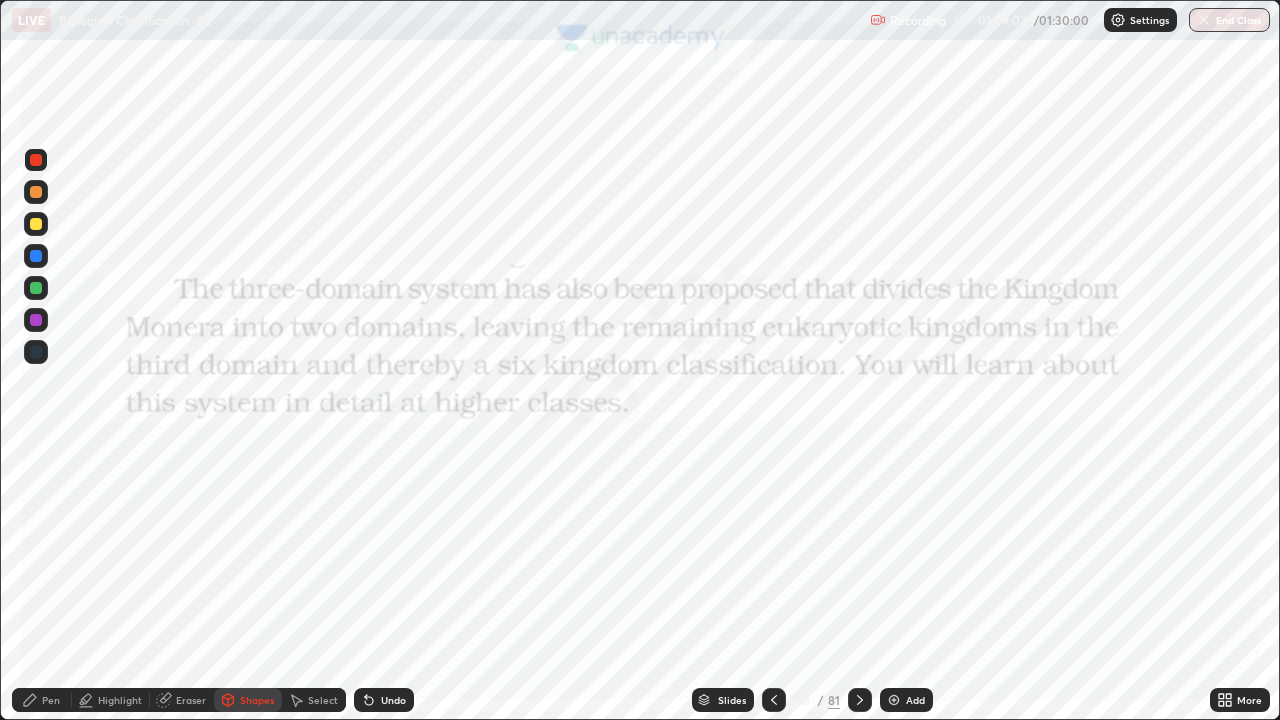 click on "Pen" at bounding box center (51, 700) 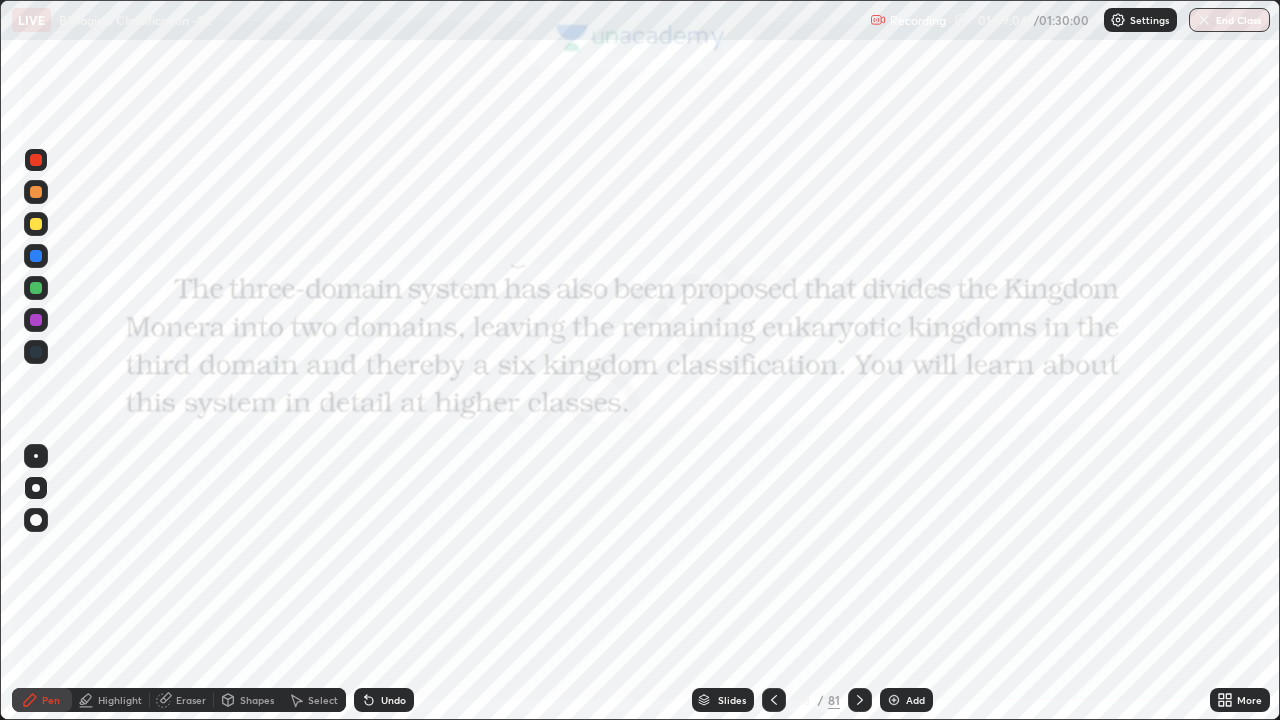 click on "Pen" at bounding box center [42, 700] 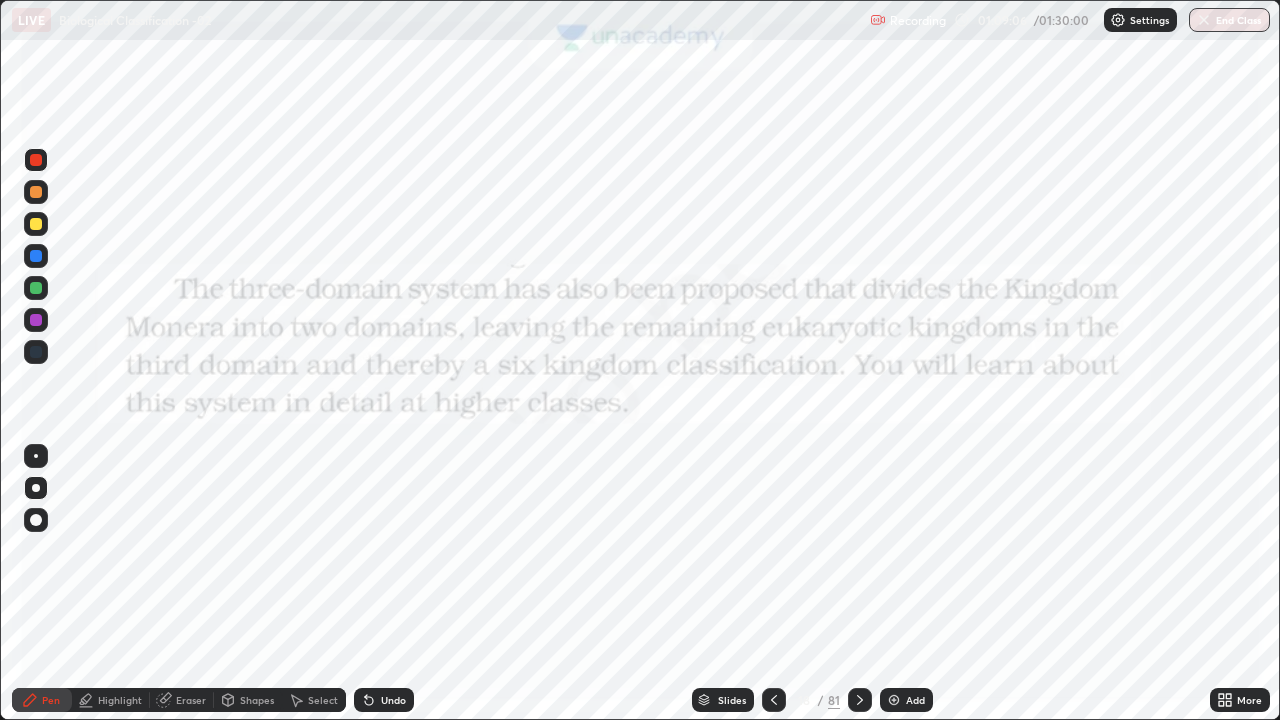 click 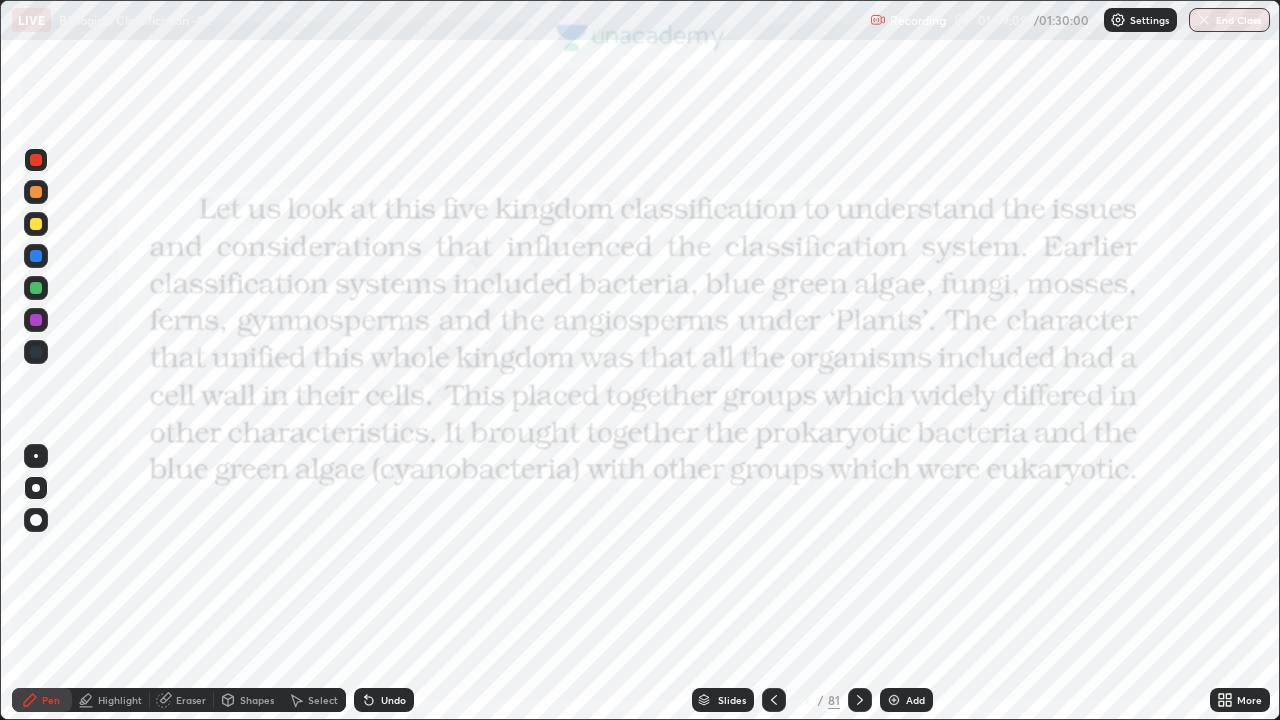 click on "Shapes" at bounding box center [257, 700] 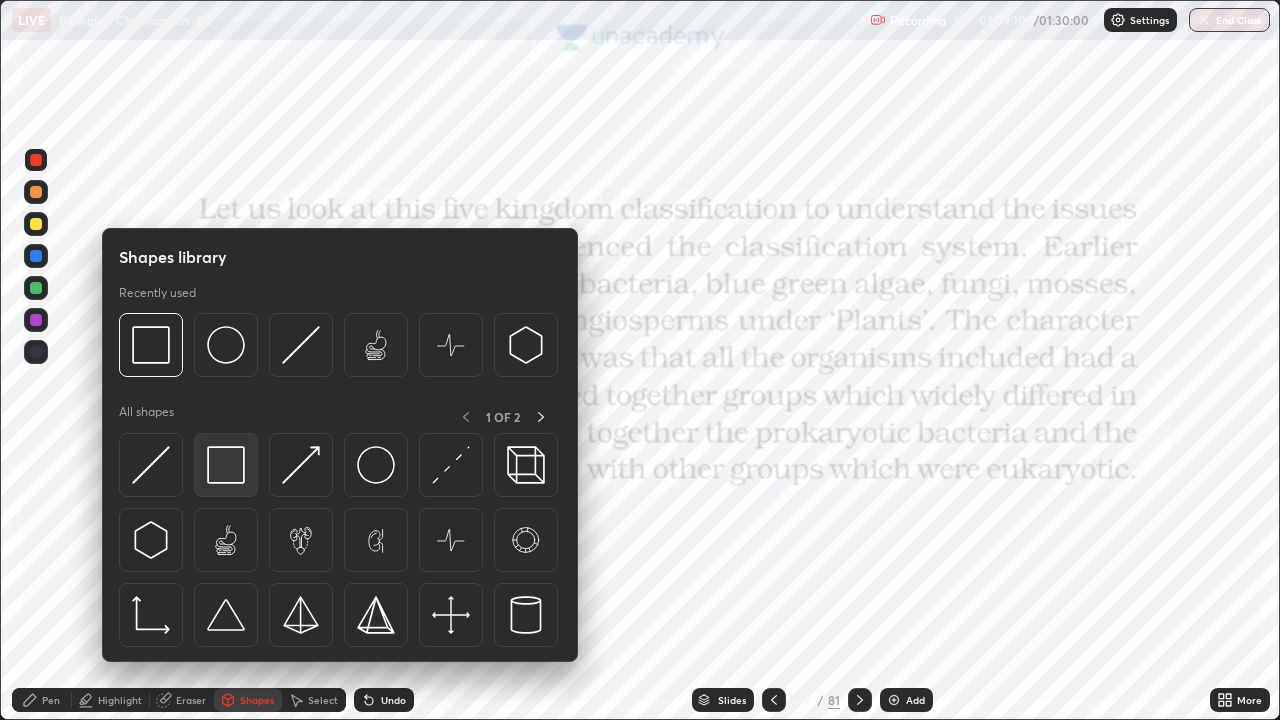 click at bounding box center [226, 465] 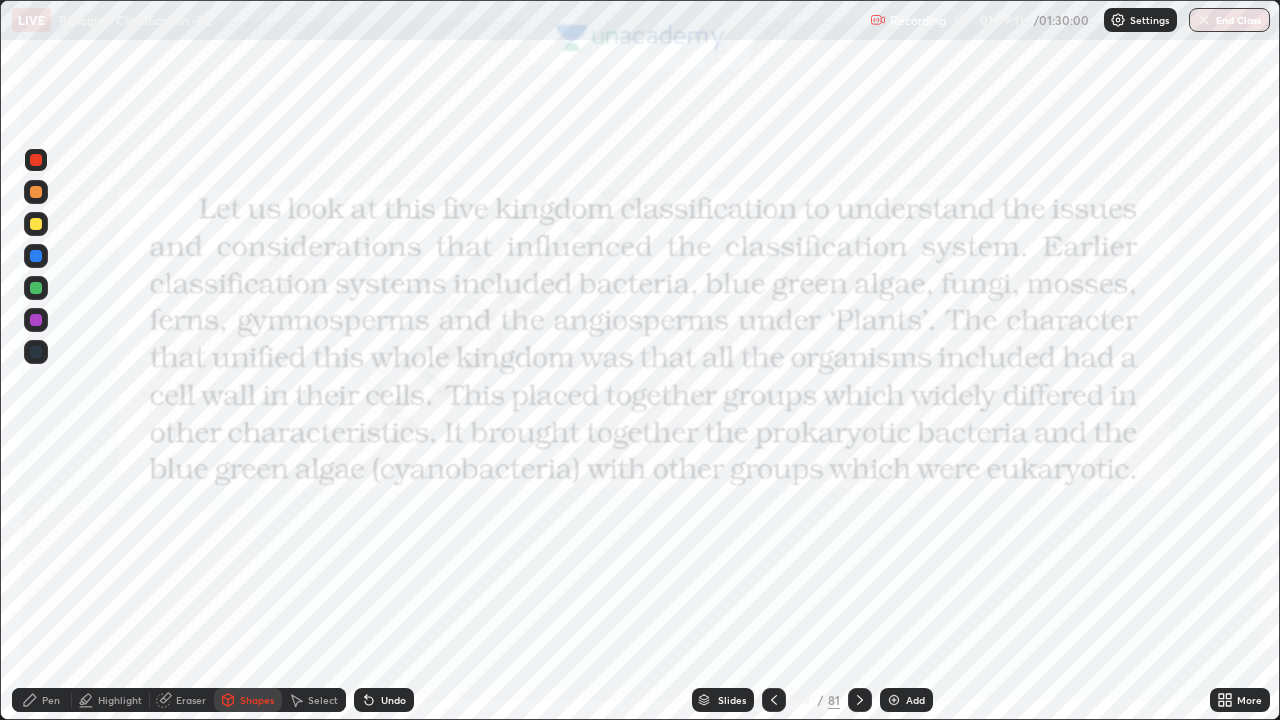 click at bounding box center (36, 160) 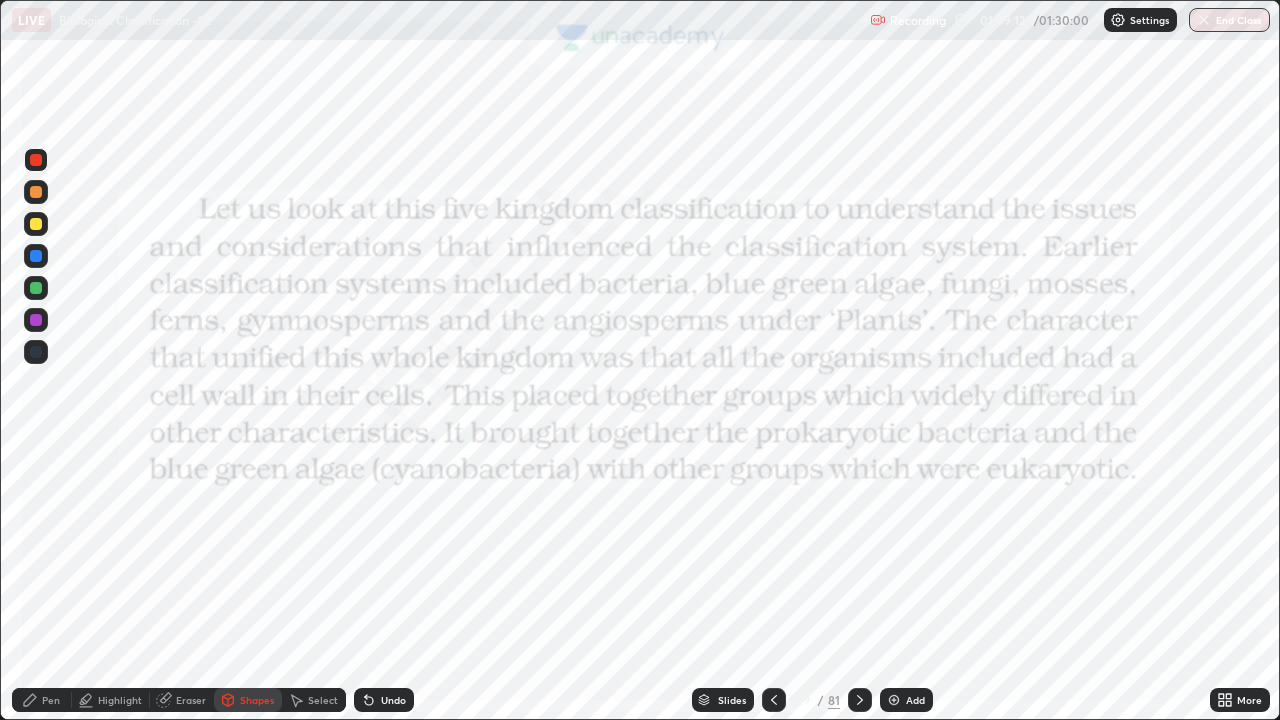 click on "Shapes" at bounding box center [257, 700] 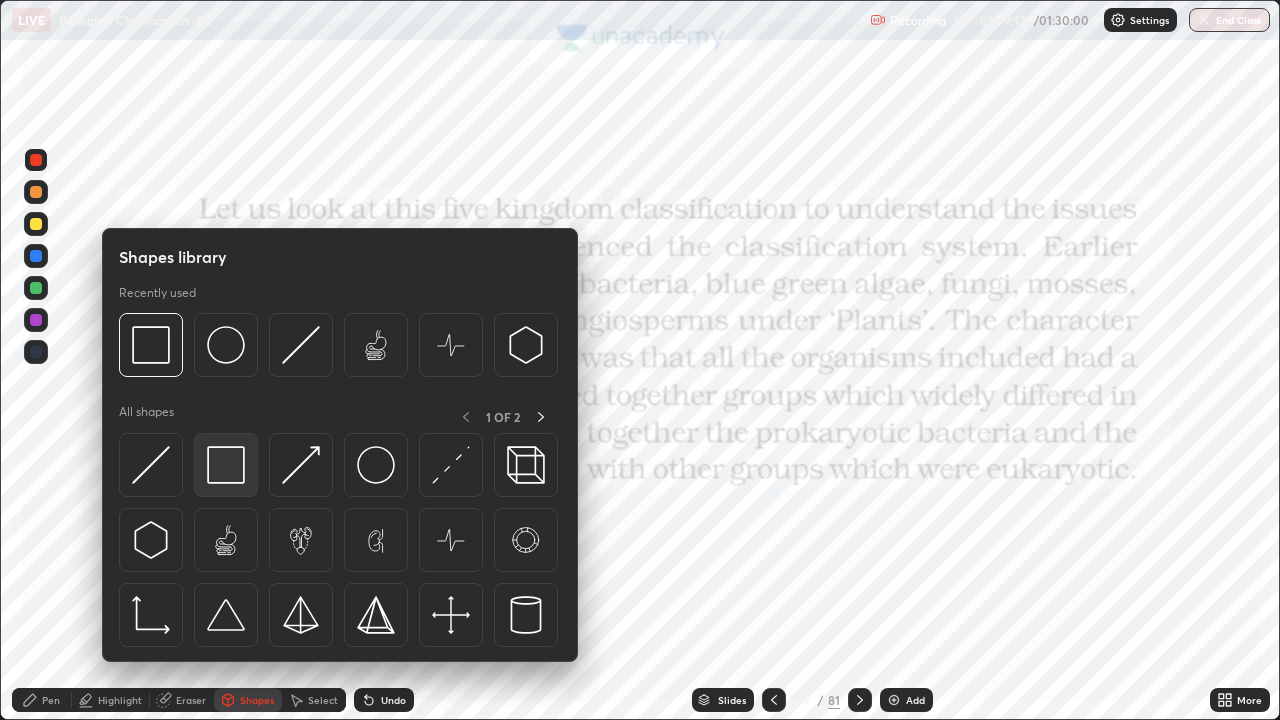 click at bounding box center [226, 465] 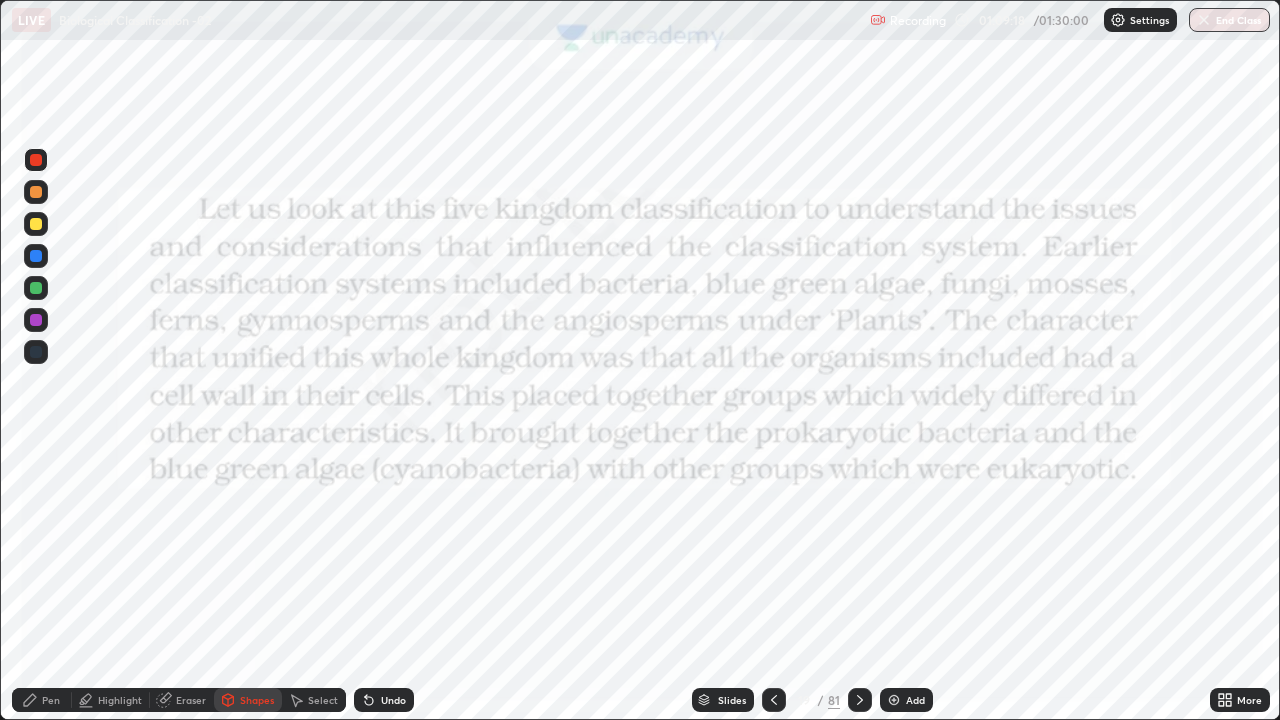 click on "Pen" at bounding box center [42, 700] 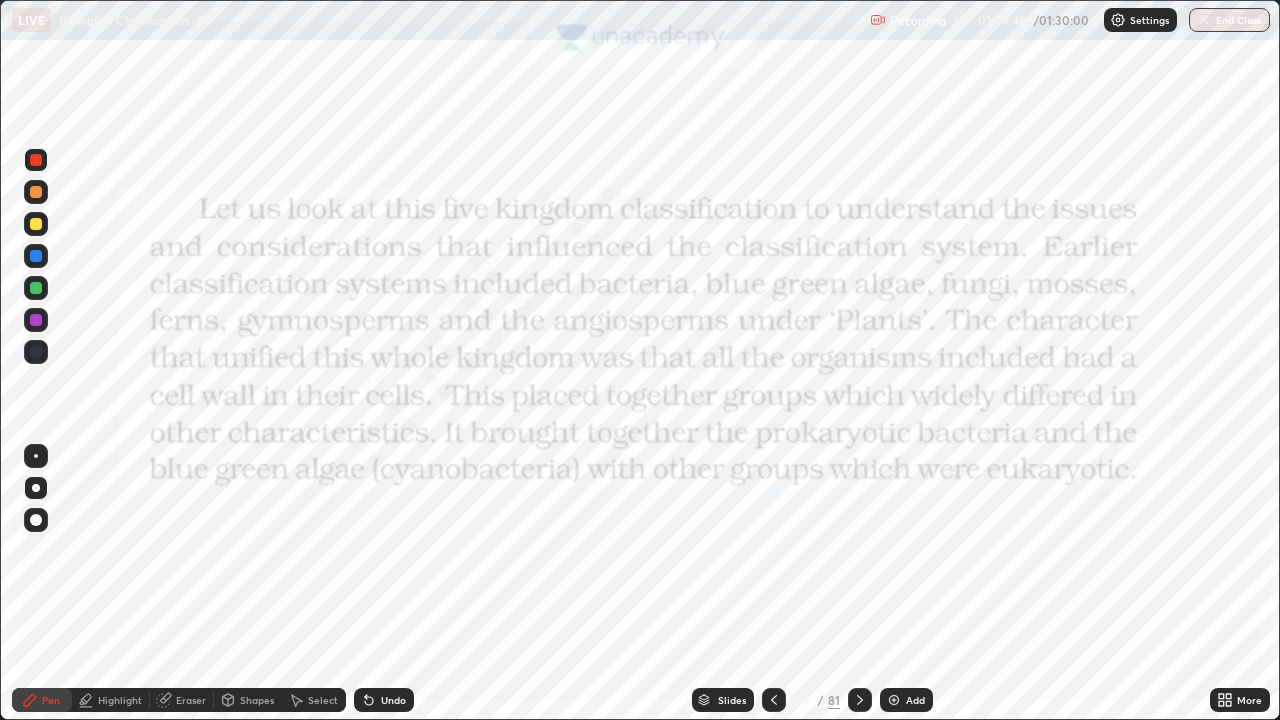 click at bounding box center [36, 256] 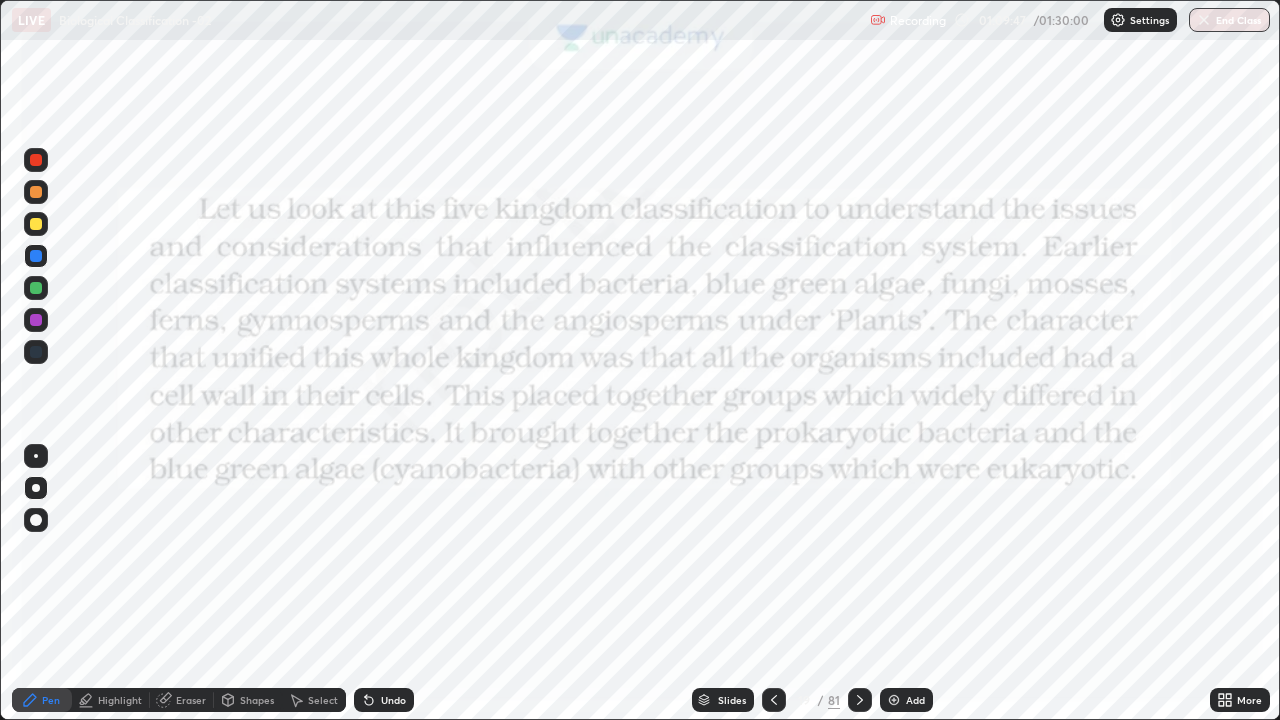 click at bounding box center (36, 488) 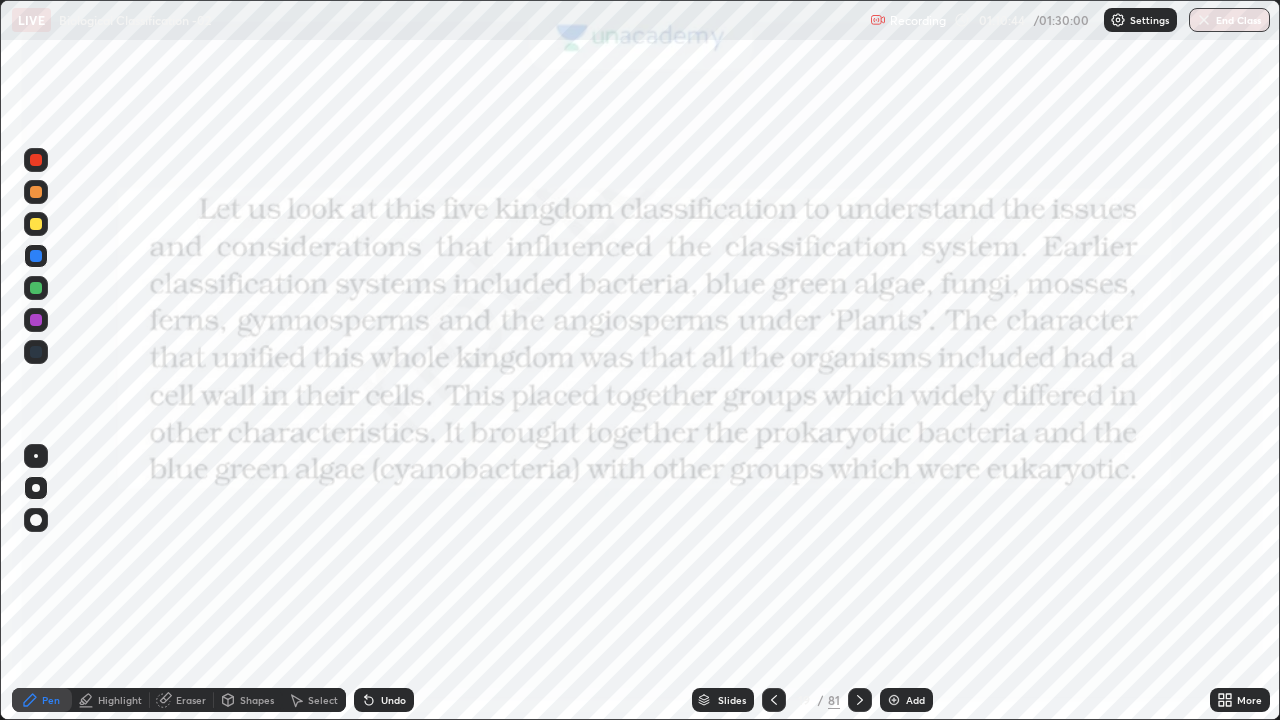 click at bounding box center [36, 160] 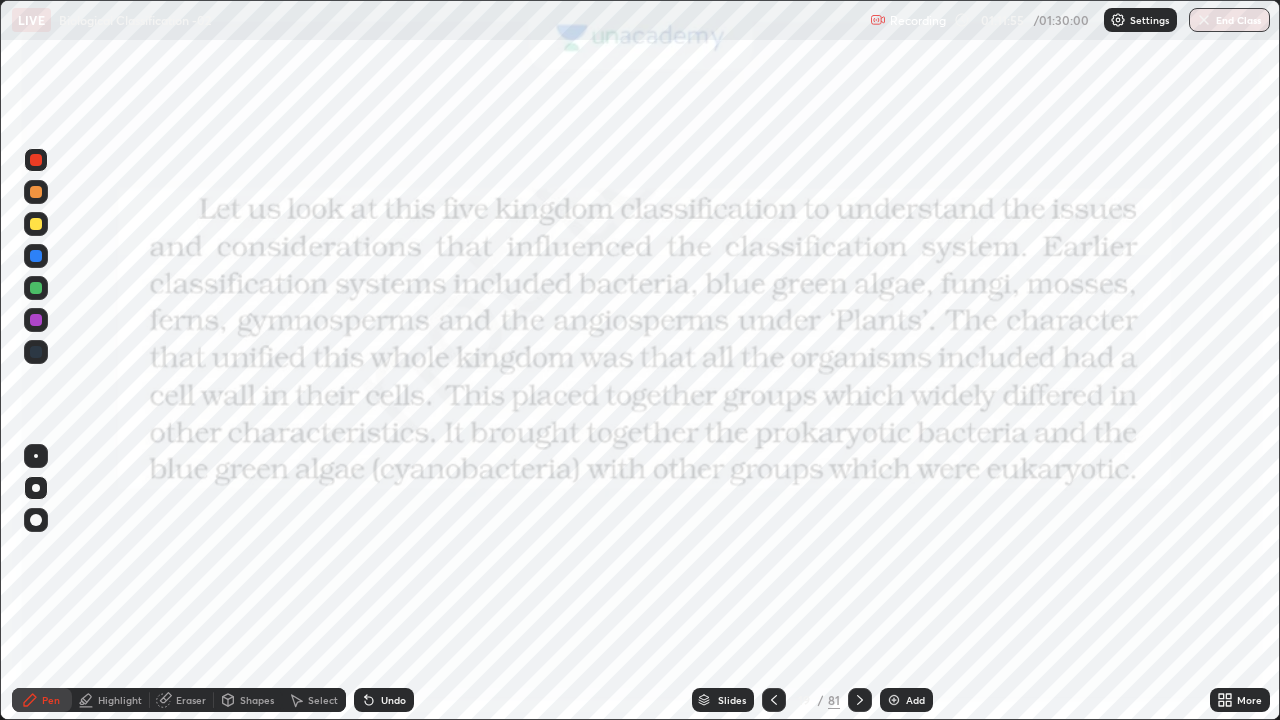 click 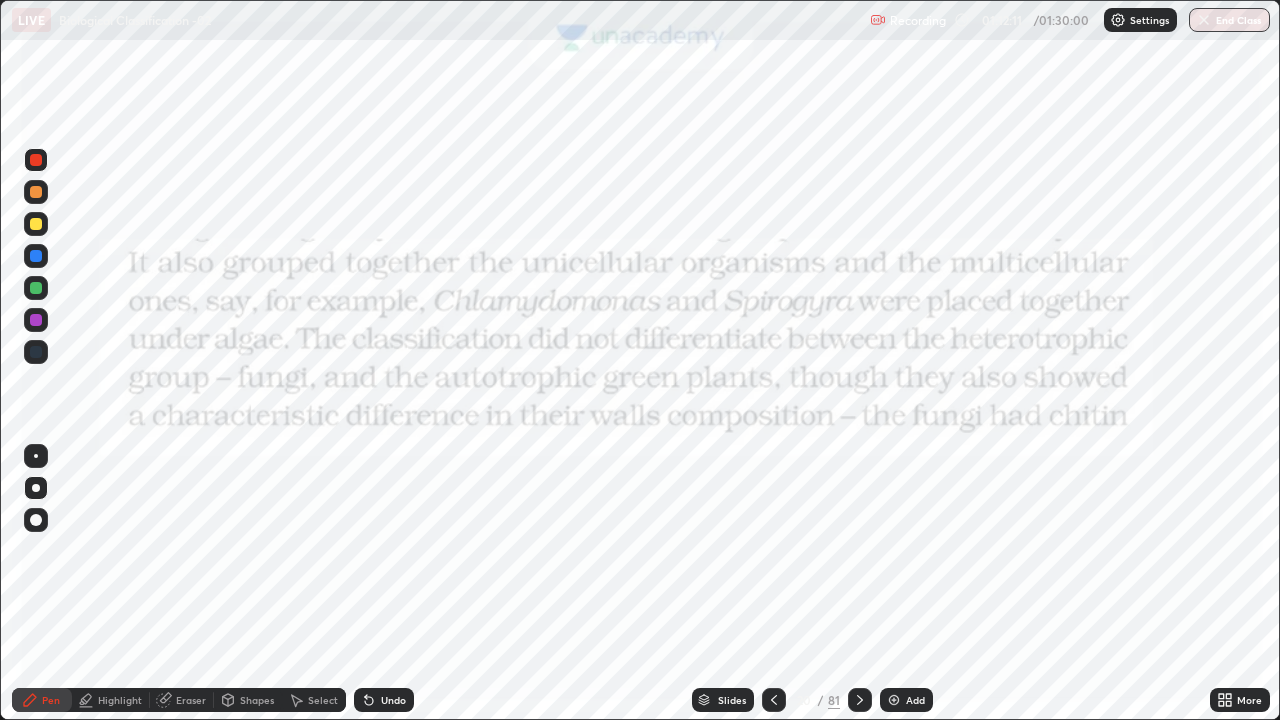 click at bounding box center (36, 160) 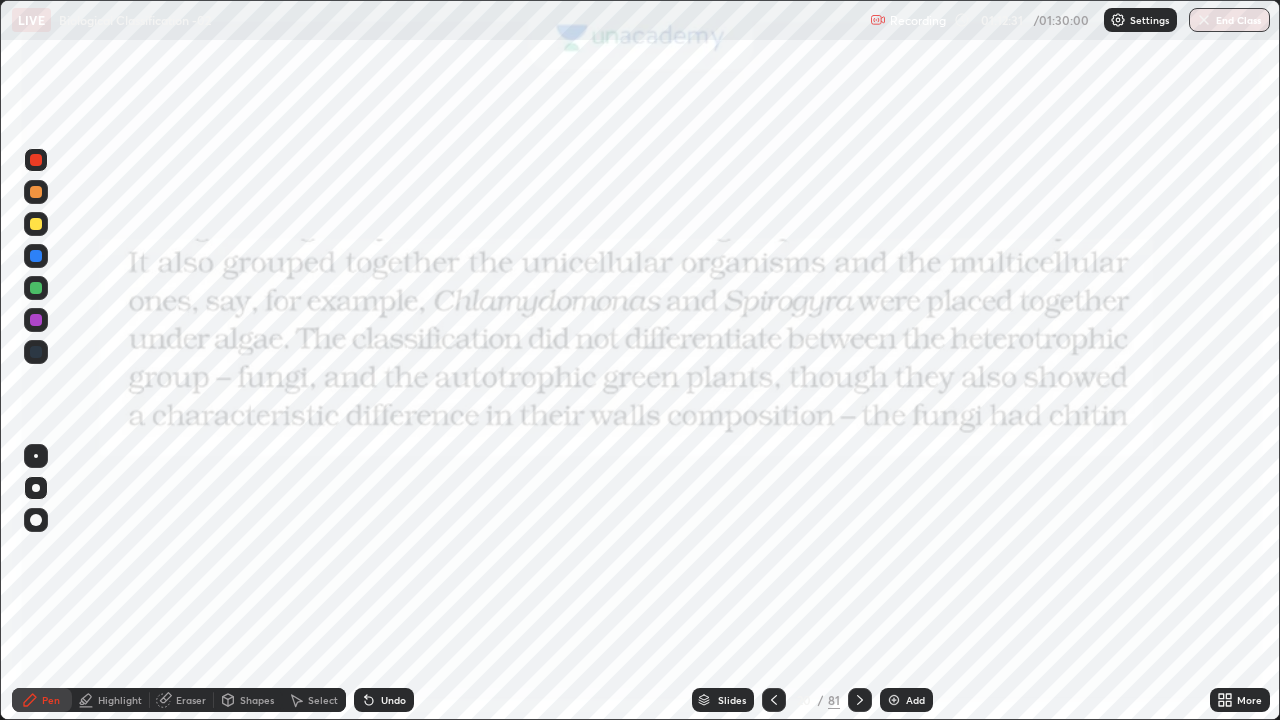 click 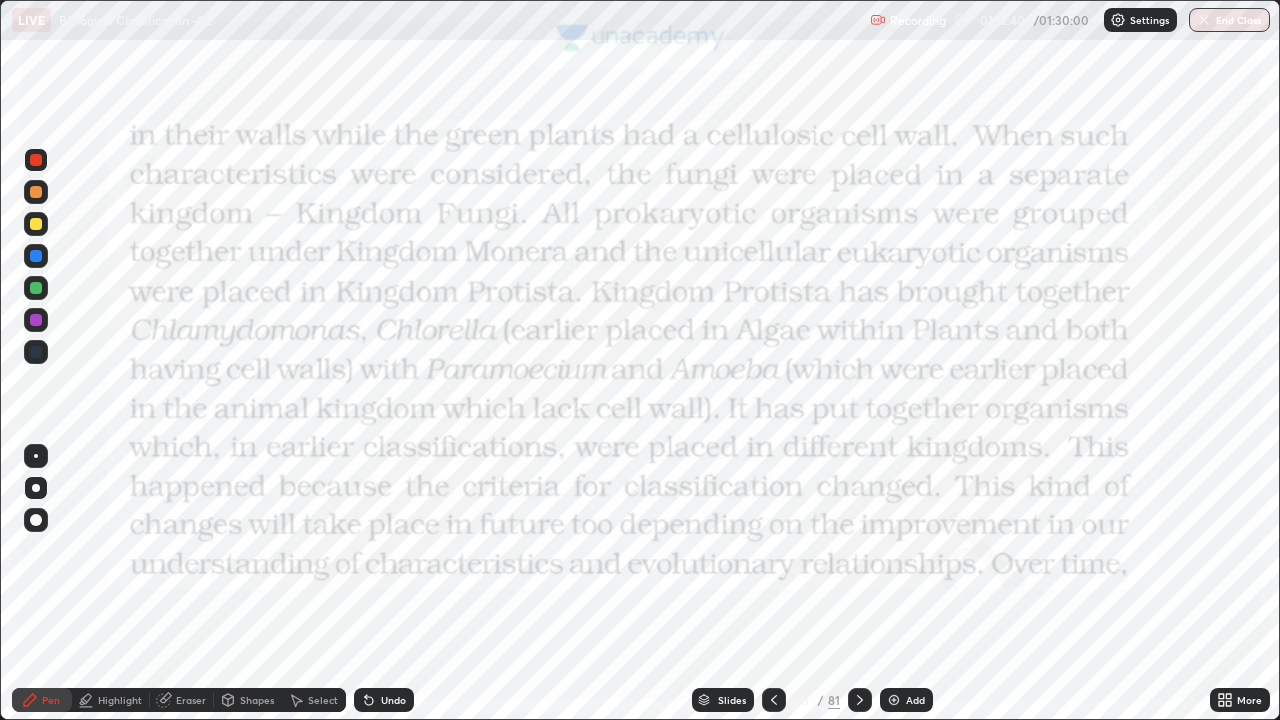 click at bounding box center (36, 160) 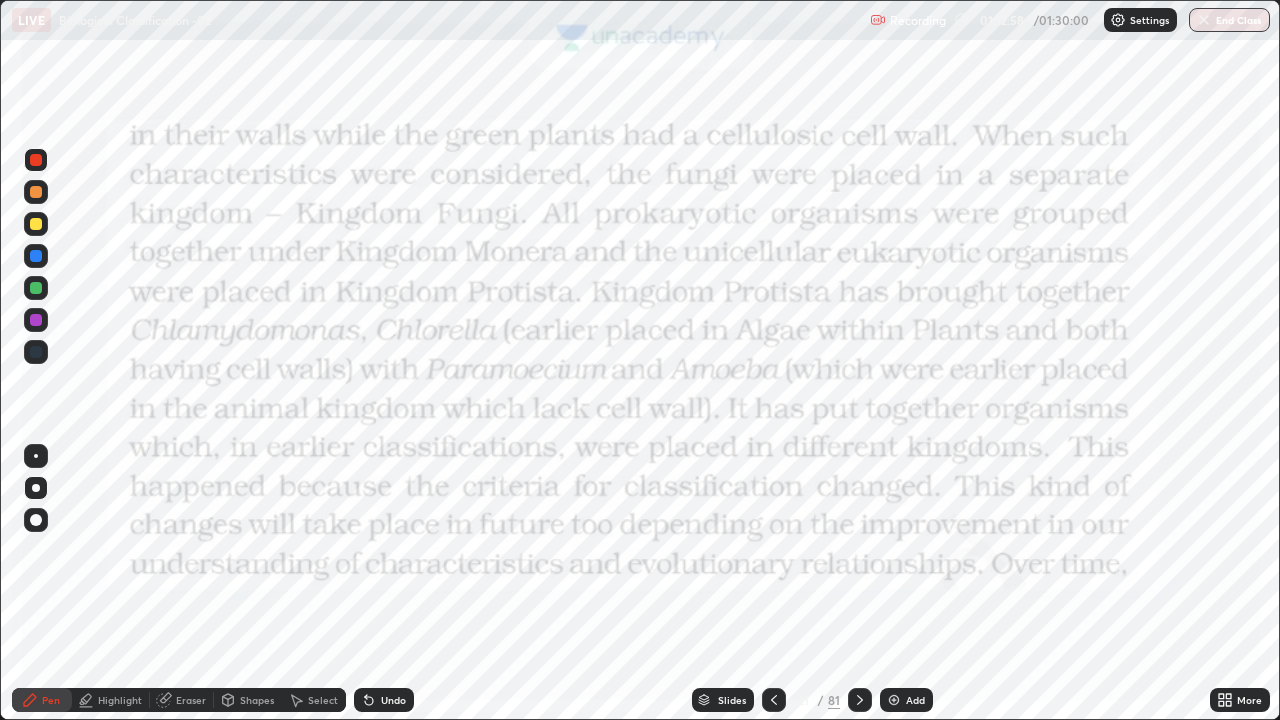 click at bounding box center [36, 160] 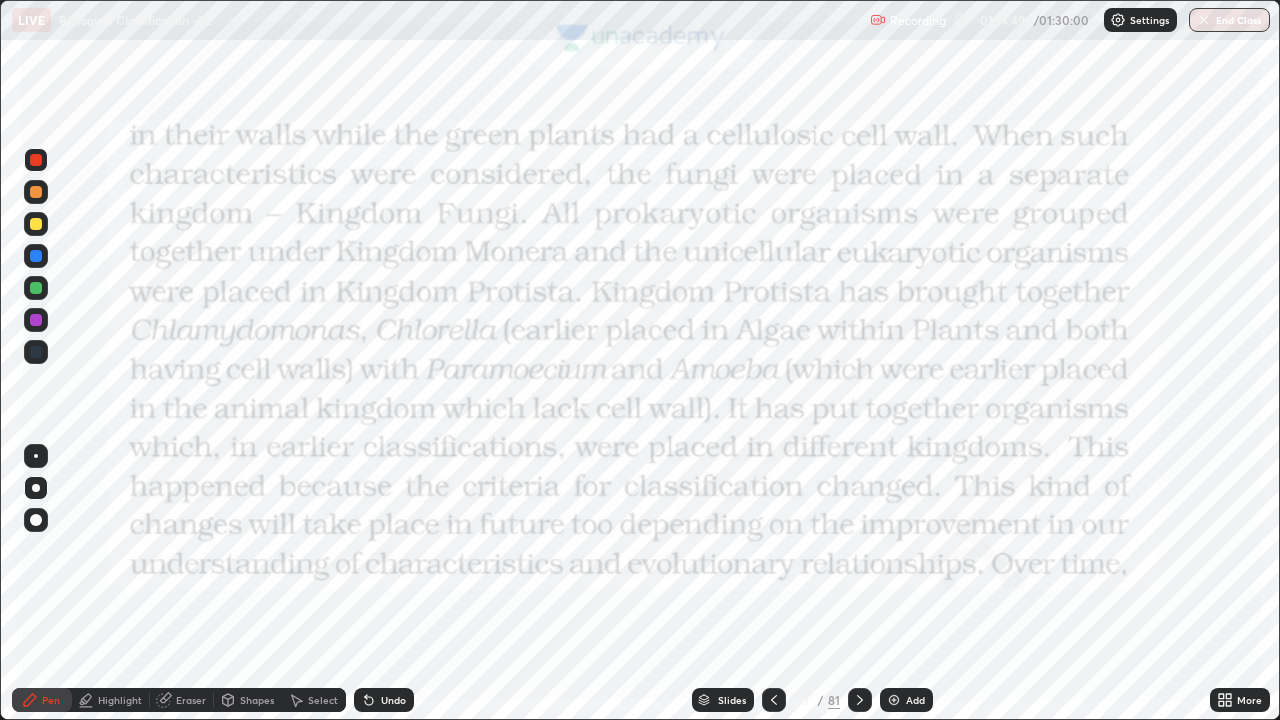 click on "Shapes" at bounding box center [257, 700] 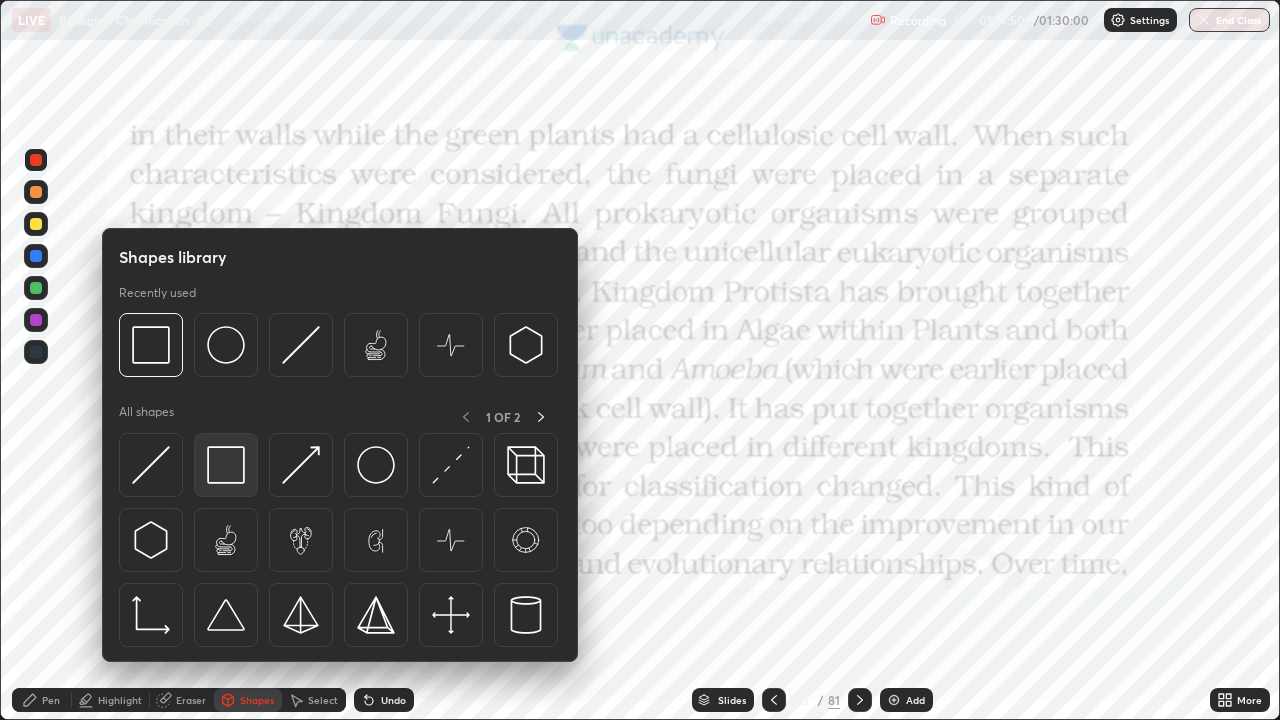 click at bounding box center (226, 465) 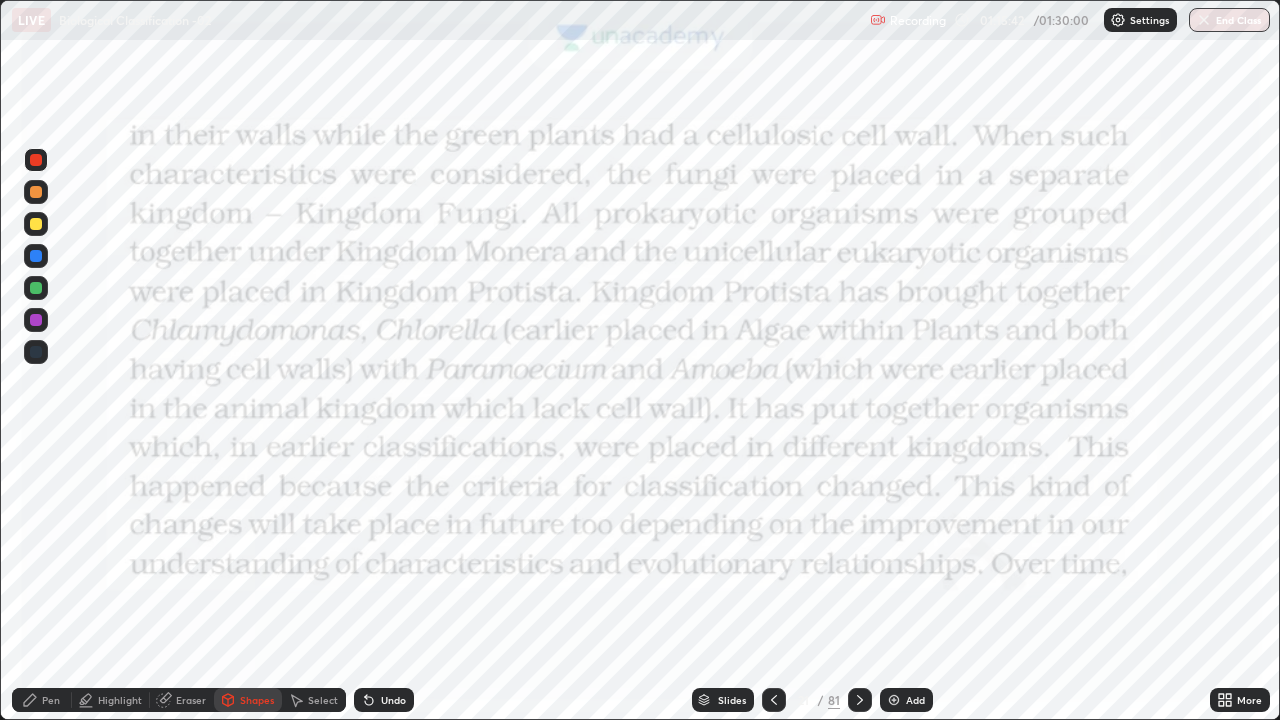 click 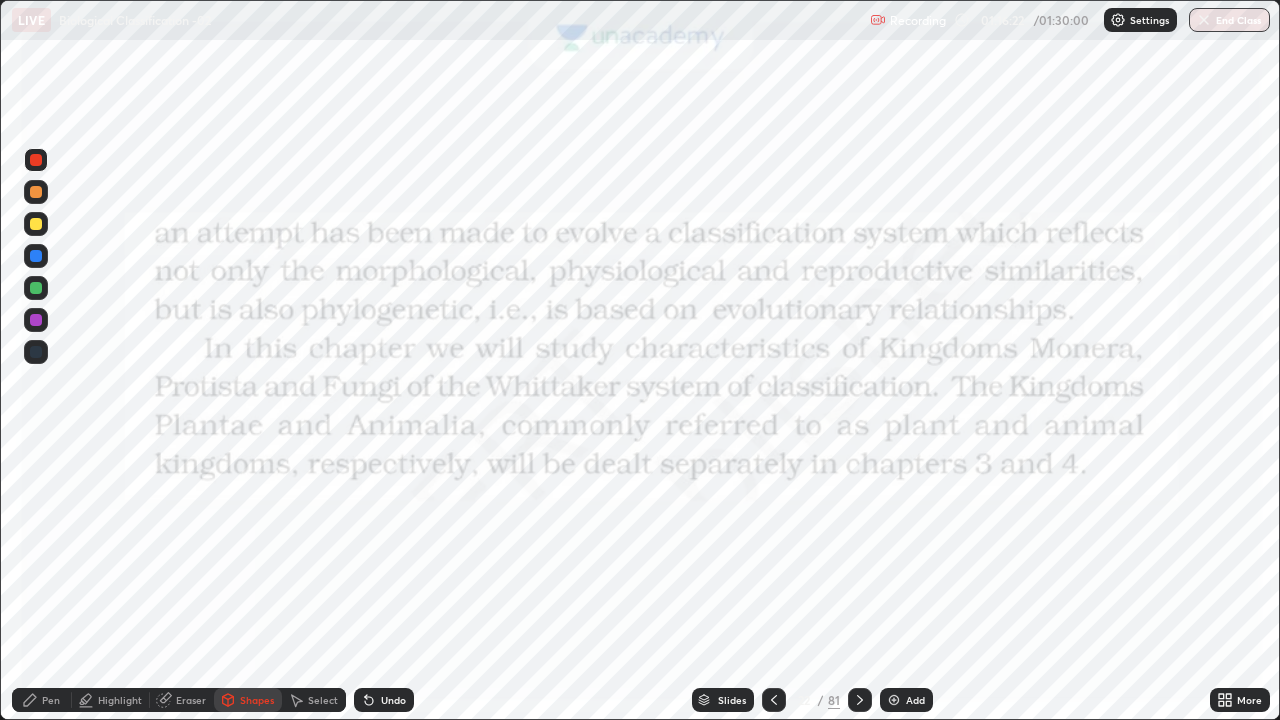 click on "Pen" at bounding box center (42, 700) 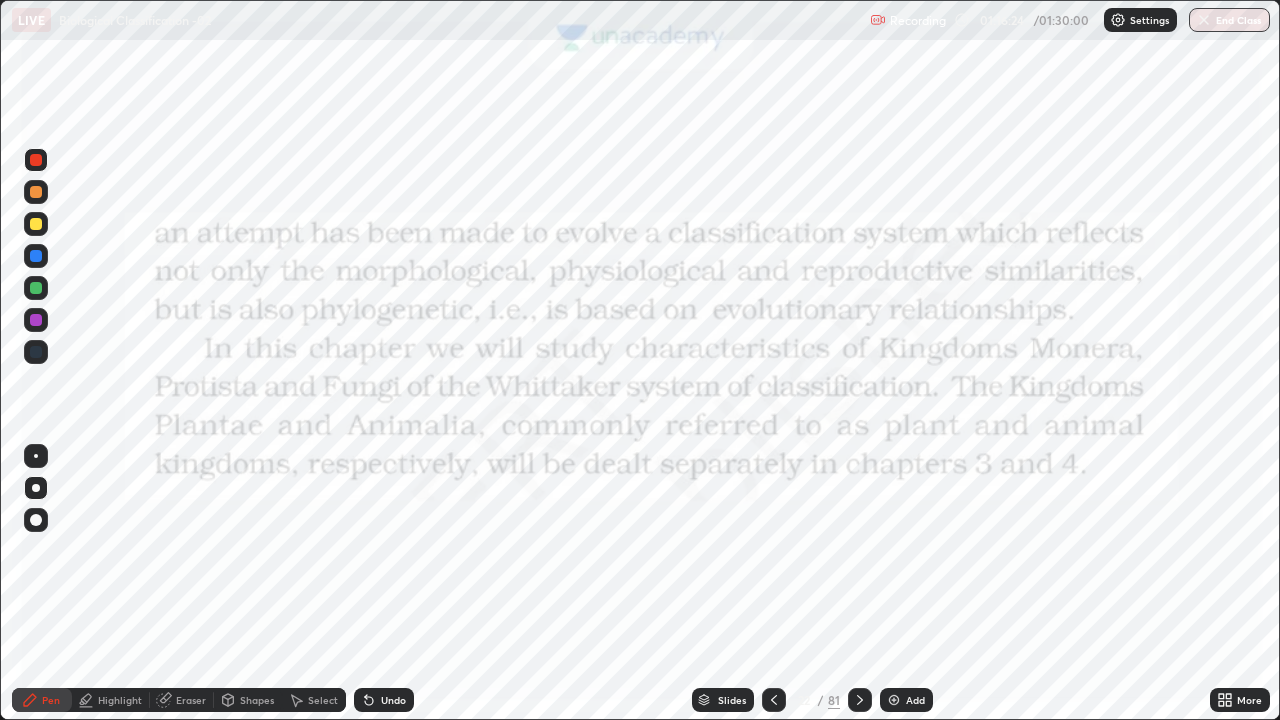 click at bounding box center (774, 700) 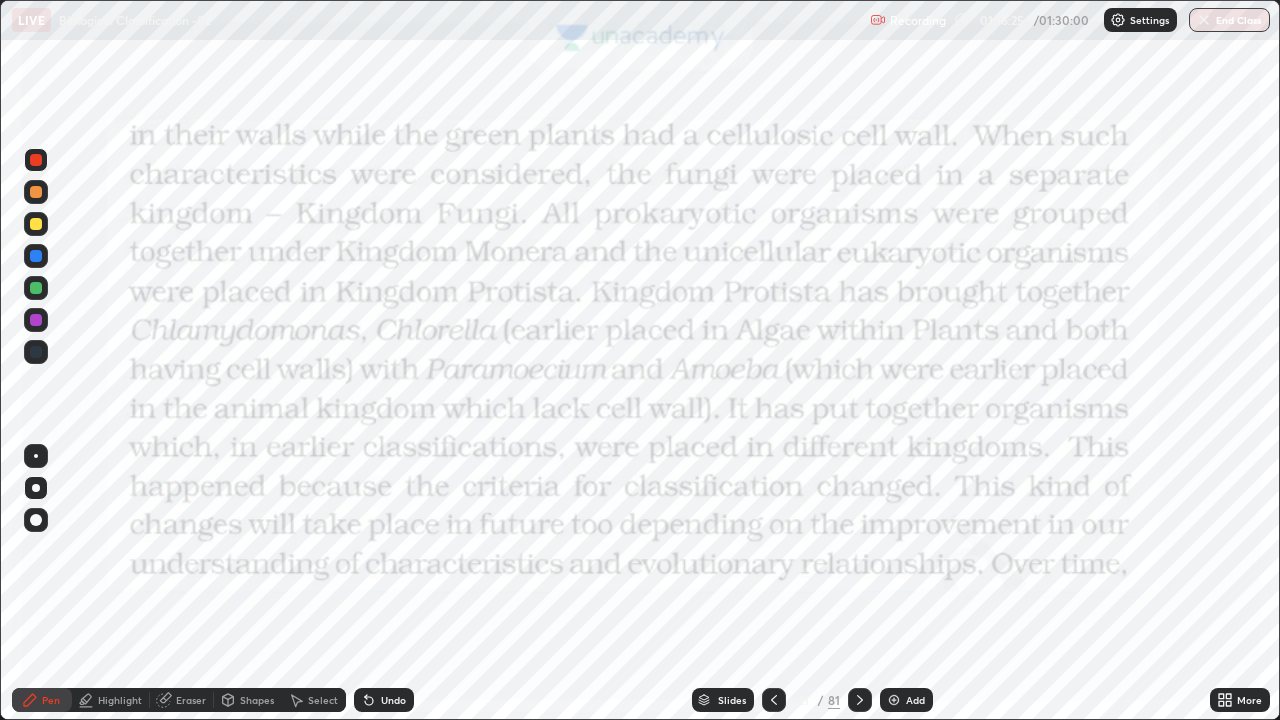 click 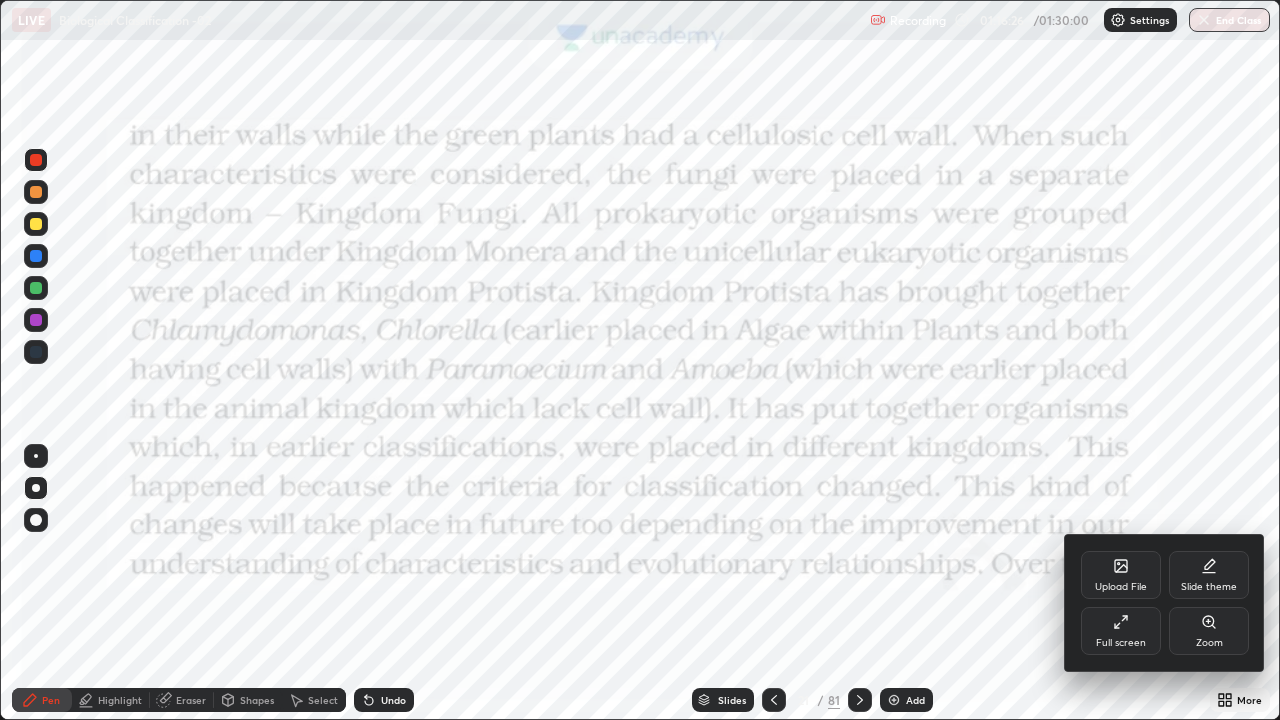 click on "Upload File" at bounding box center [1121, 575] 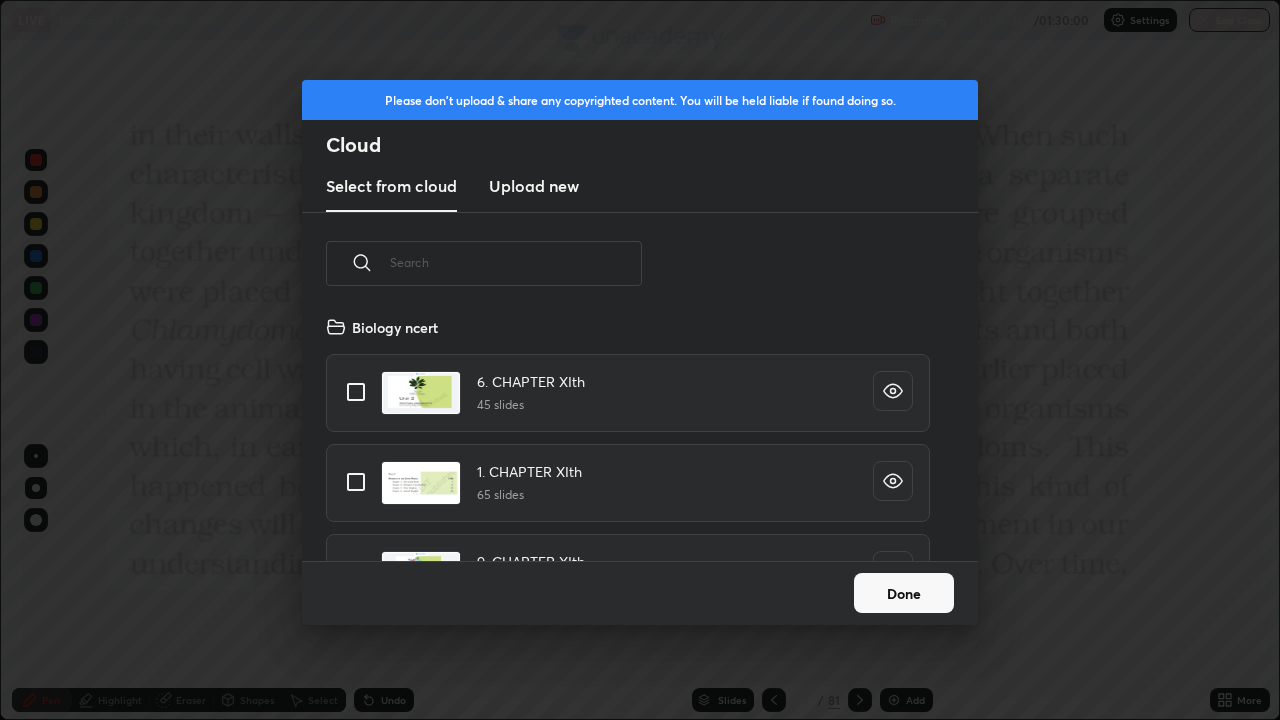 scroll, scrollTop: 7, scrollLeft: 11, axis: both 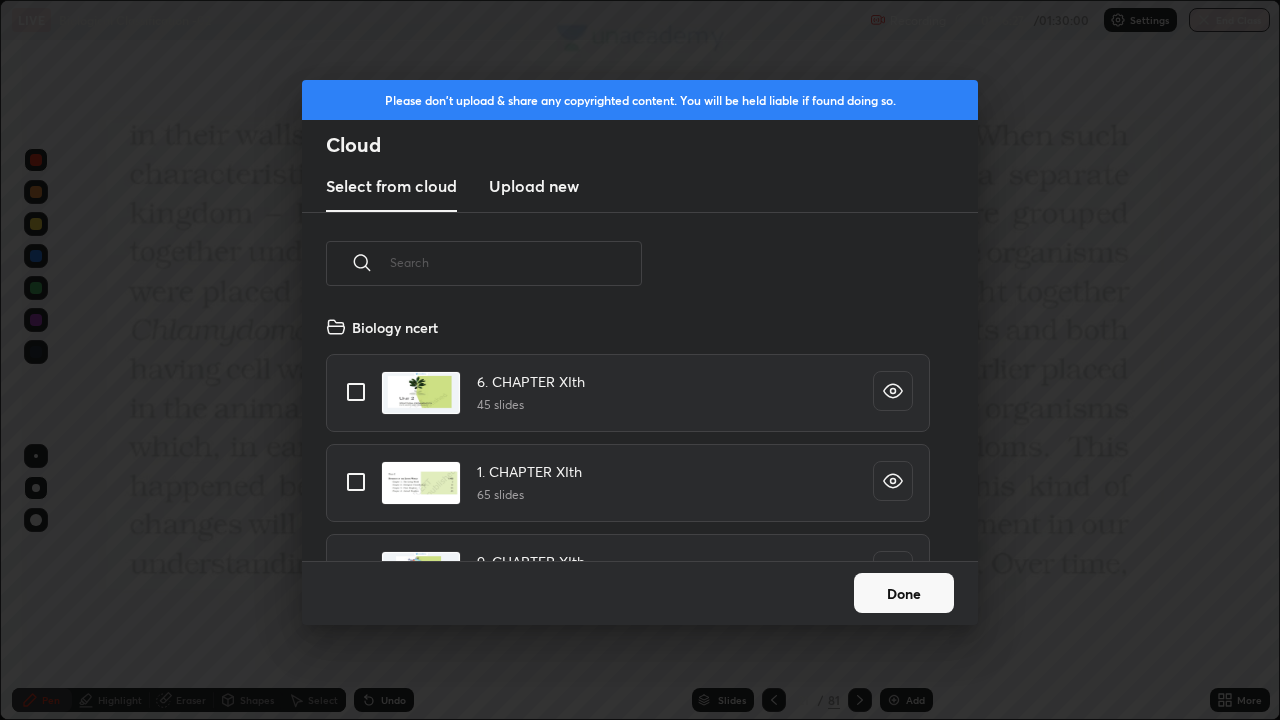 click at bounding box center [516, 262] 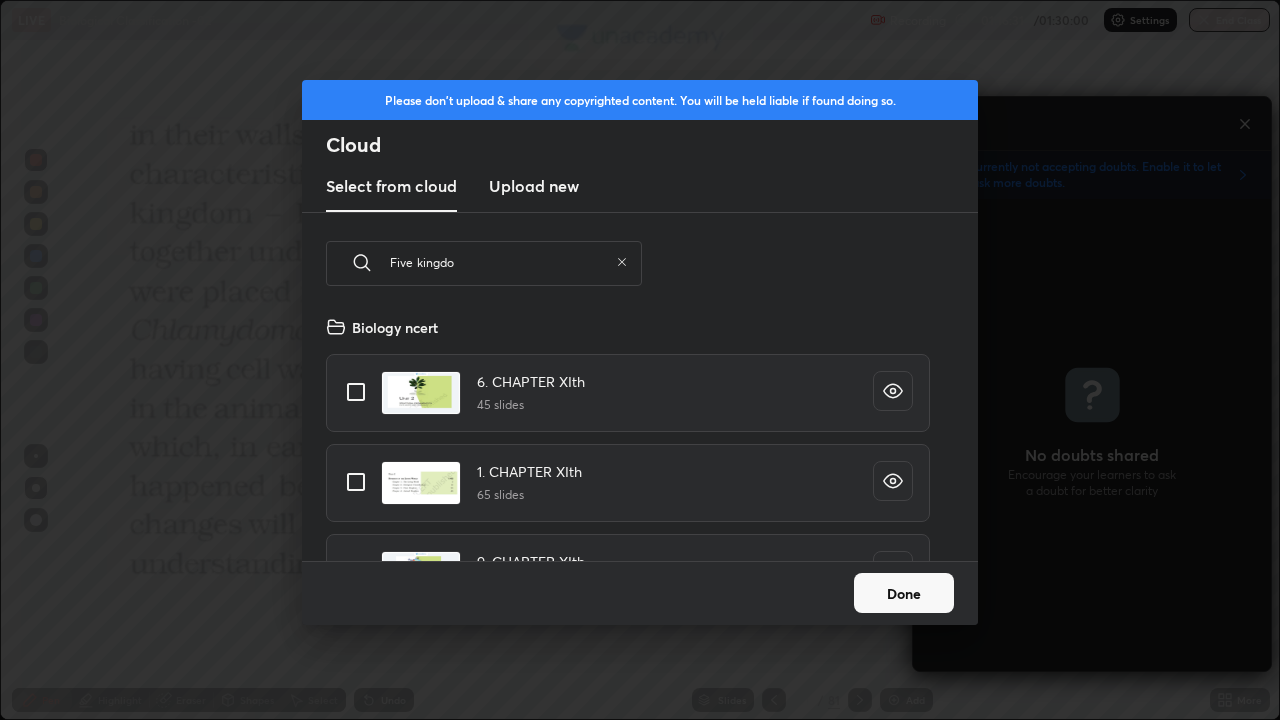 scroll, scrollTop: 466, scrollLeft: 352, axis: both 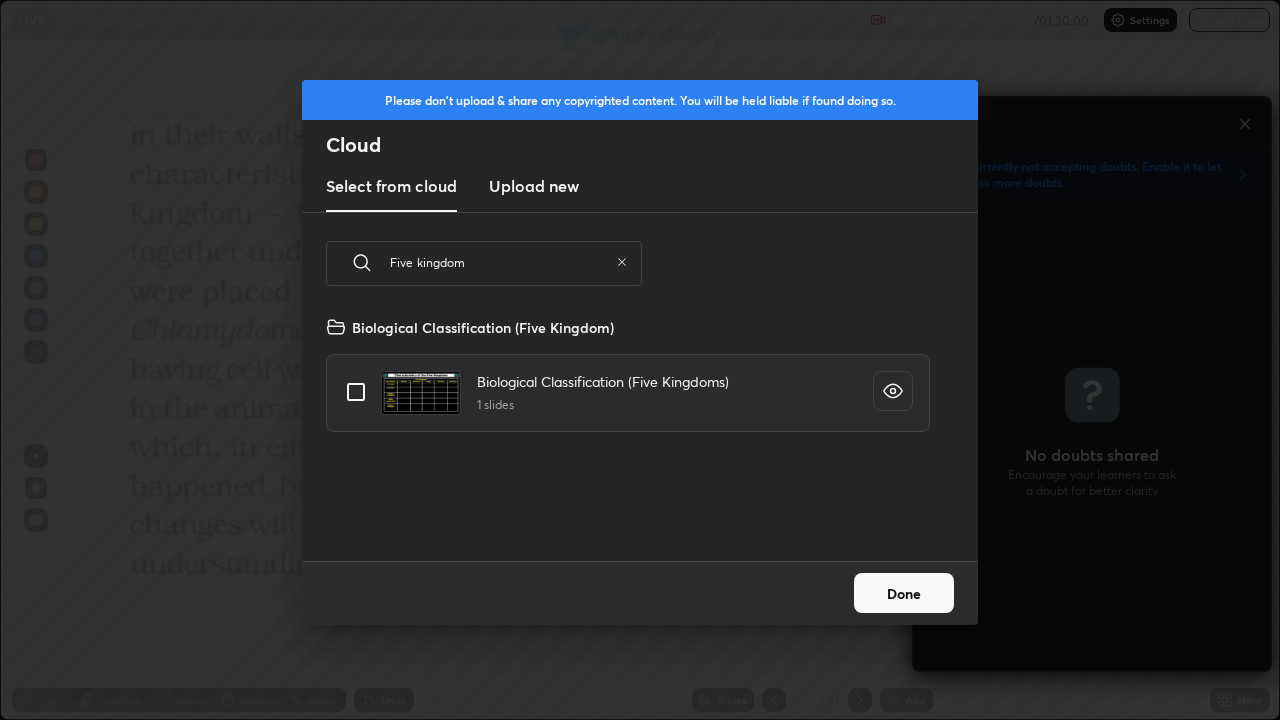 type on "Five kingdom" 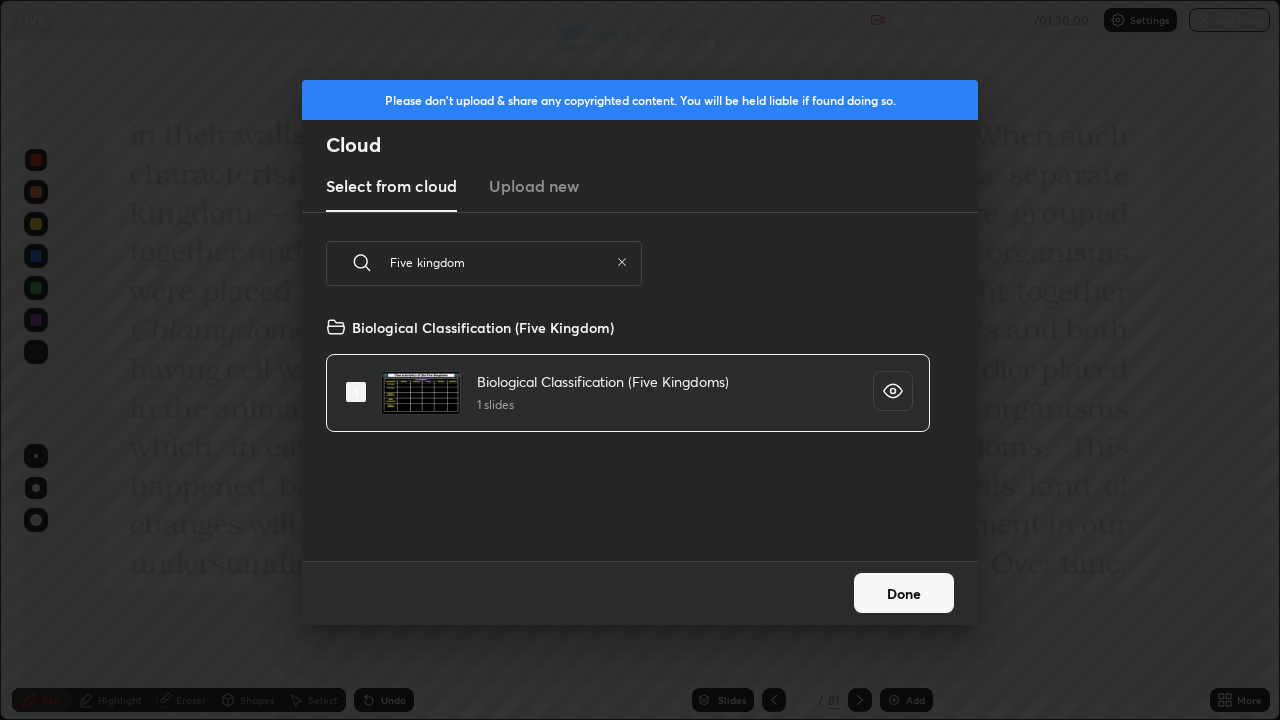 click on "Done" at bounding box center [904, 593] 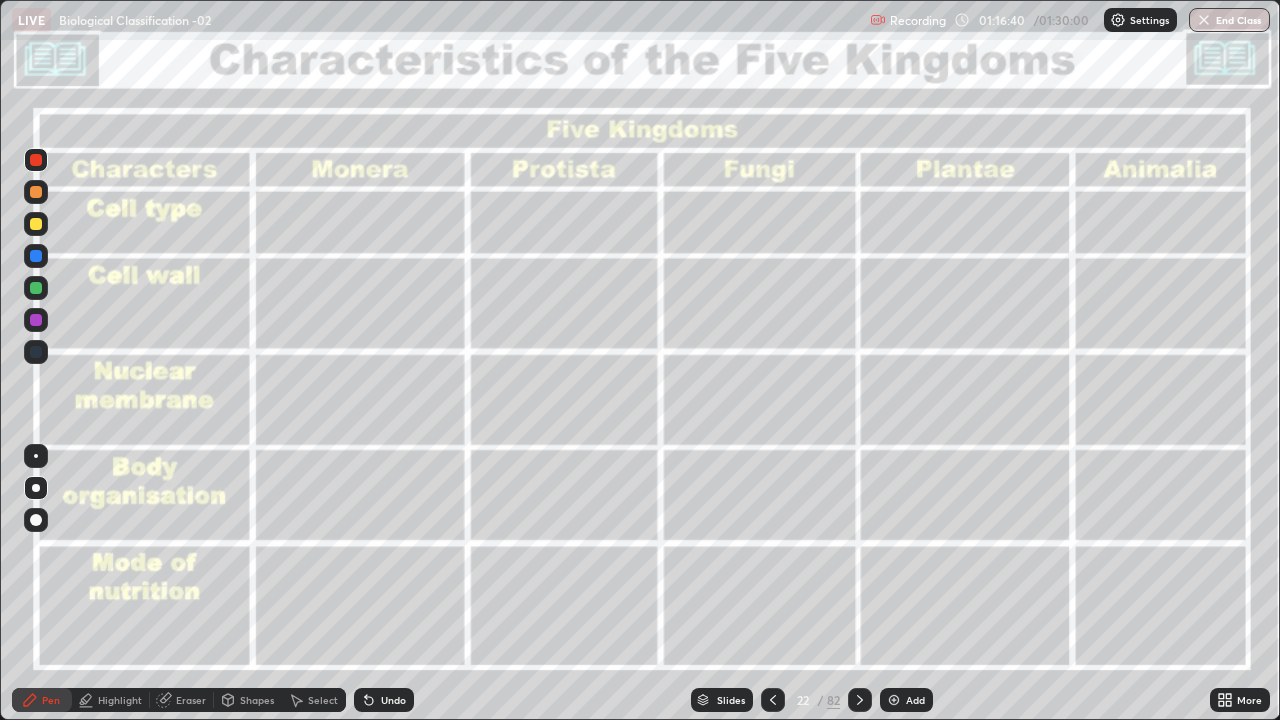 click at bounding box center [36, 288] 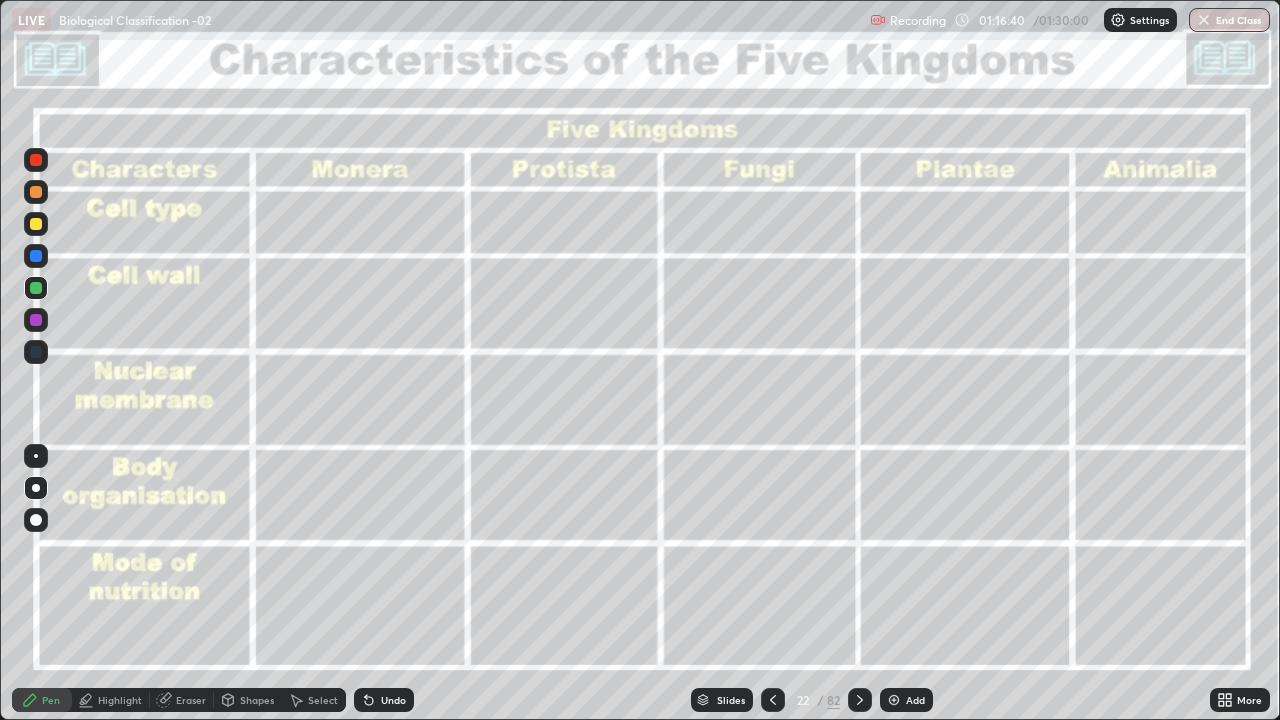 click at bounding box center [36, 288] 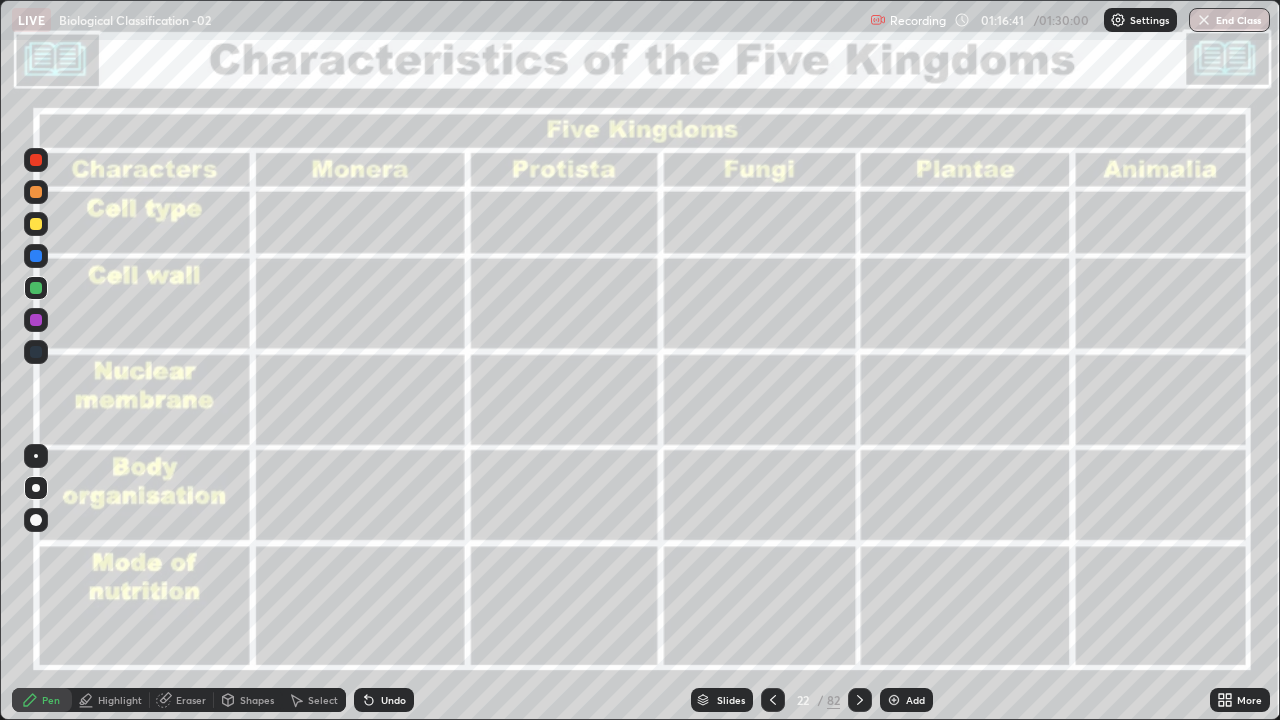 click at bounding box center [36, 288] 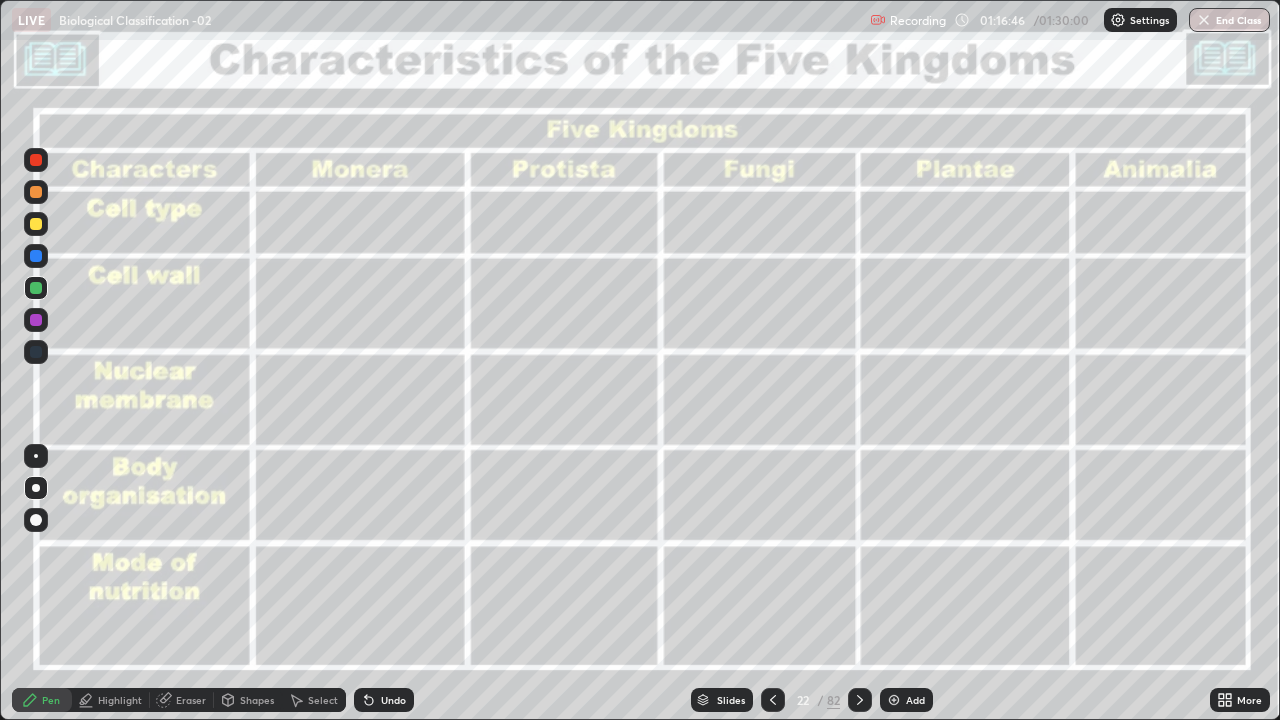 click at bounding box center [36, 160] 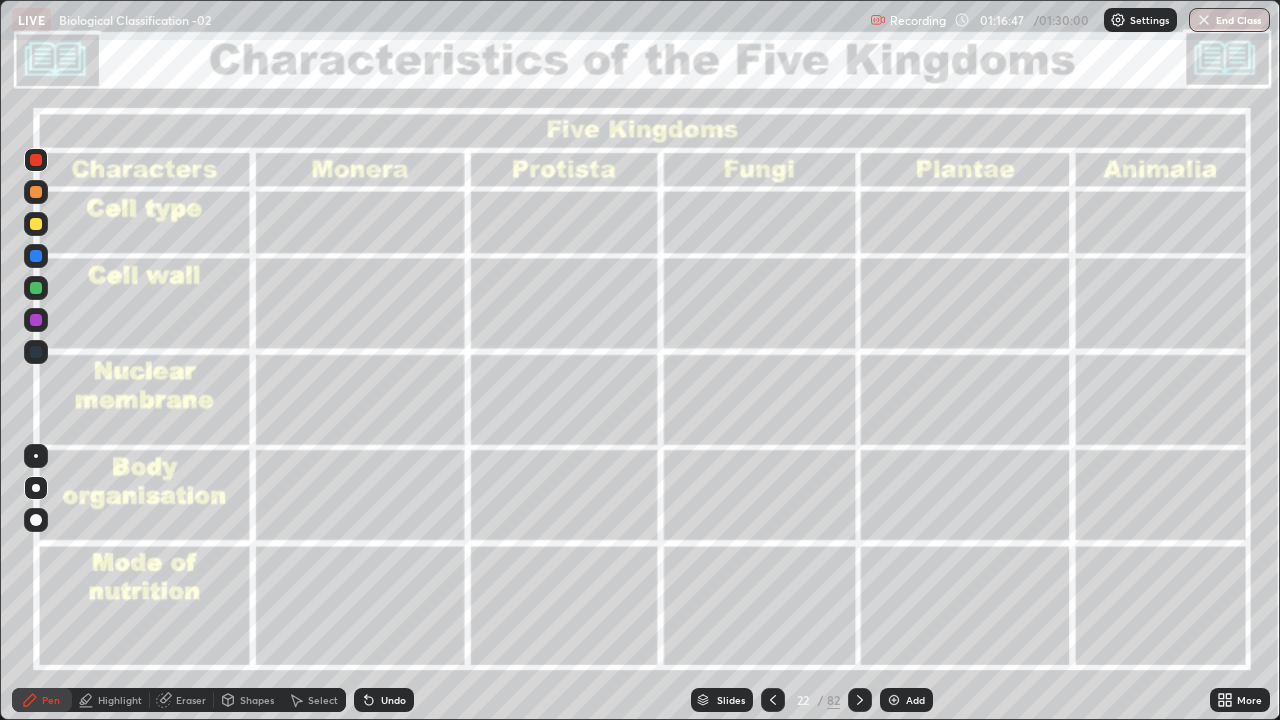 click at bounding box center (36, 160) 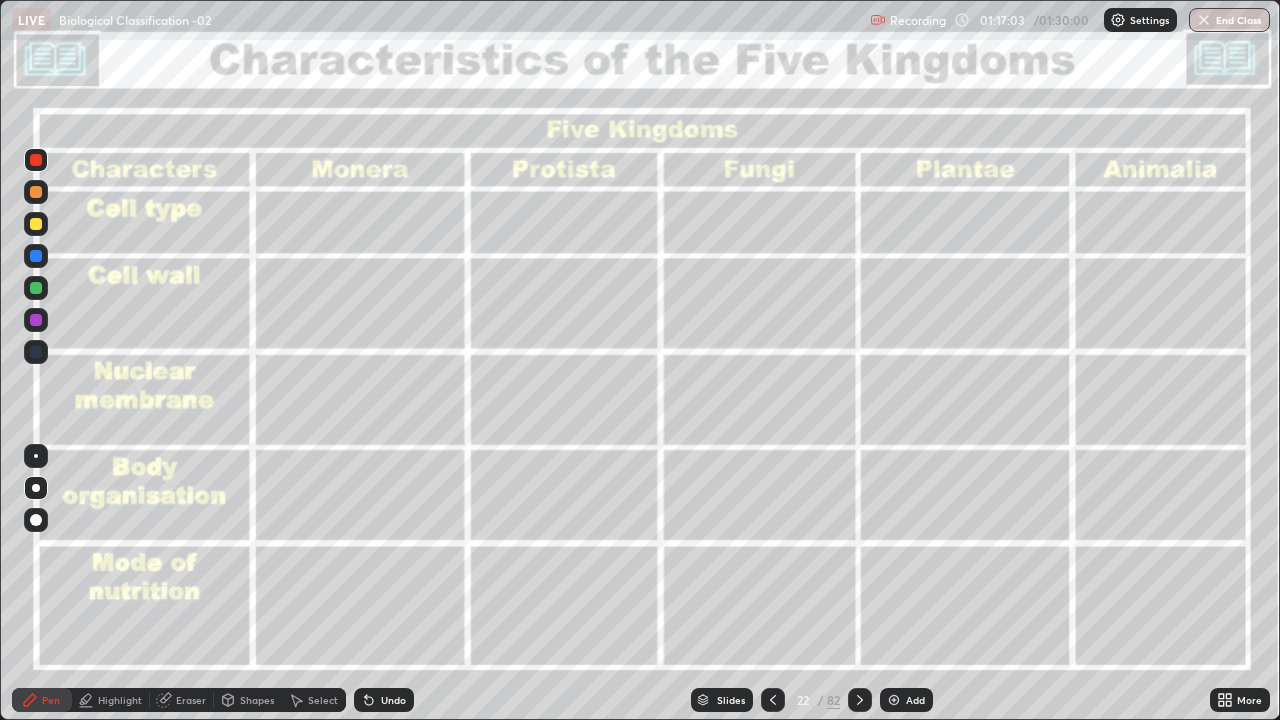 click at bounding box center (36, 256) 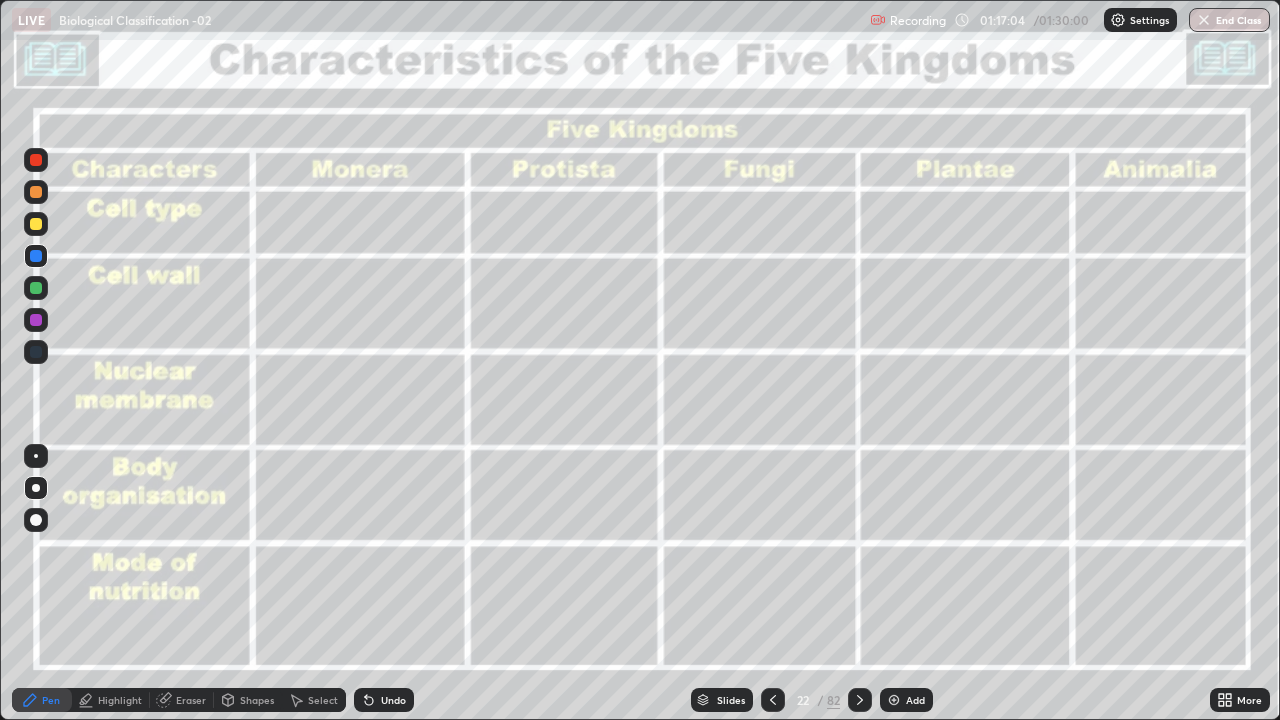 click at bounding box center [36, 256] 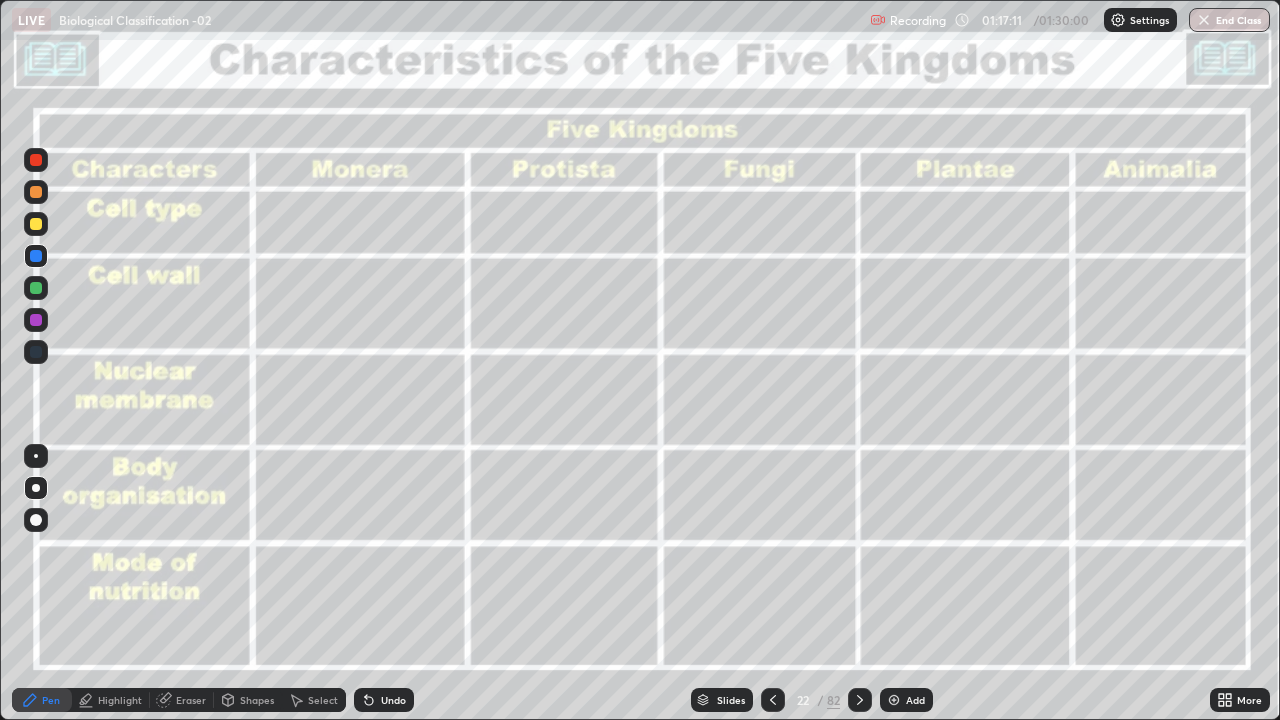 click at bounding box center [36, 488] 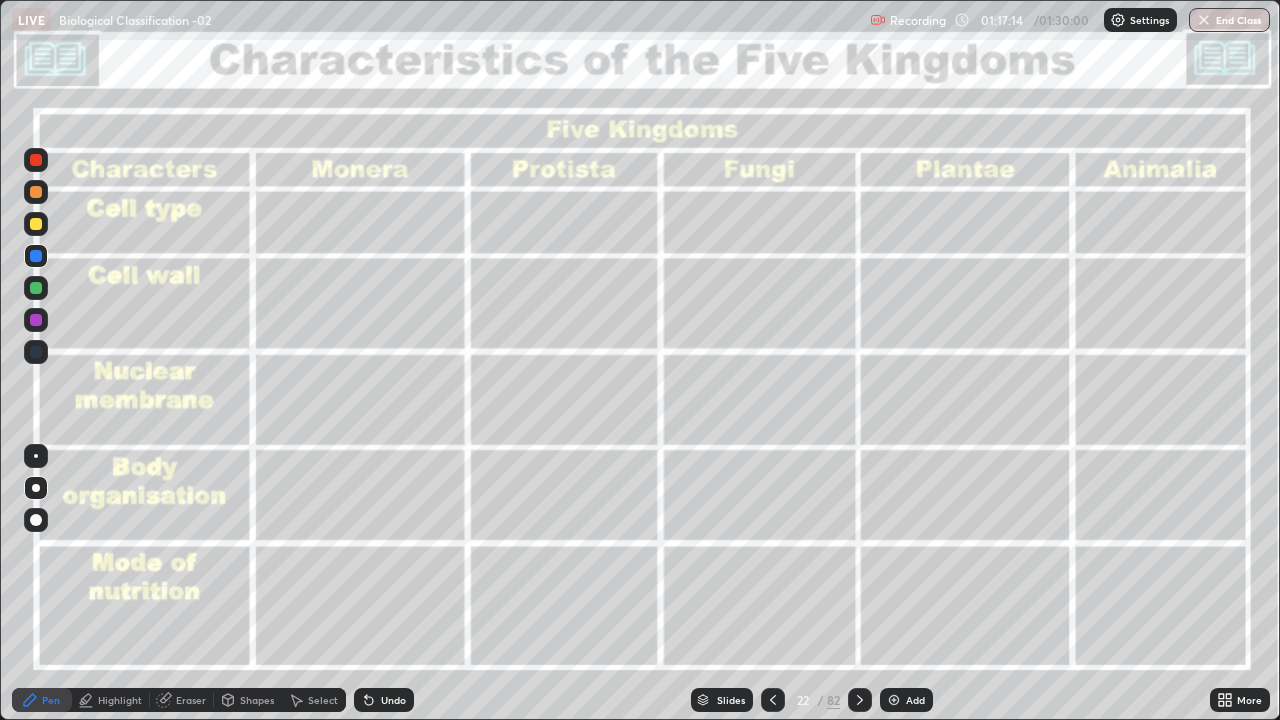 click at bounding box center (36, 160) 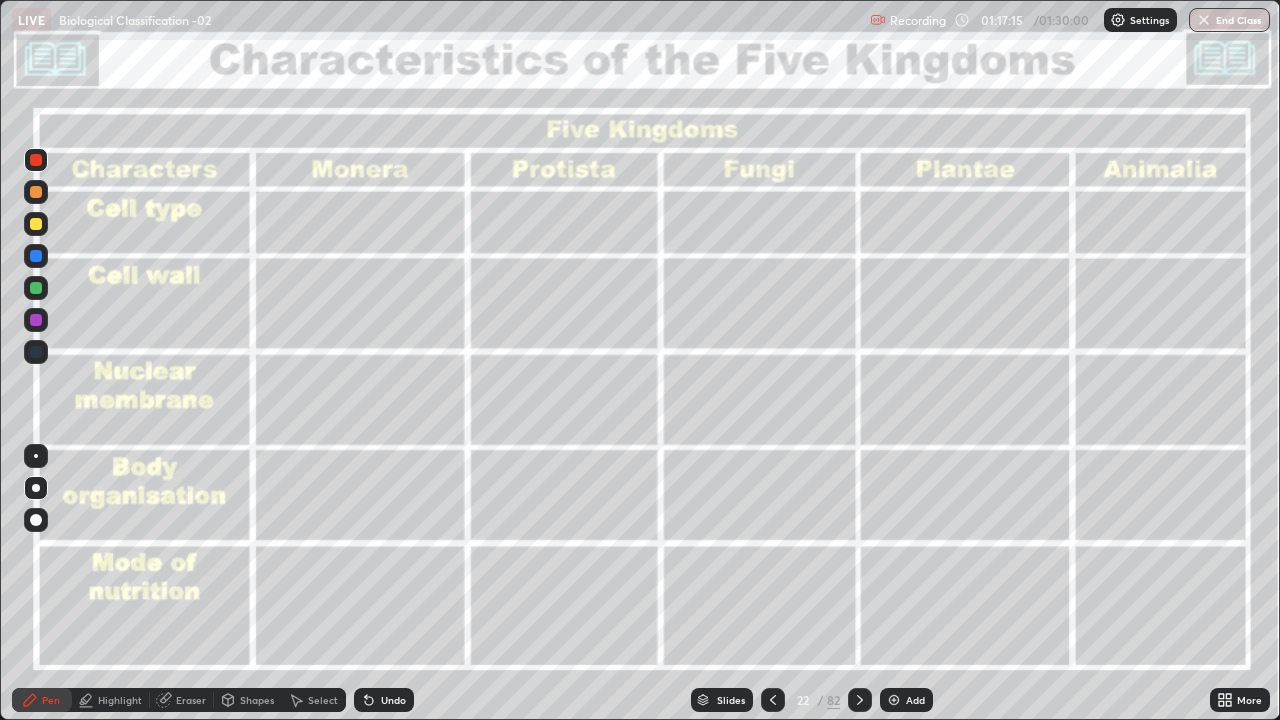 click 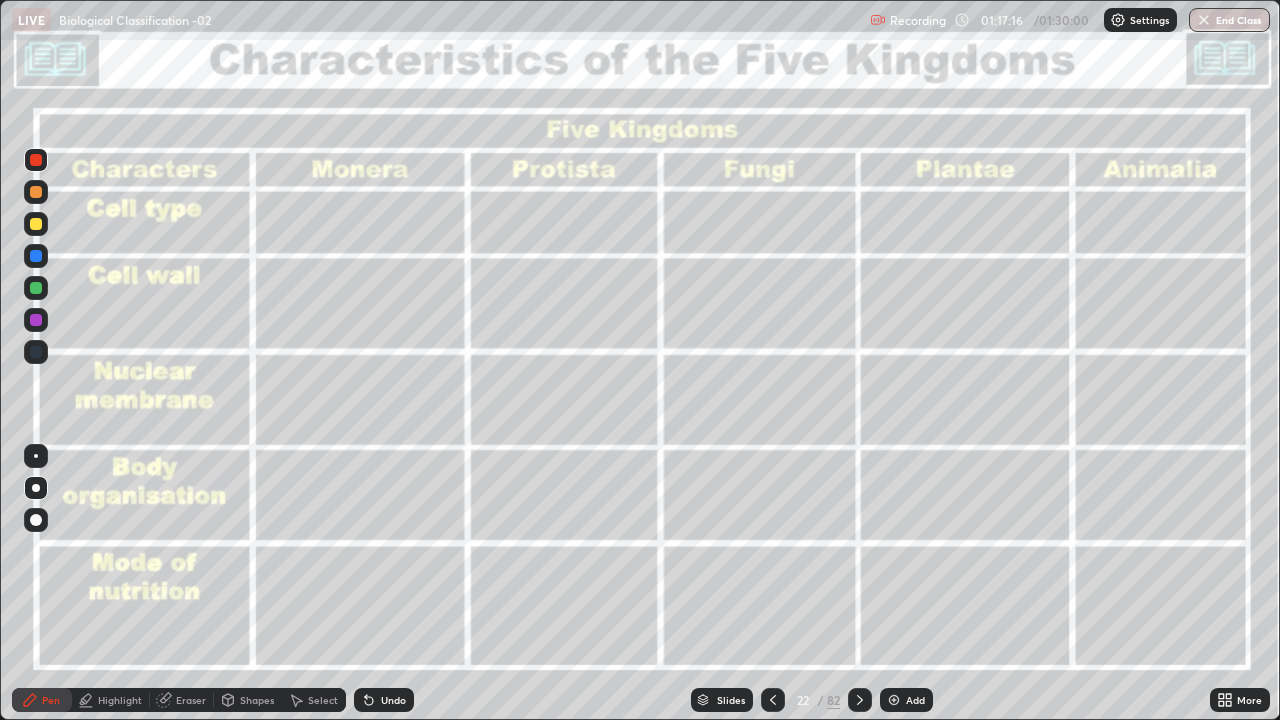 click at bounding box center (36, 488) 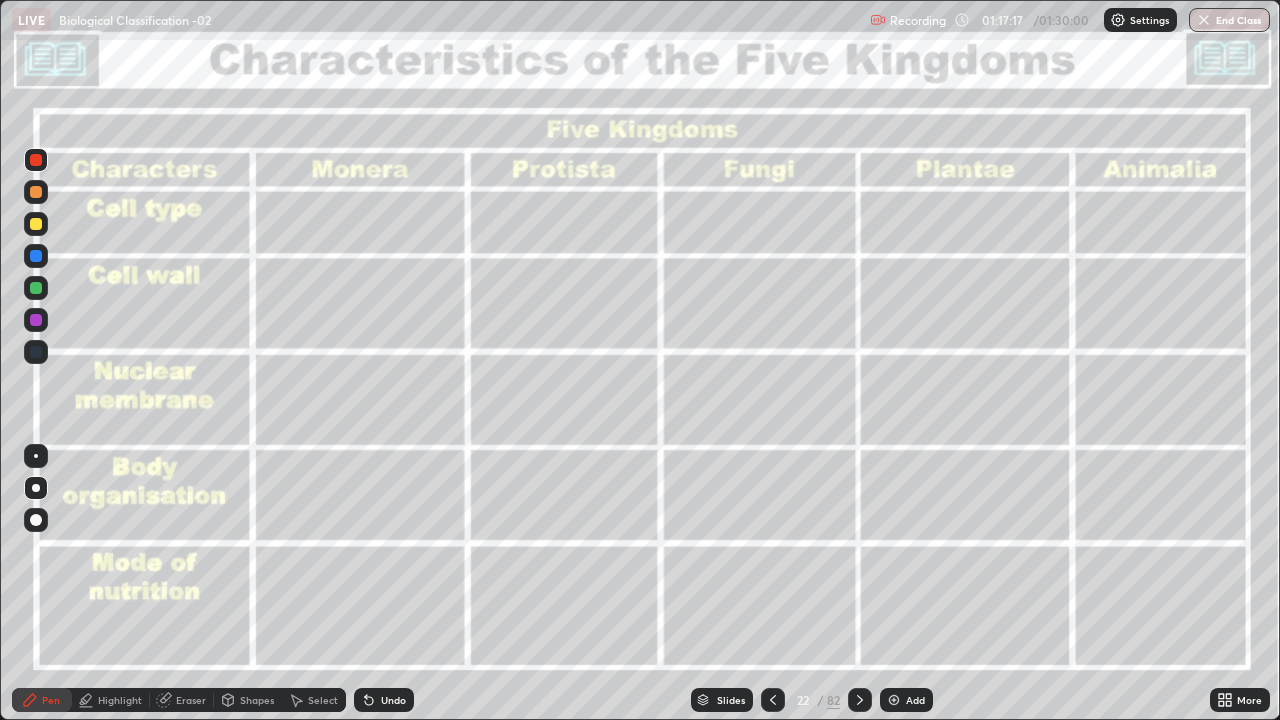 click at bounding box center (36, 320) 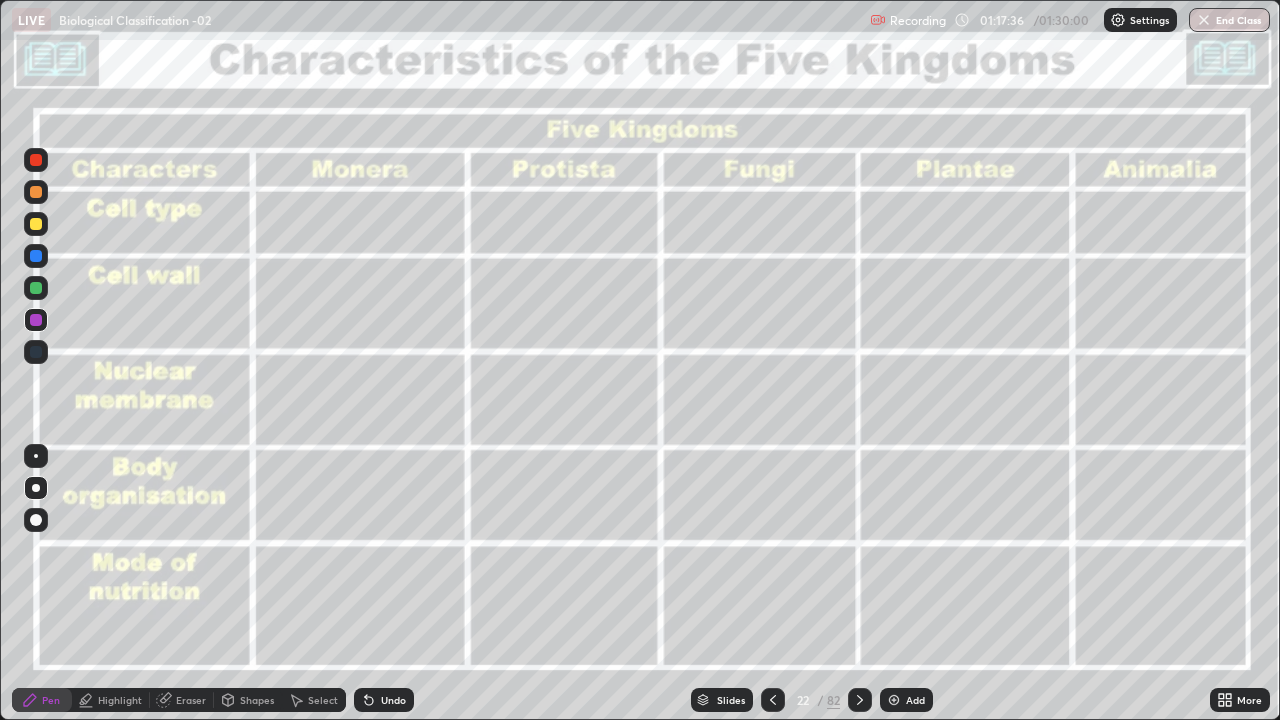 click at bounding box center [36, 224] 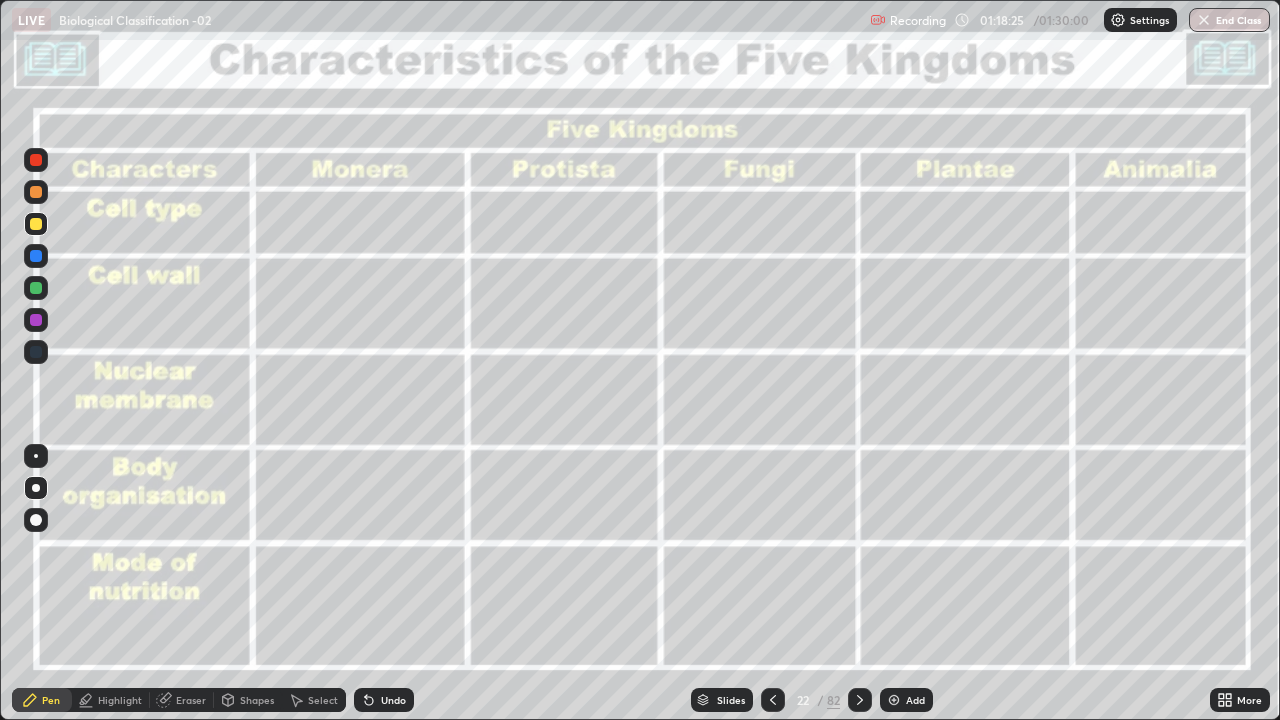 click at bounding box center [36, 192] 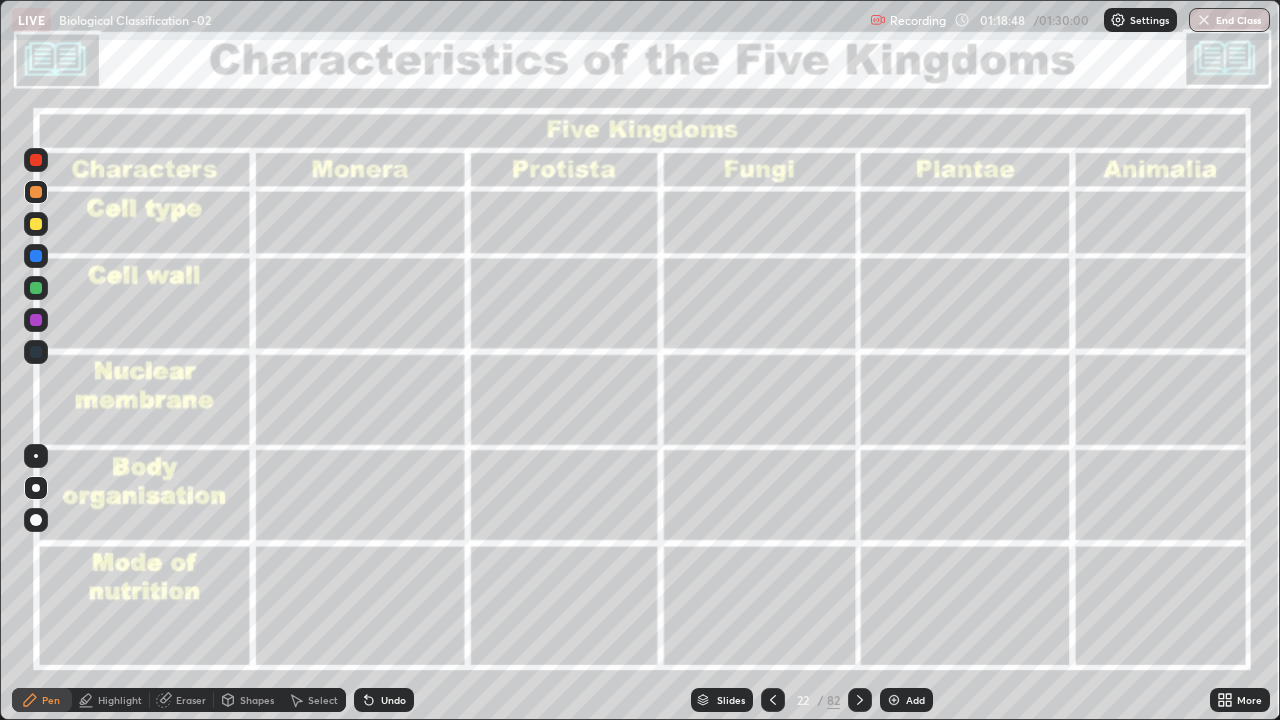 click at bounding box center [36, 288] 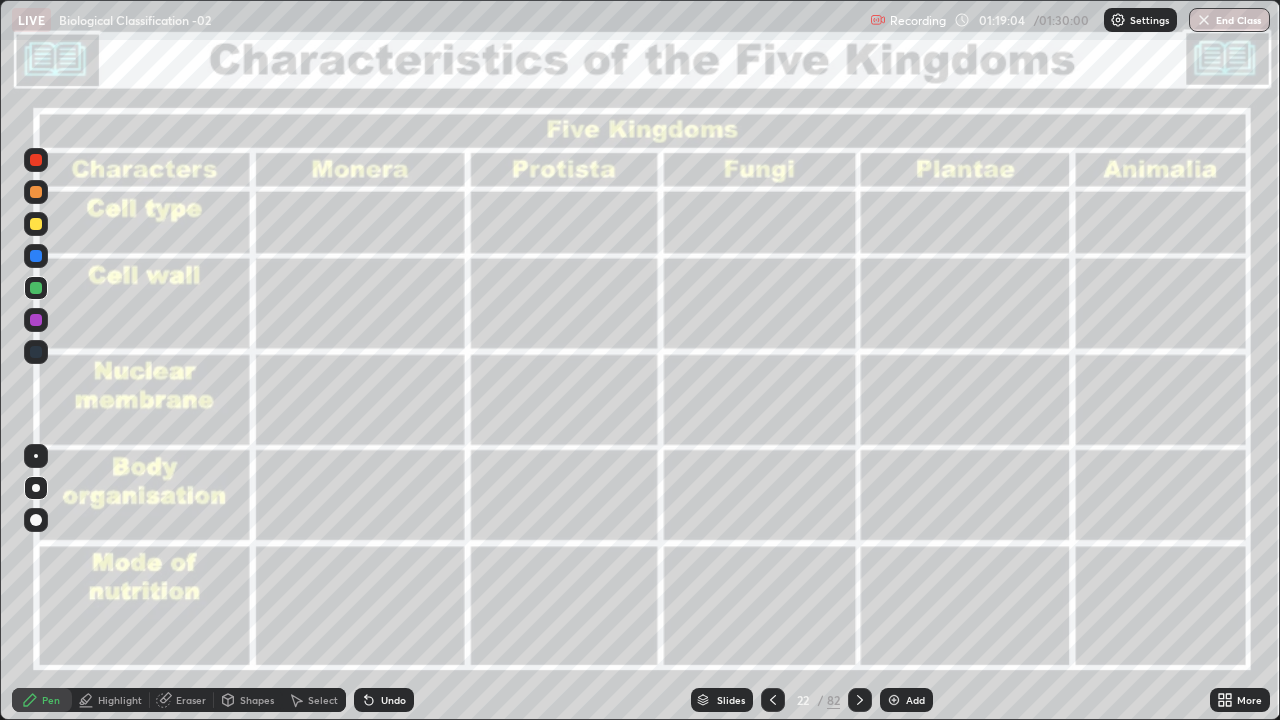 click at bounding box center [36, 256] 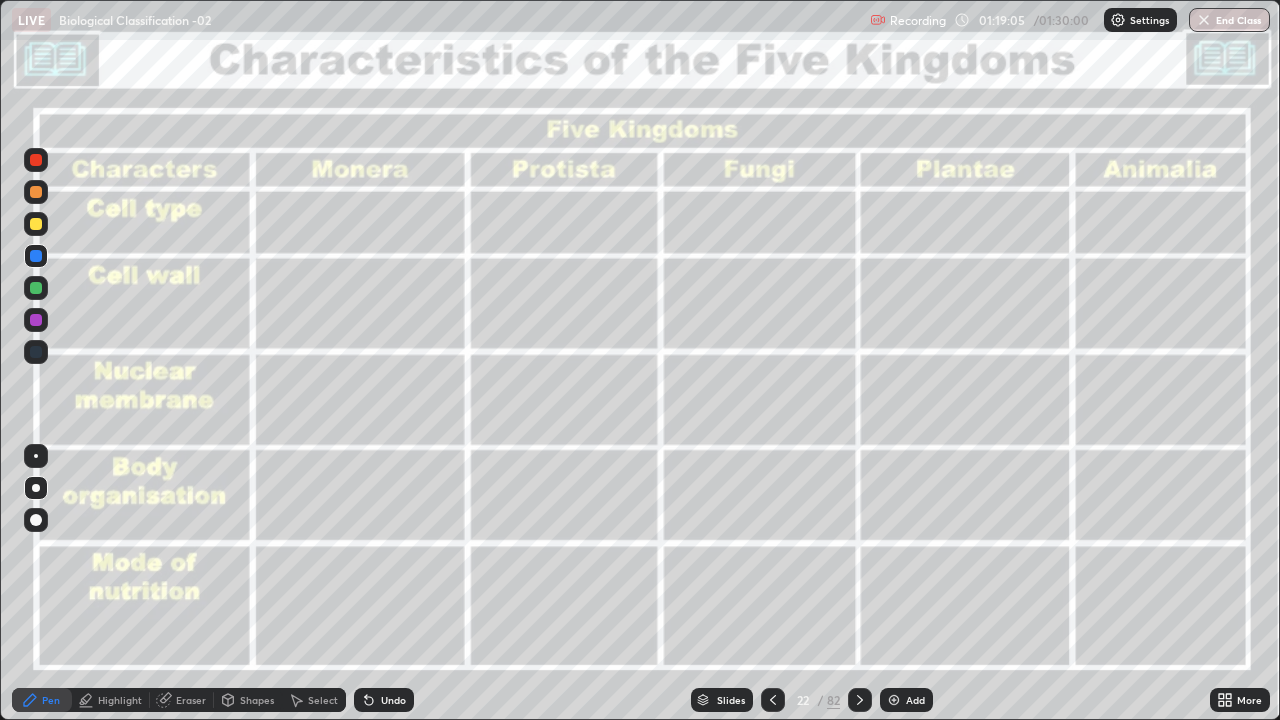 click at bounding box center (36, 160) 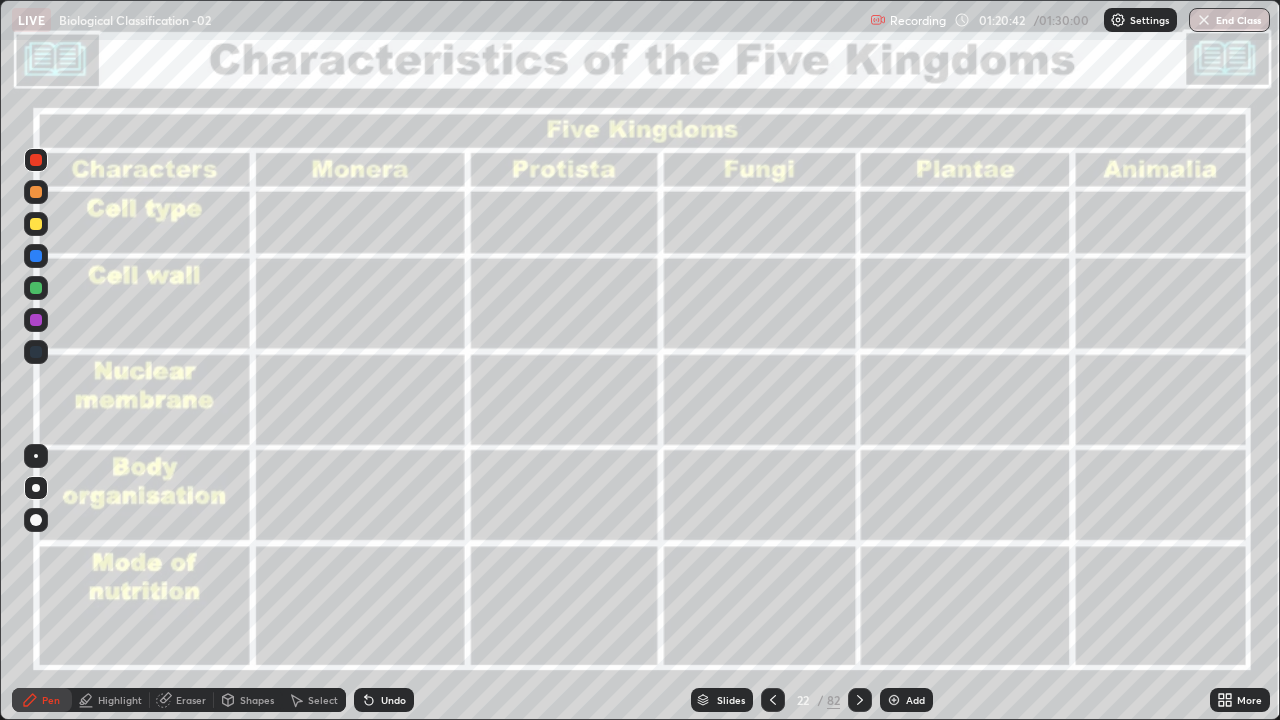 click at bounding box center (36, 488) 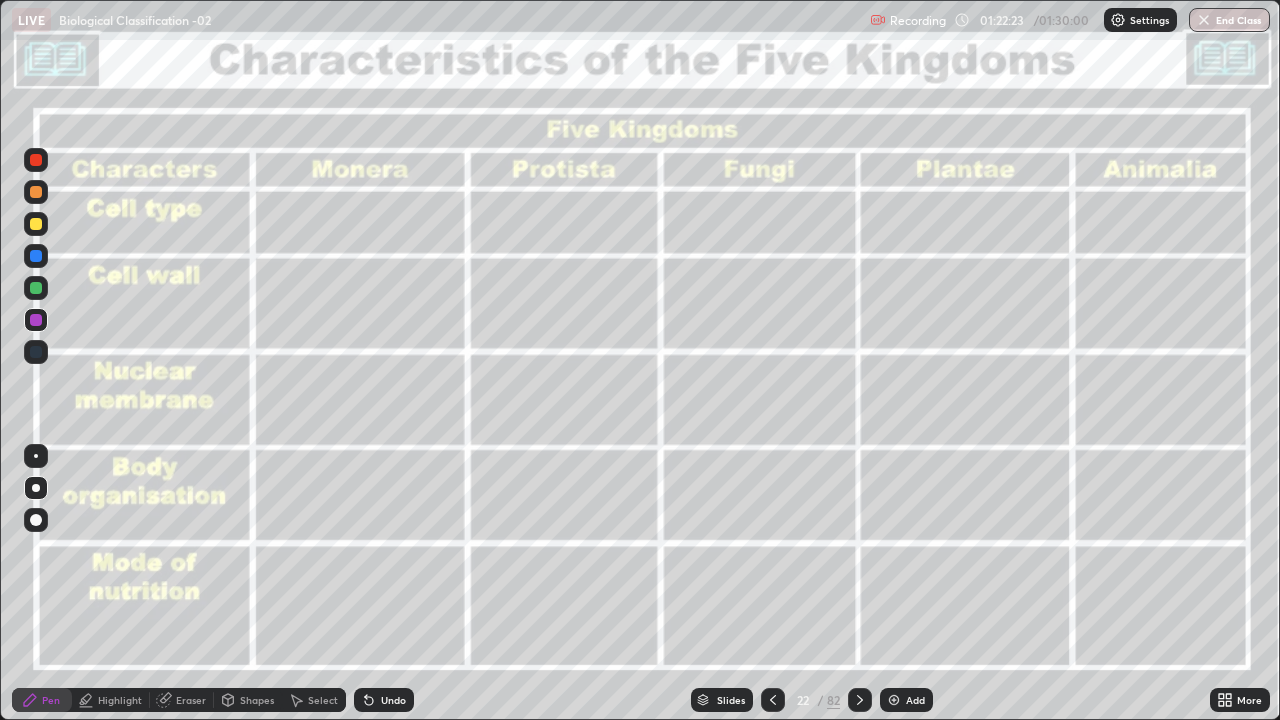 click at bounding box center (36, 256) 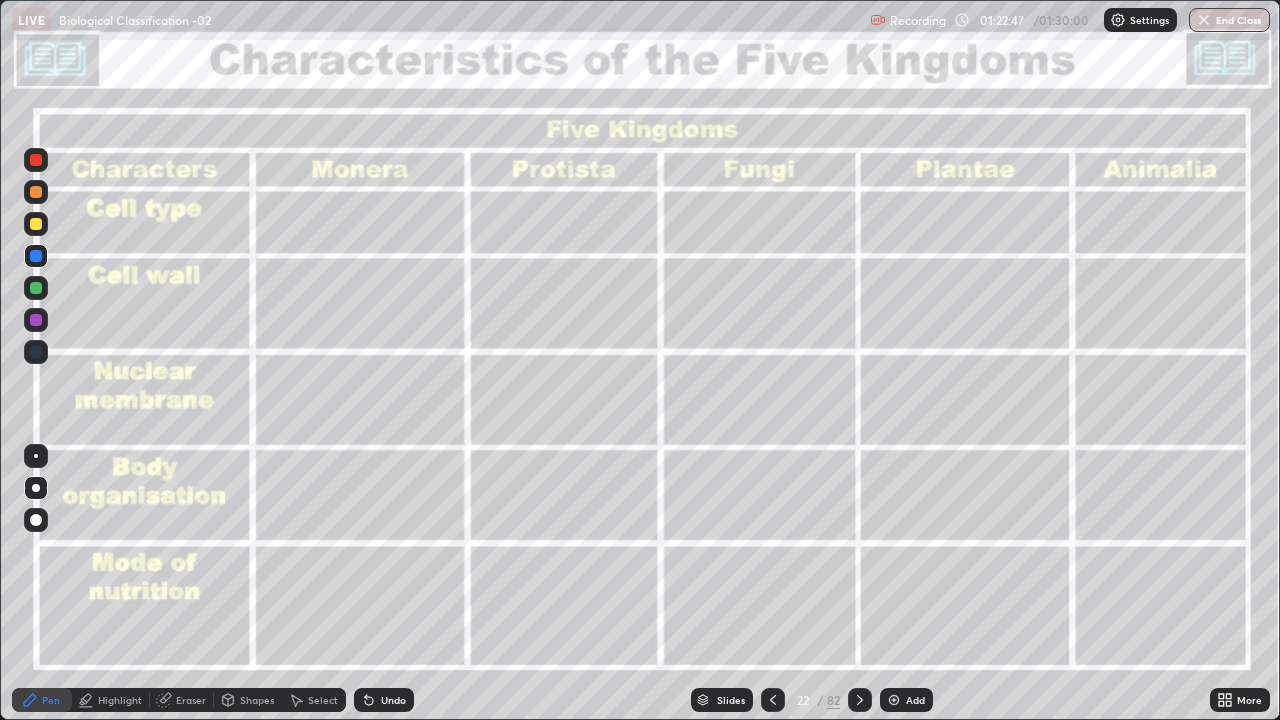 click at bounding box center [36, 320] 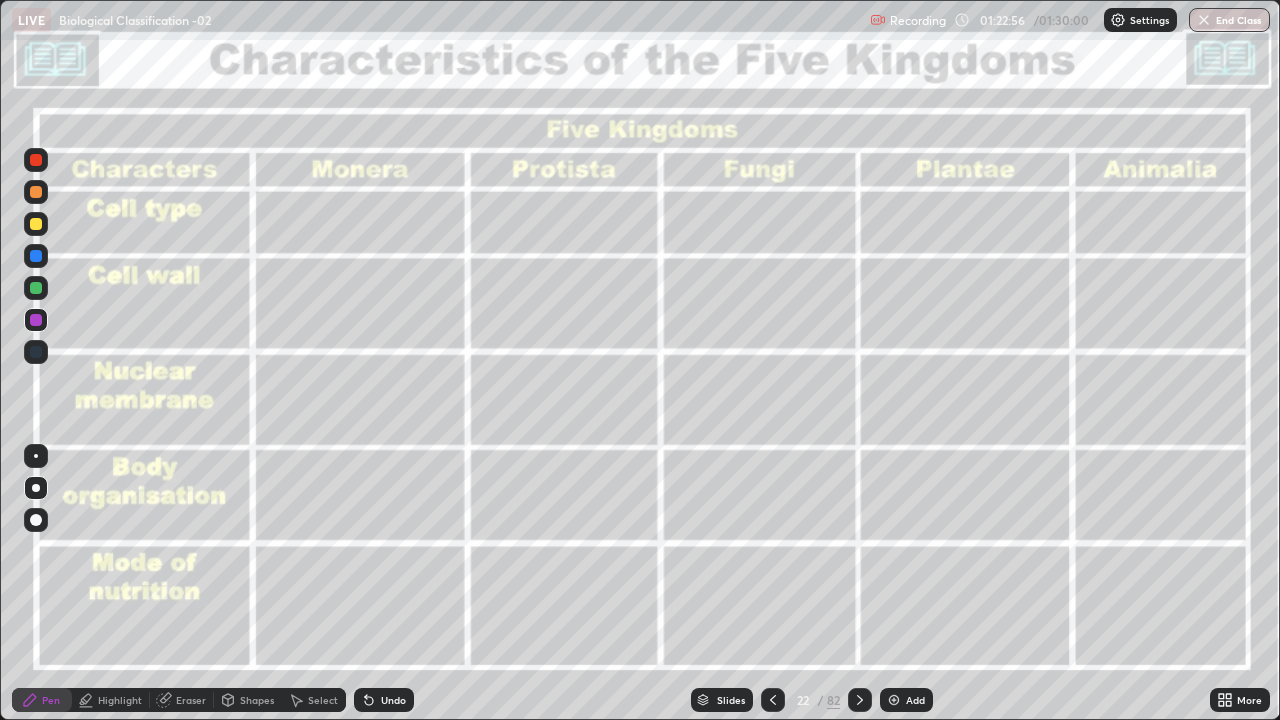 click at bounding box center [36, 224] 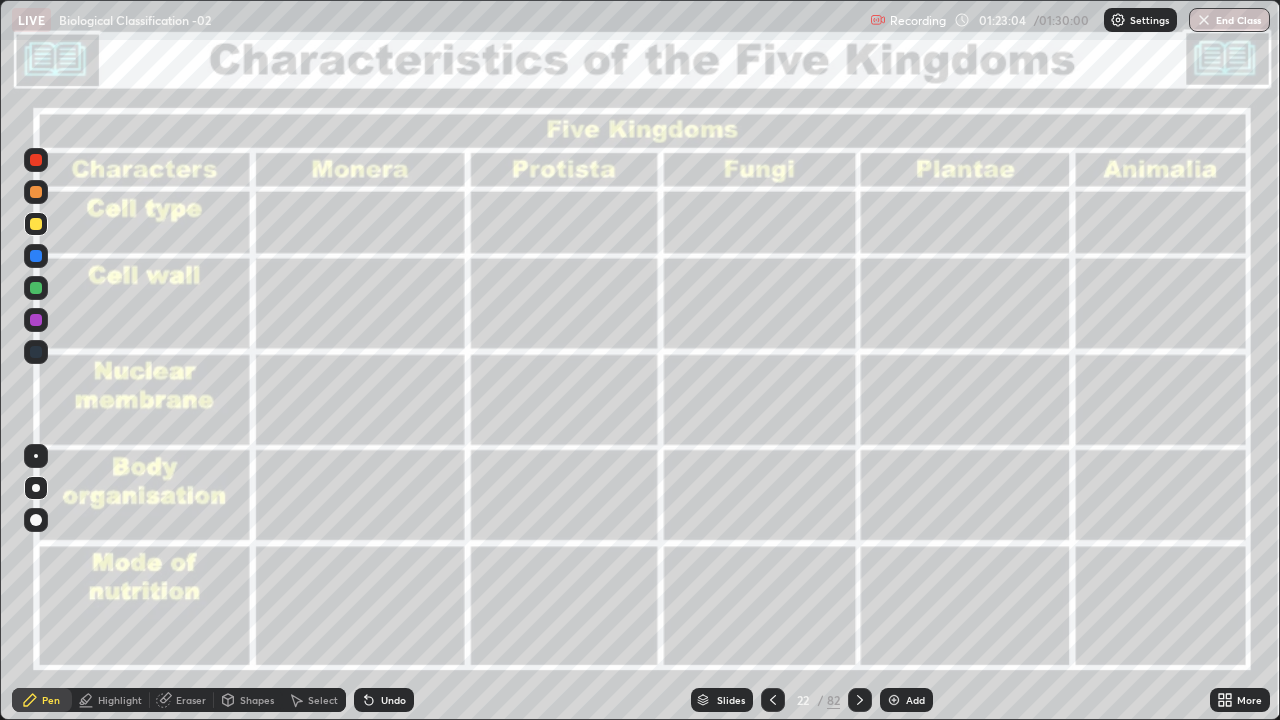 click at bounding box center [36, 160] 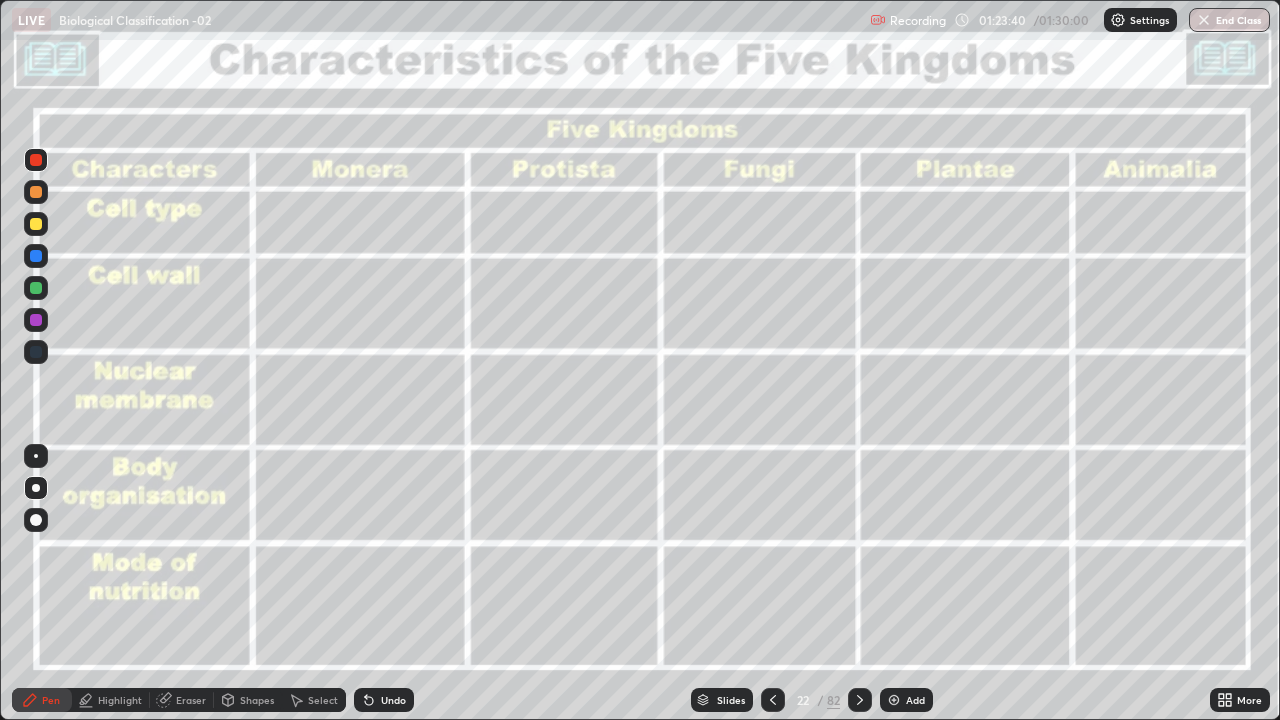 click at bounding box center [36, 320] 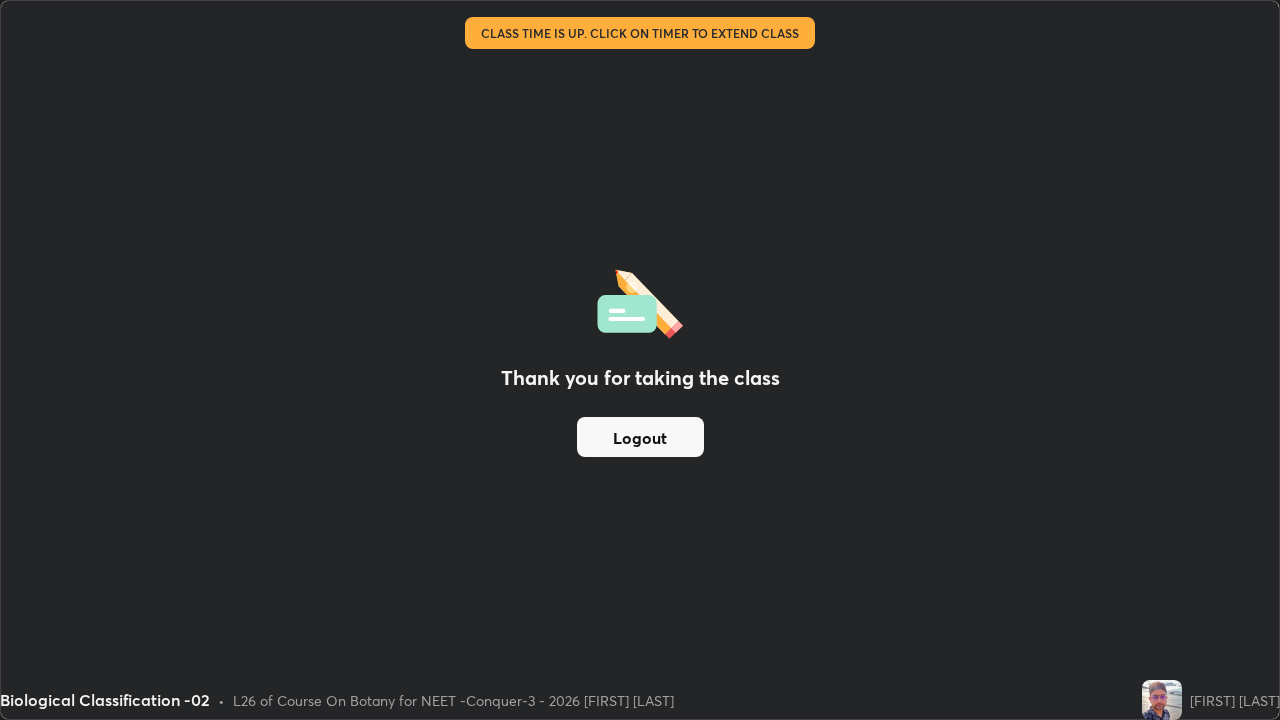 click on "Logout" at bounding box center (640, 437) 